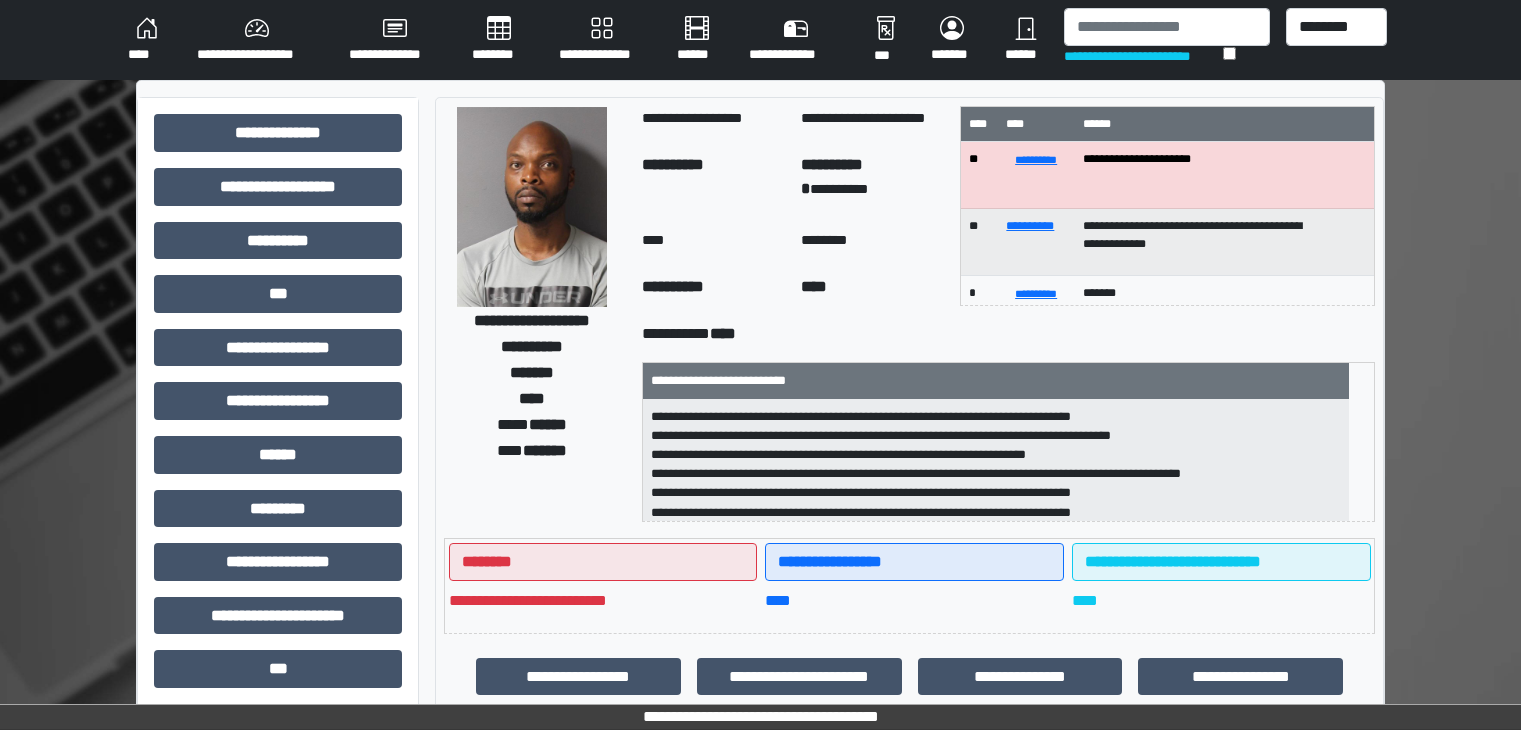 scroll, scrollTop: 0, scrollLeft: 0, axis: both 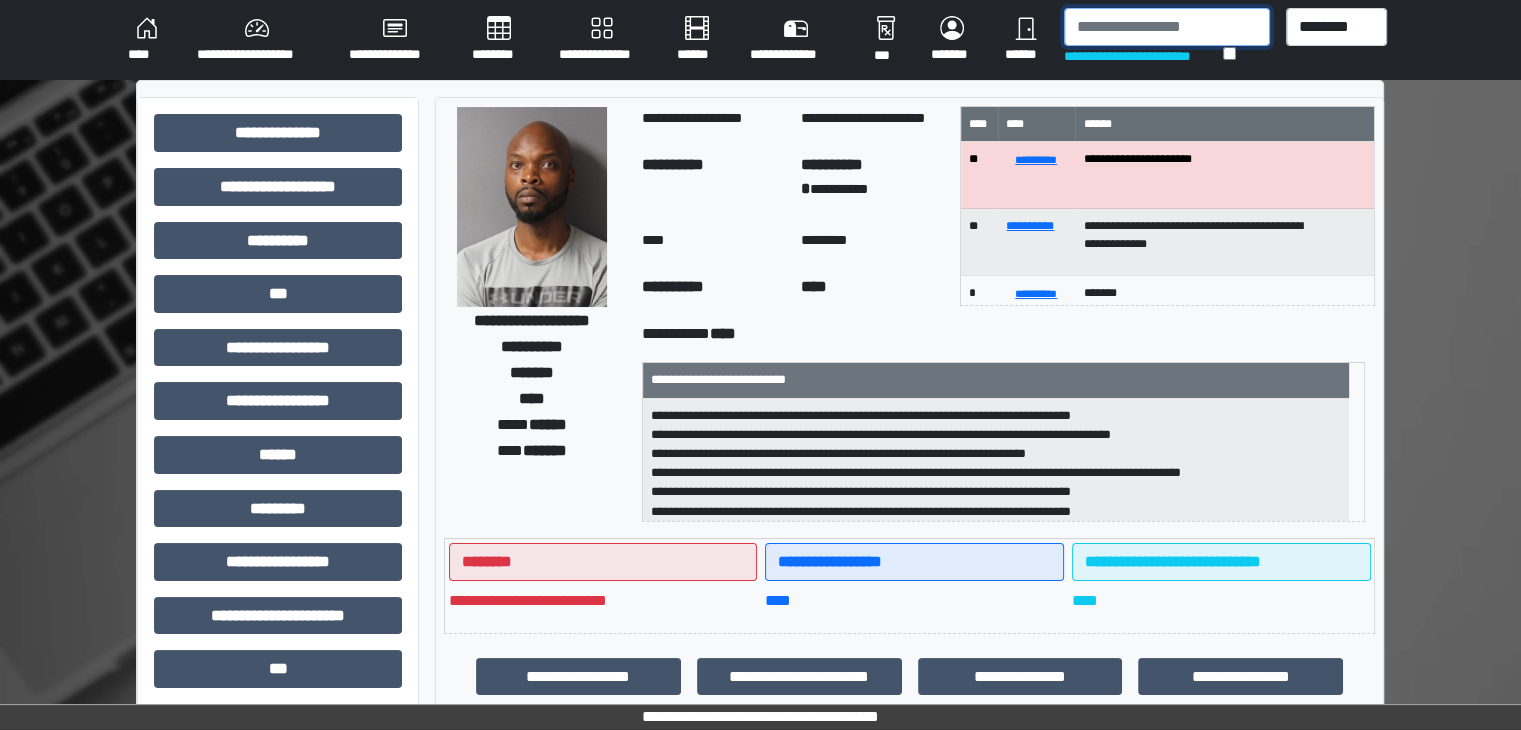 click at bounding box center [1167, 27] 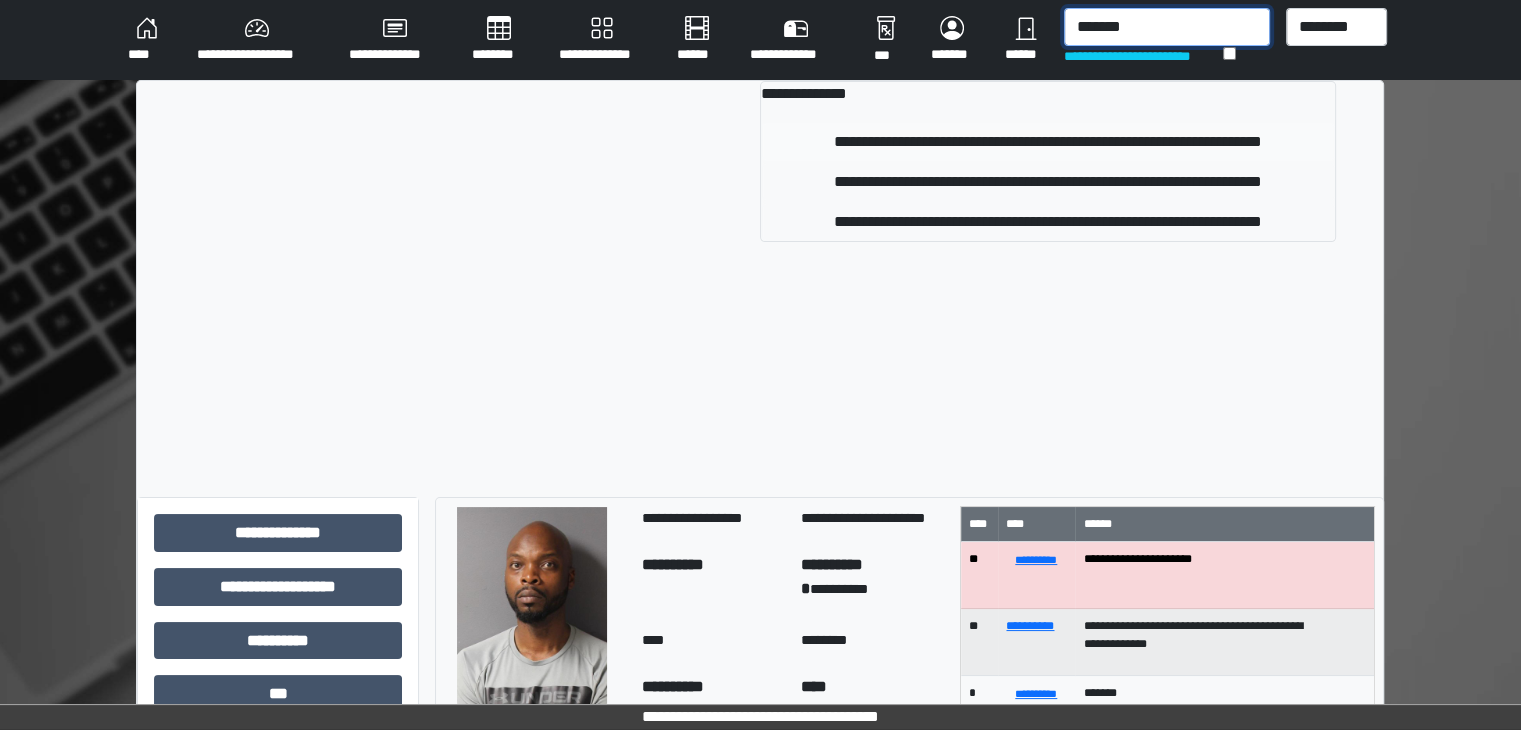 type on "*******" 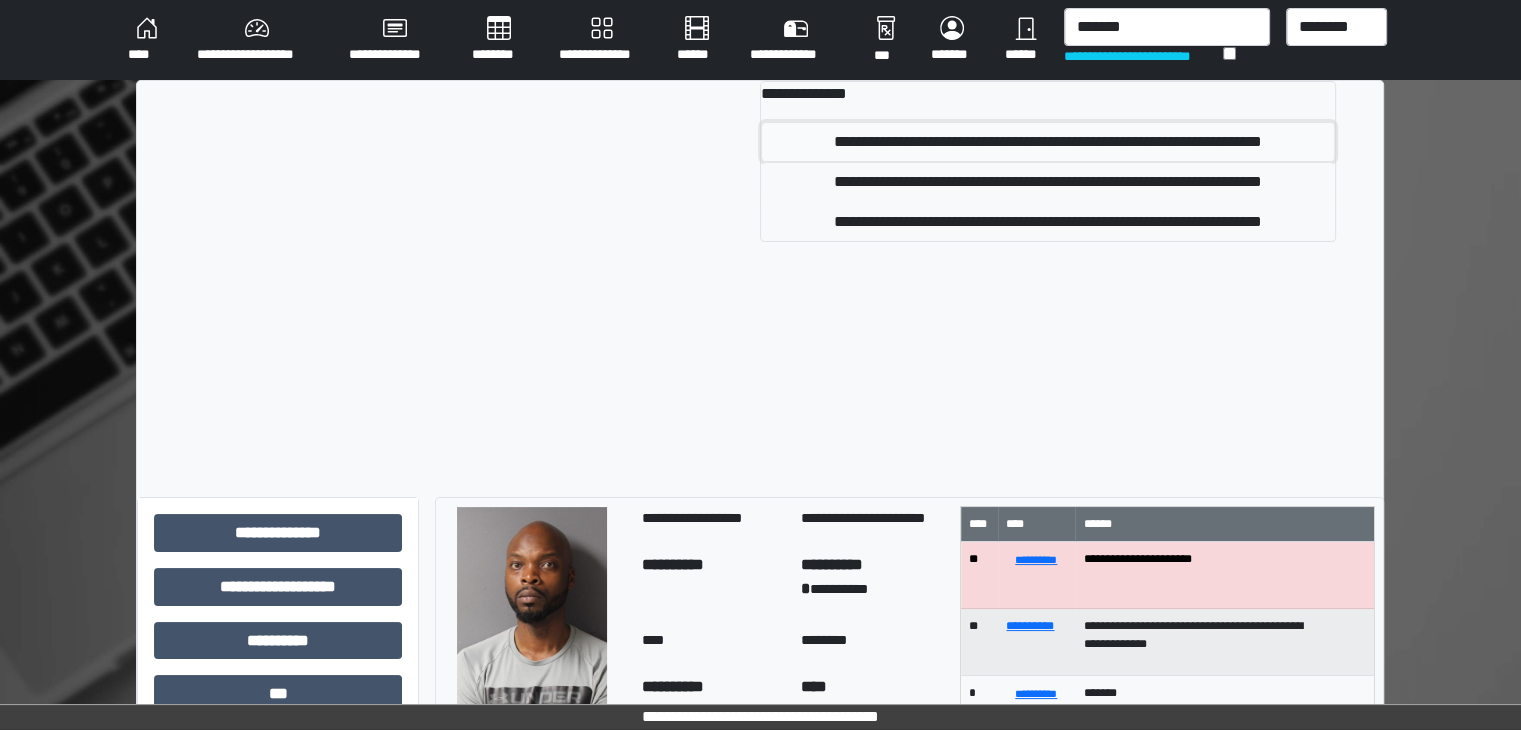 click on "**********" at bounding box center [1048, 142] 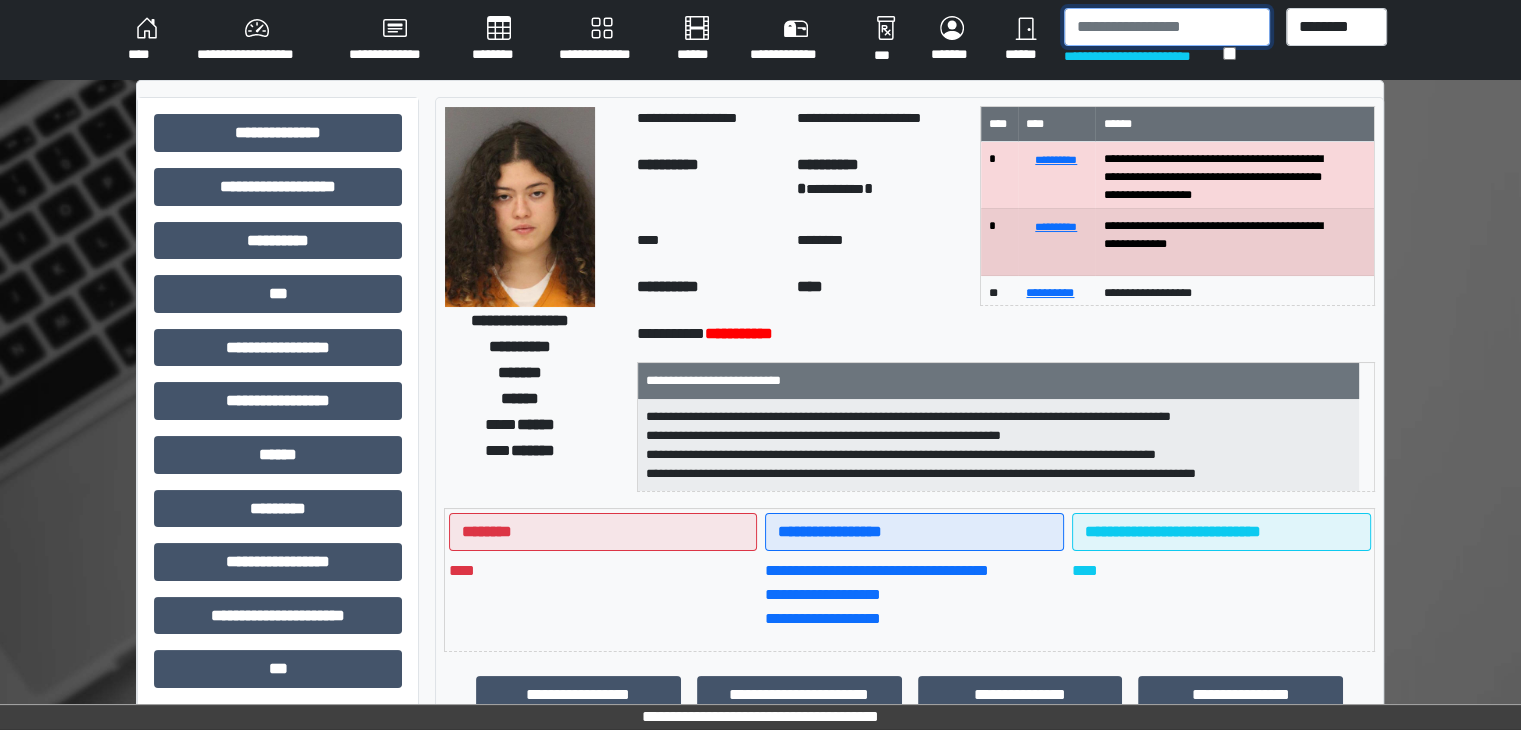click at bounding box center (1167, 27) 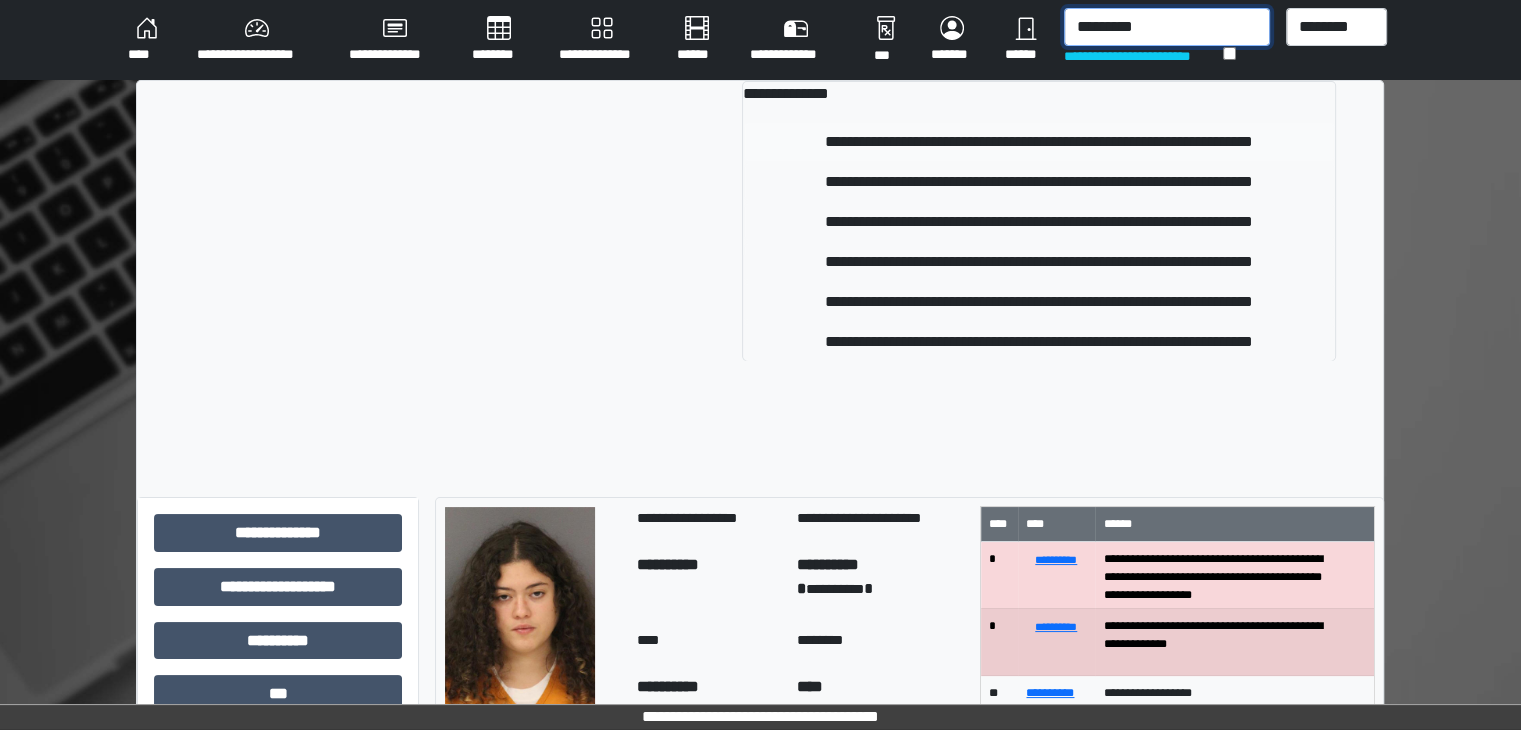 type on "*********" 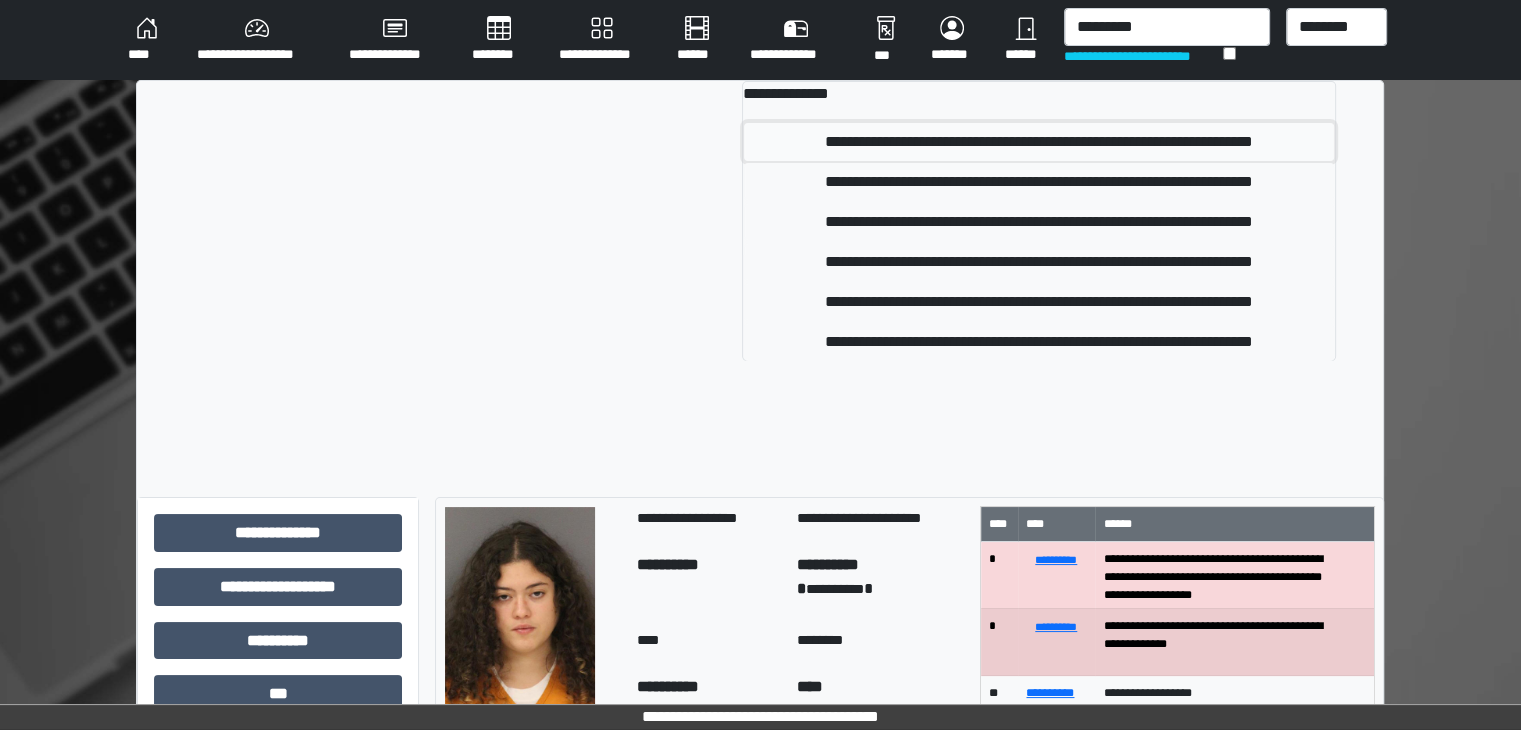 click on "**********" at bounding box center (1039, 142) 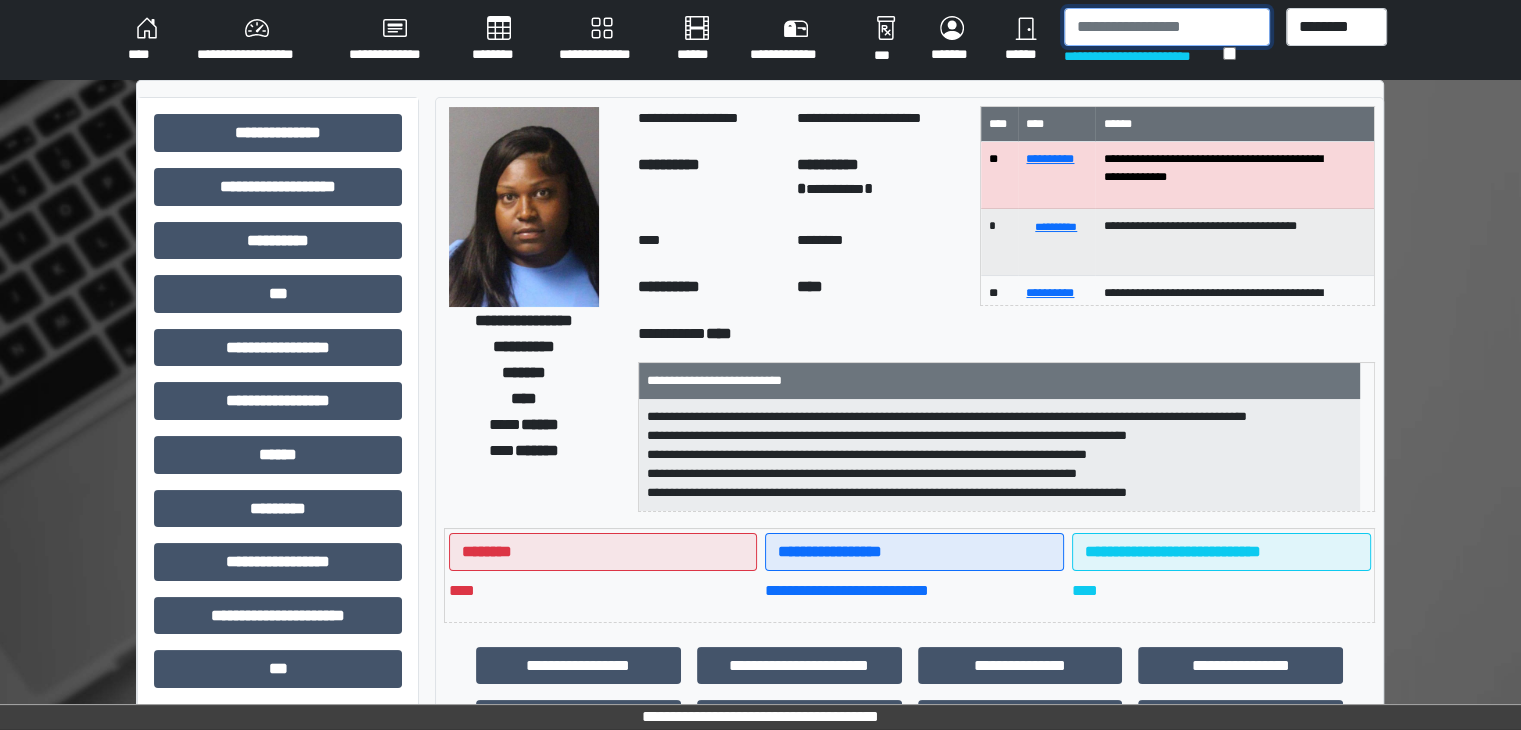 click at bounding box center [1167, 27] 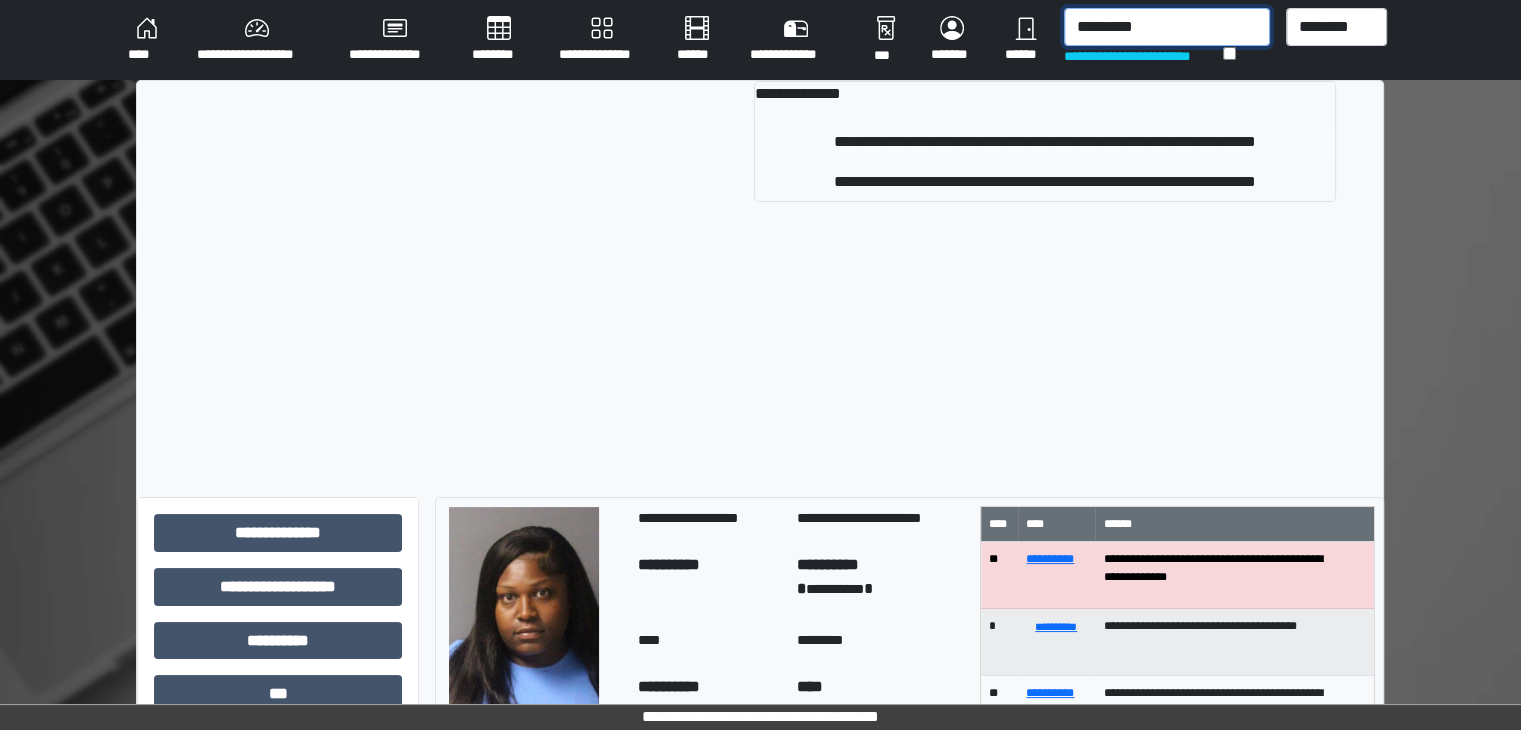 type on "*********" 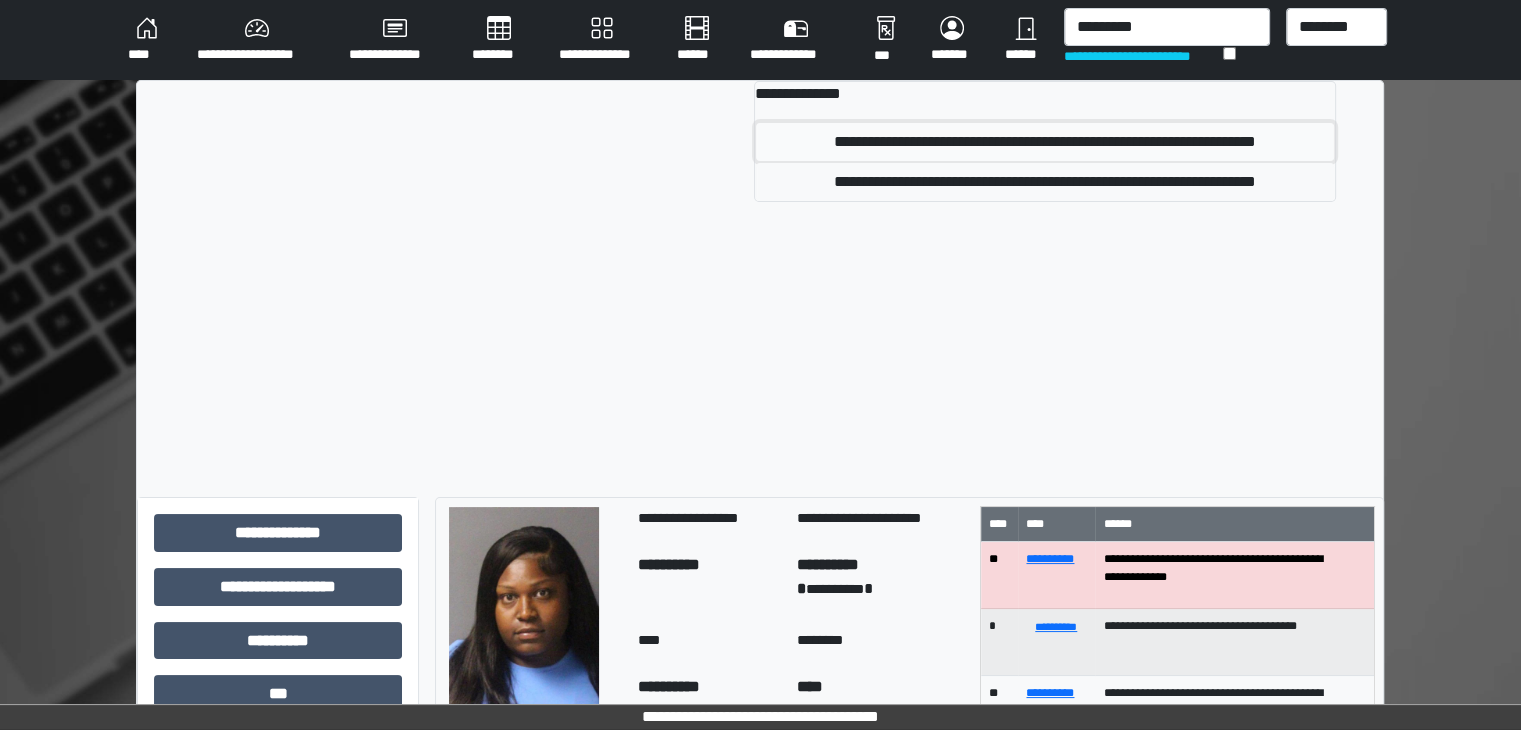 click on "**********" at bounding box center [1045, 142] 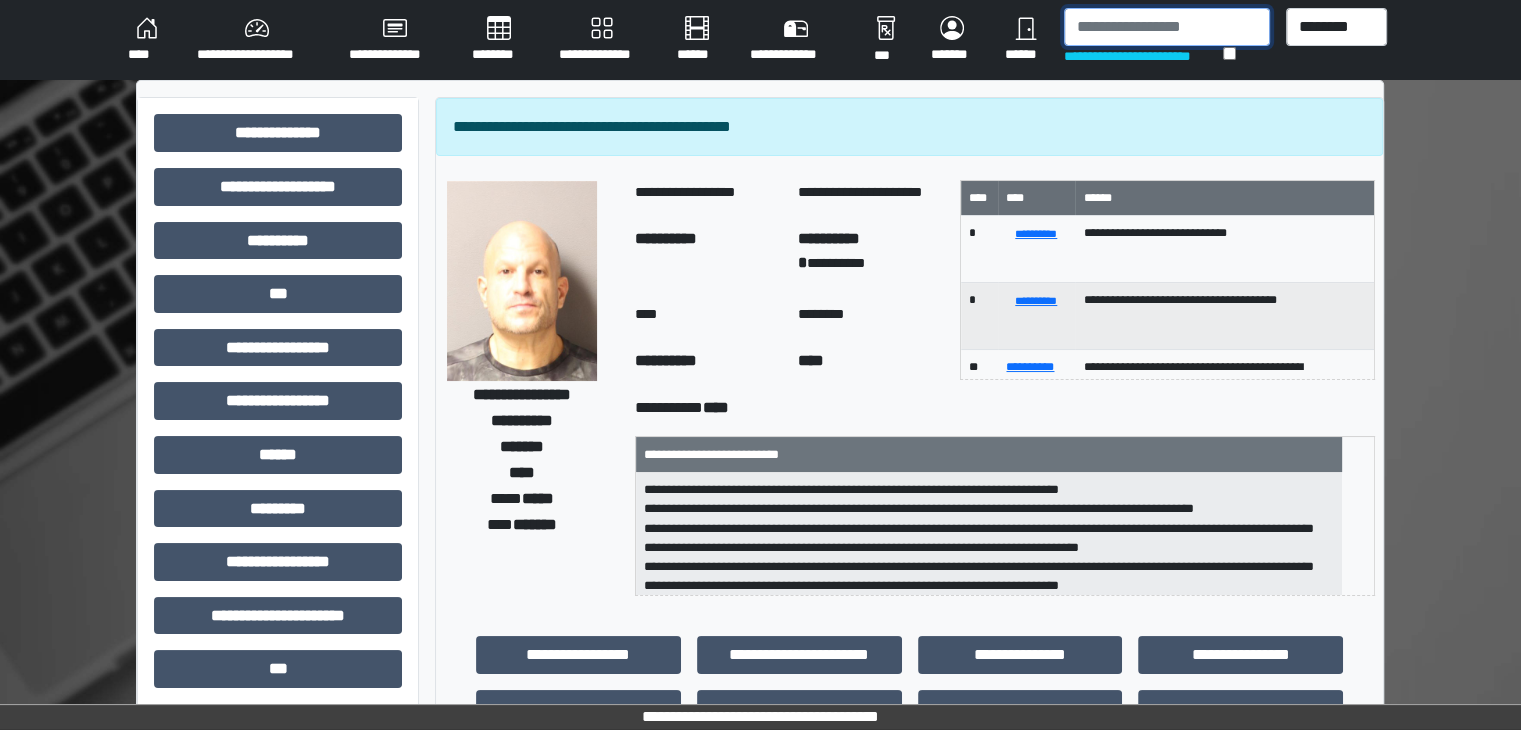 click at bounding box center (1167, 27) 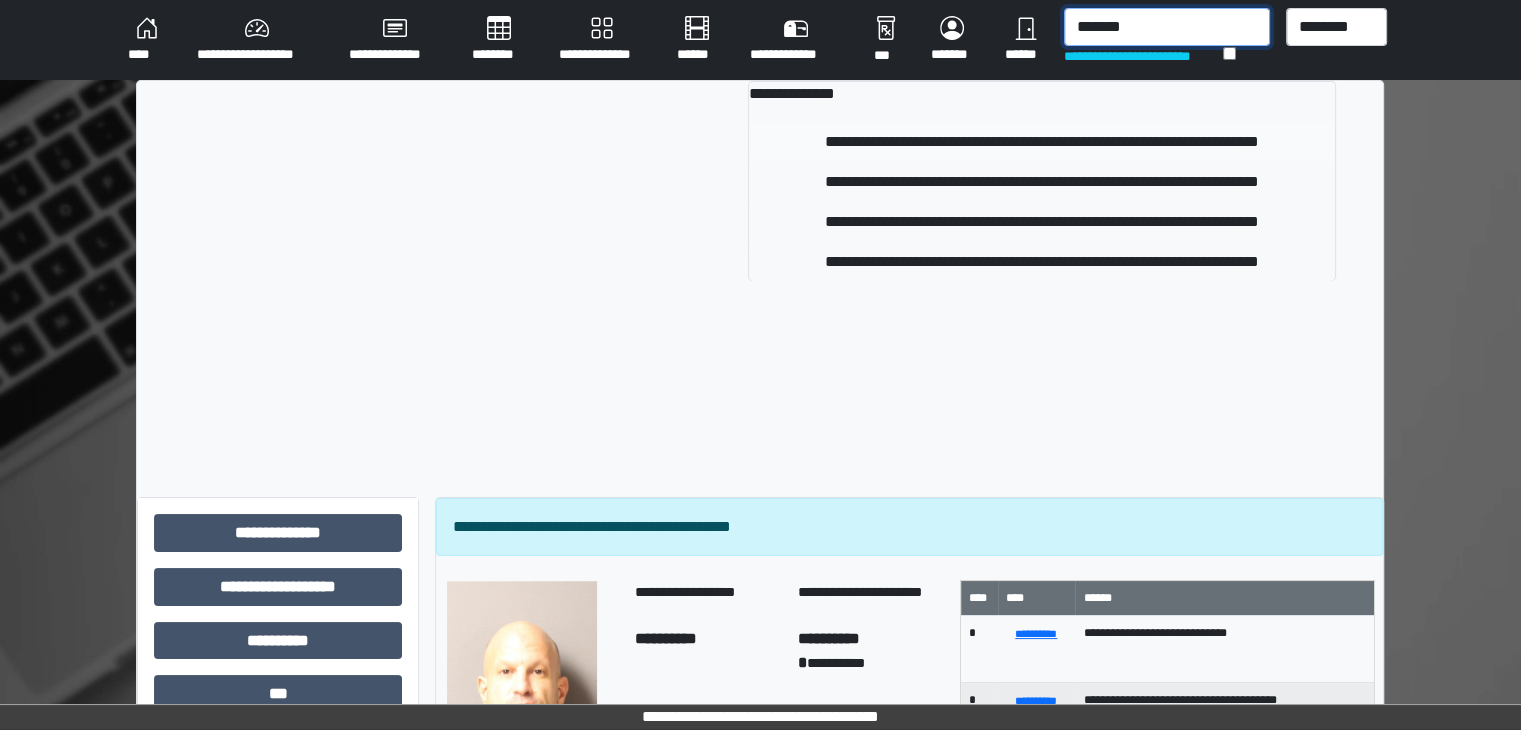 type on "*******" 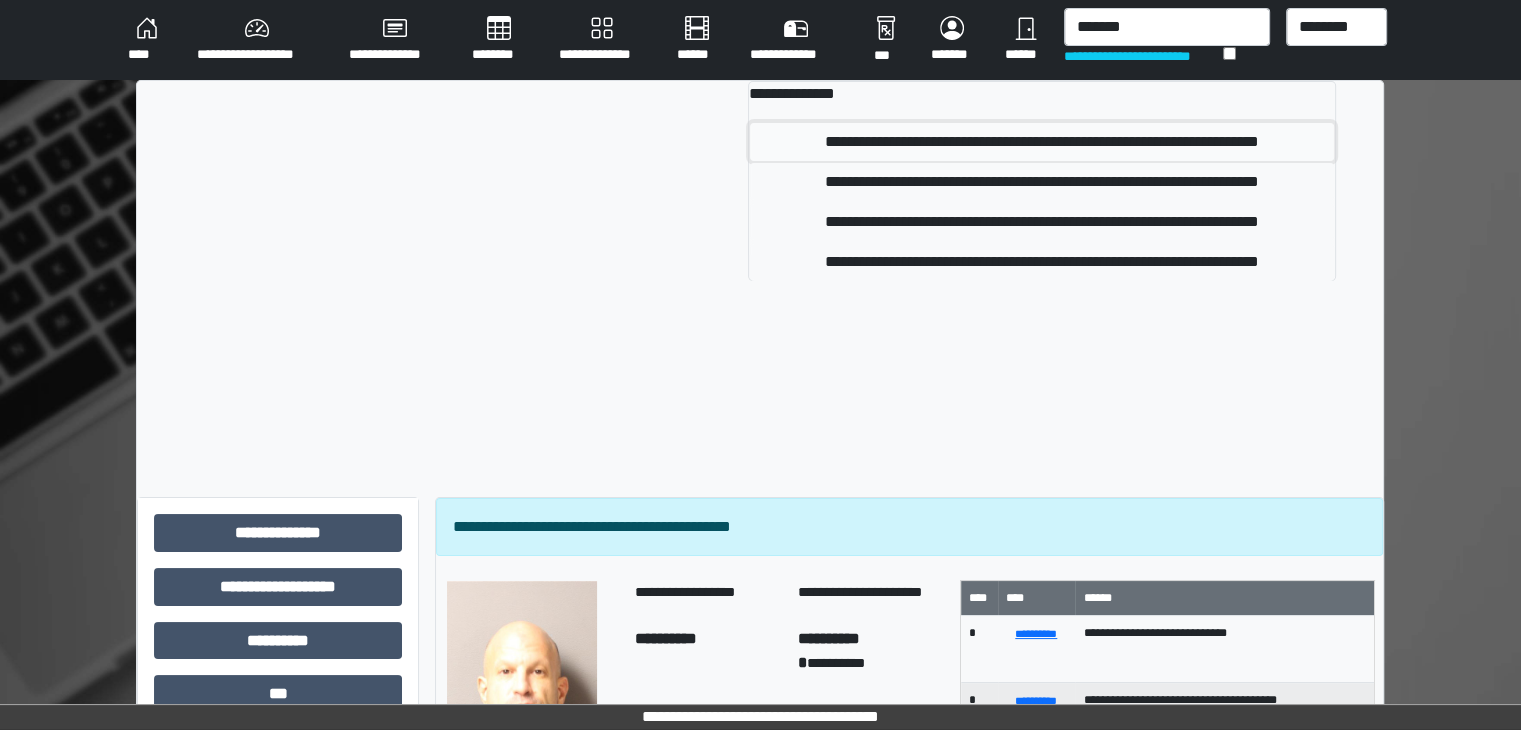 click on "**********" at bounding box center (1041, 142) 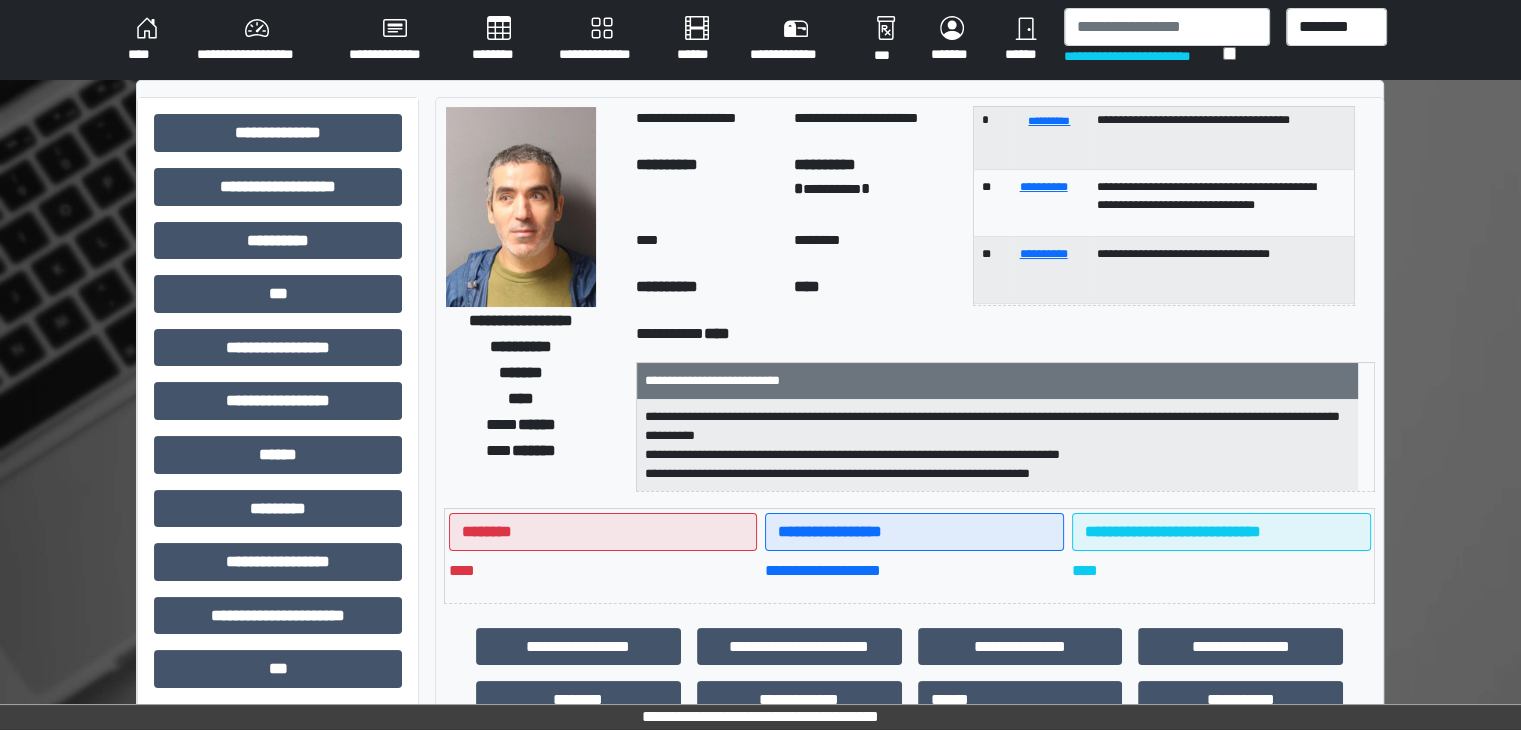 scroll, scrollTop: 252, scrollLeft: 0, axis: vertical 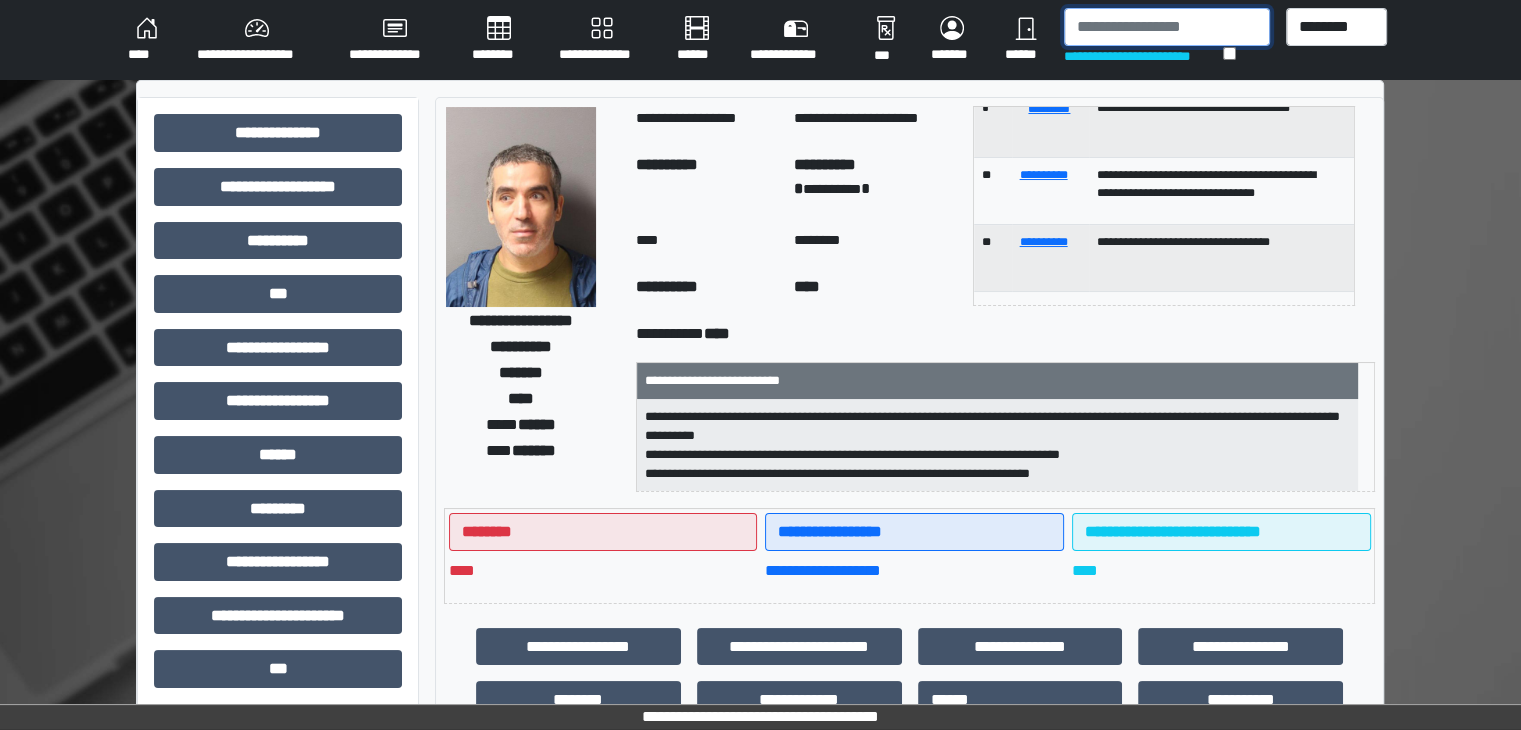 click at bounding box center [1167, 27] 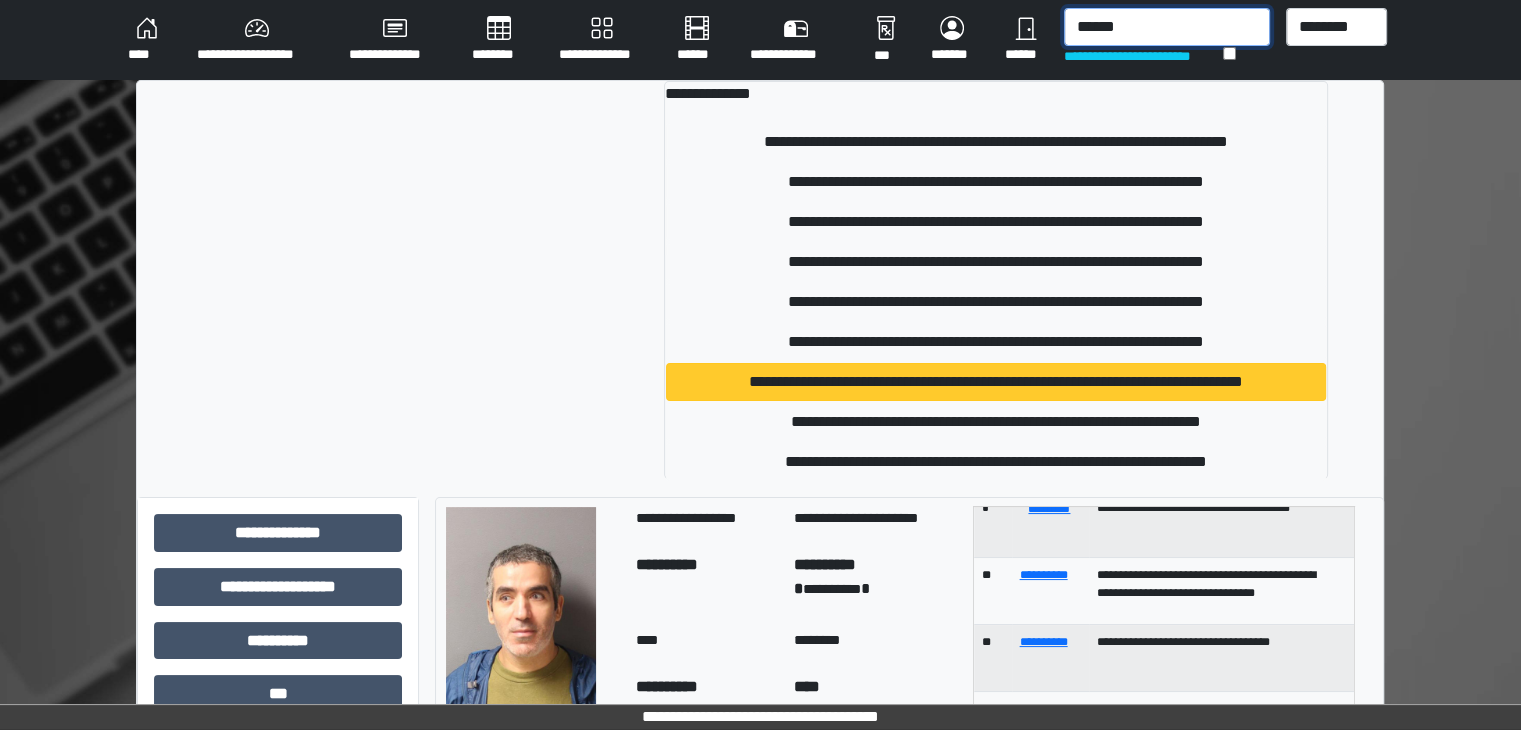 type on "******" 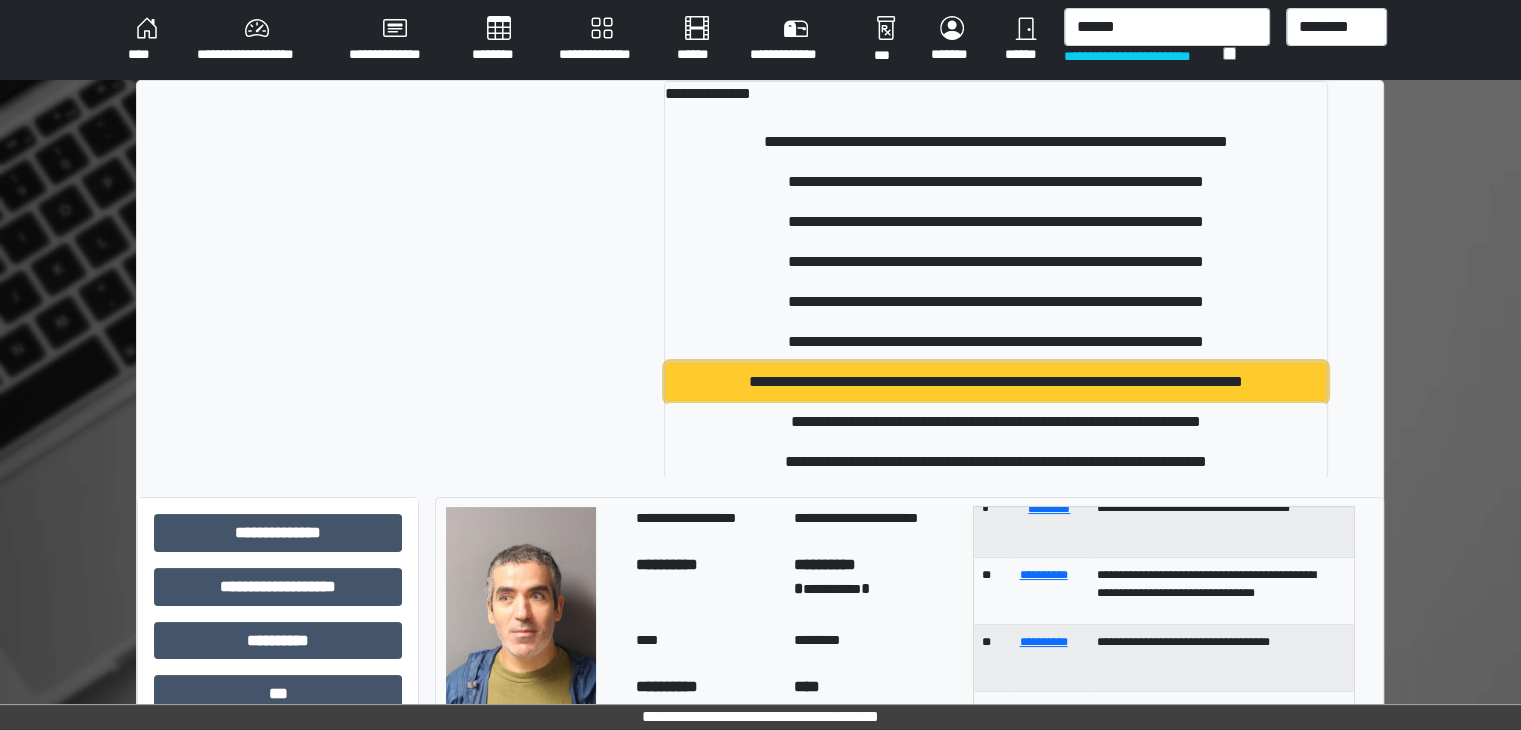 click on "**********" at bounding box center [996, 382] 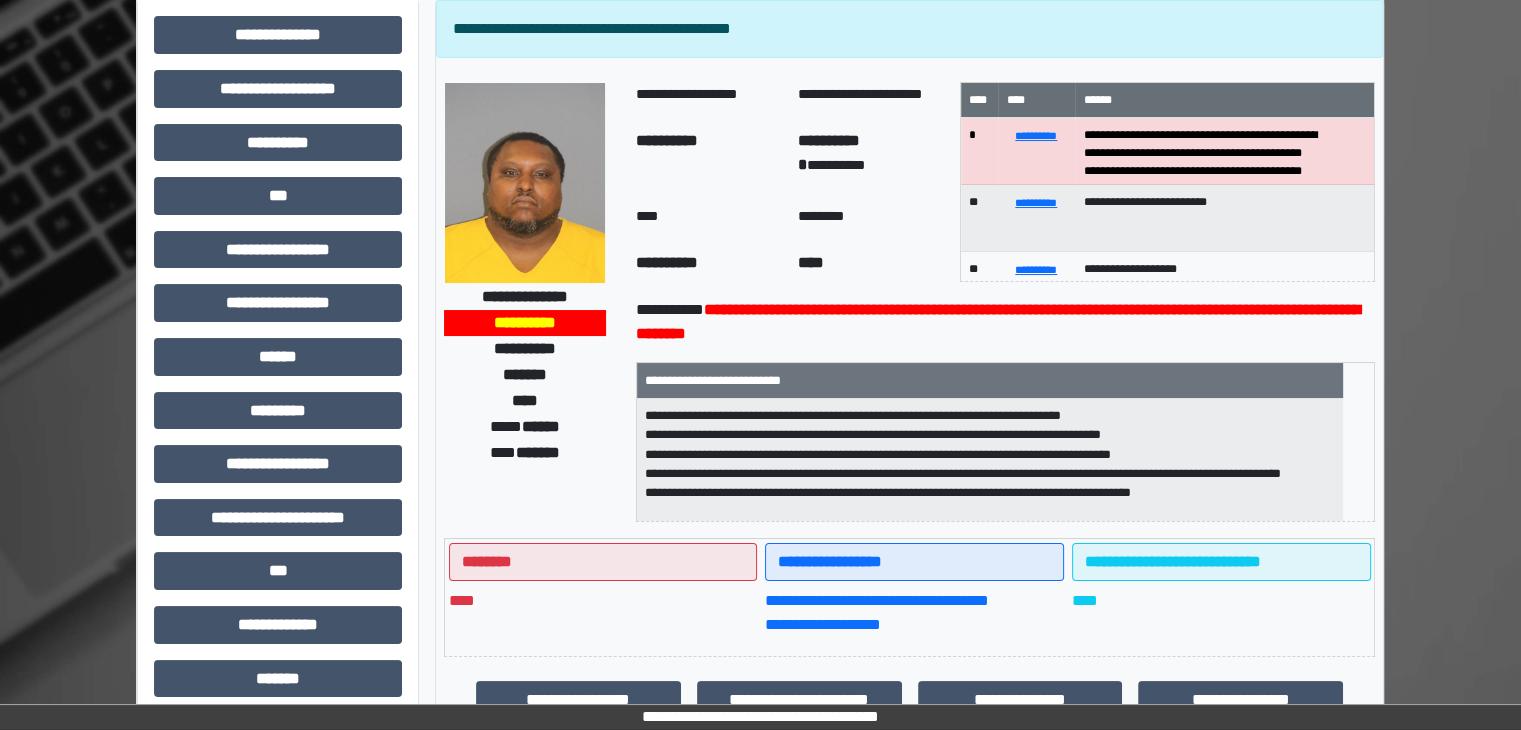 scroll, scrollTop: 100, scrollLeft: 0, axis: vertical 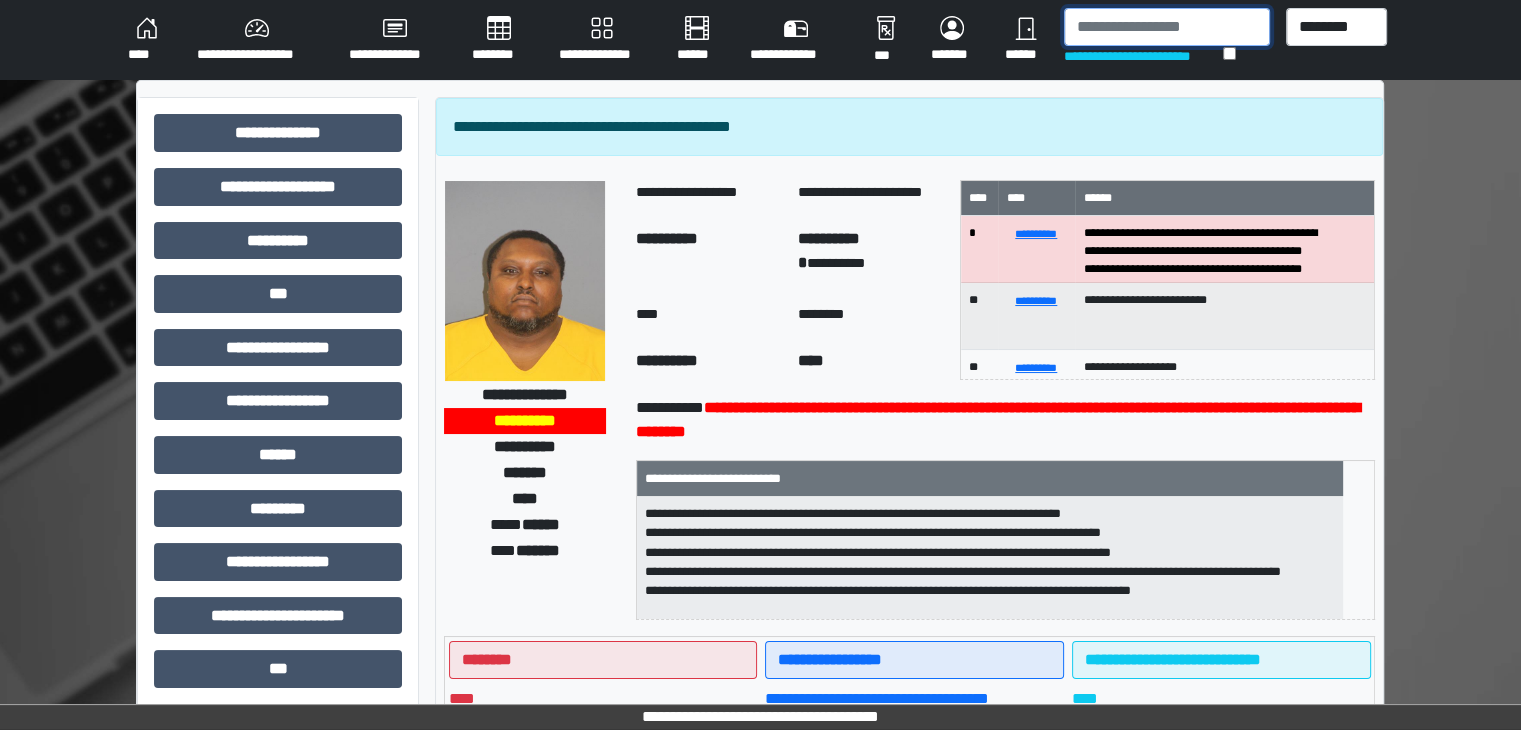 click at bounding box center [1167, 27] 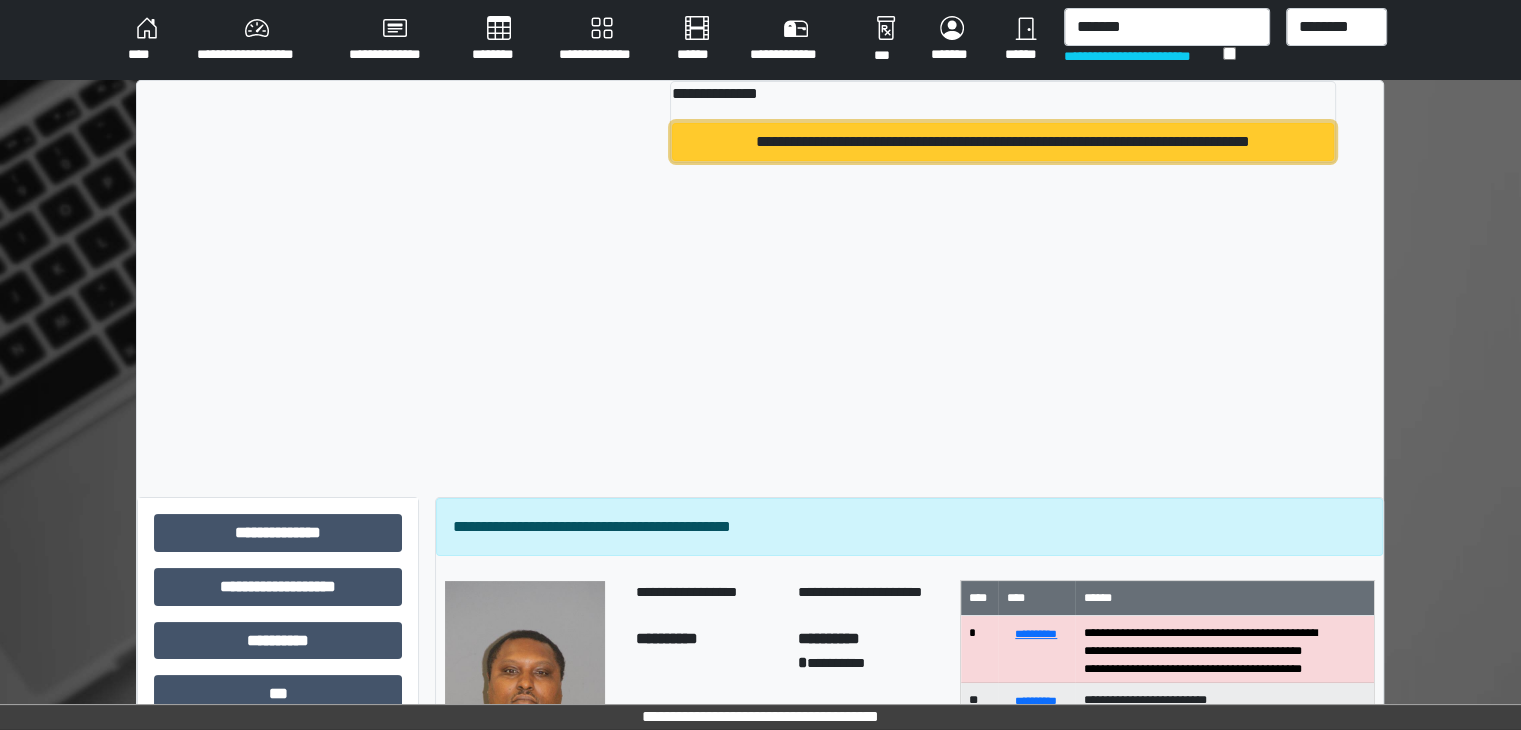 click on "**********" at bounding box center [1002, 142] 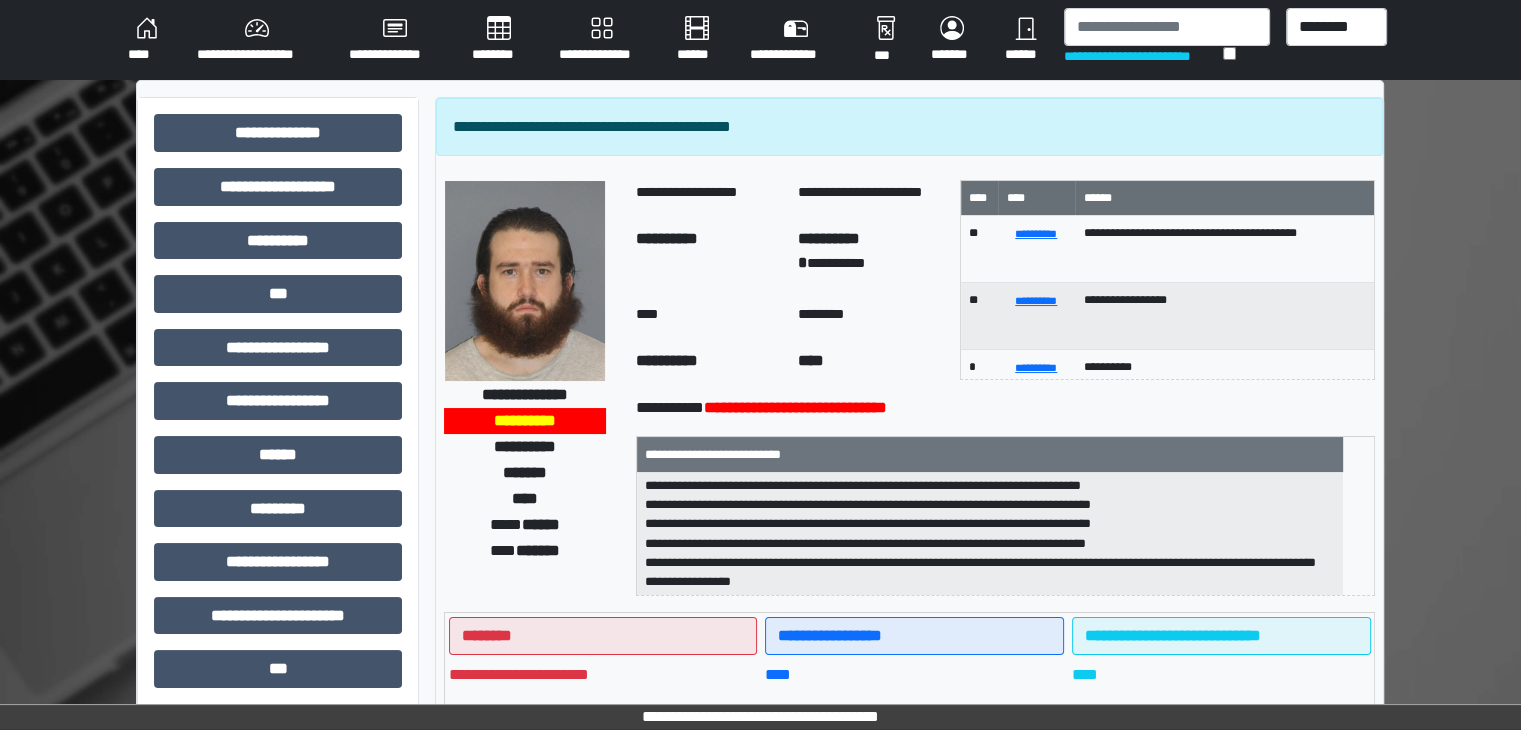 scroll, scrollTop: 120, scrollLeft: 0, axis: vertical 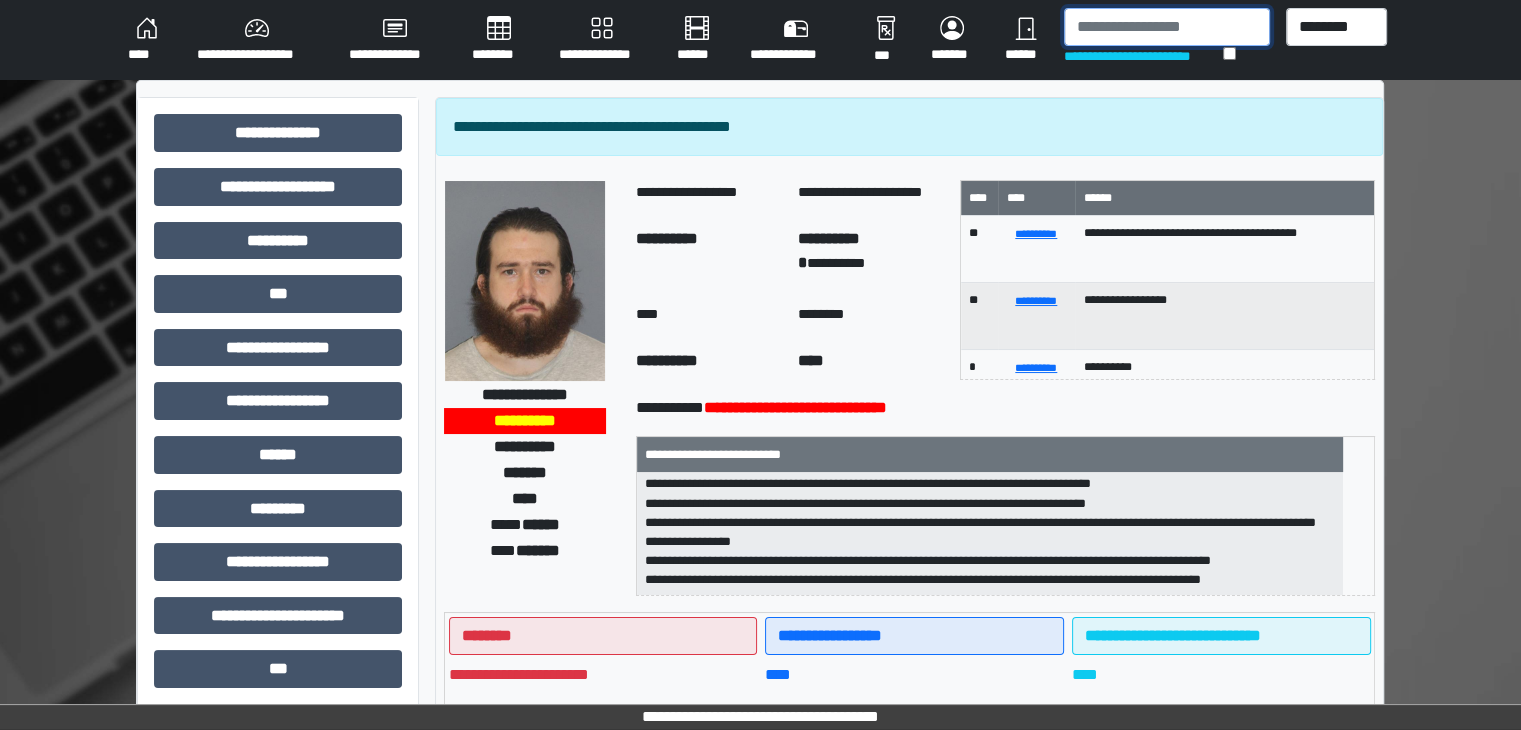 click at bounding box center [1167, 27] 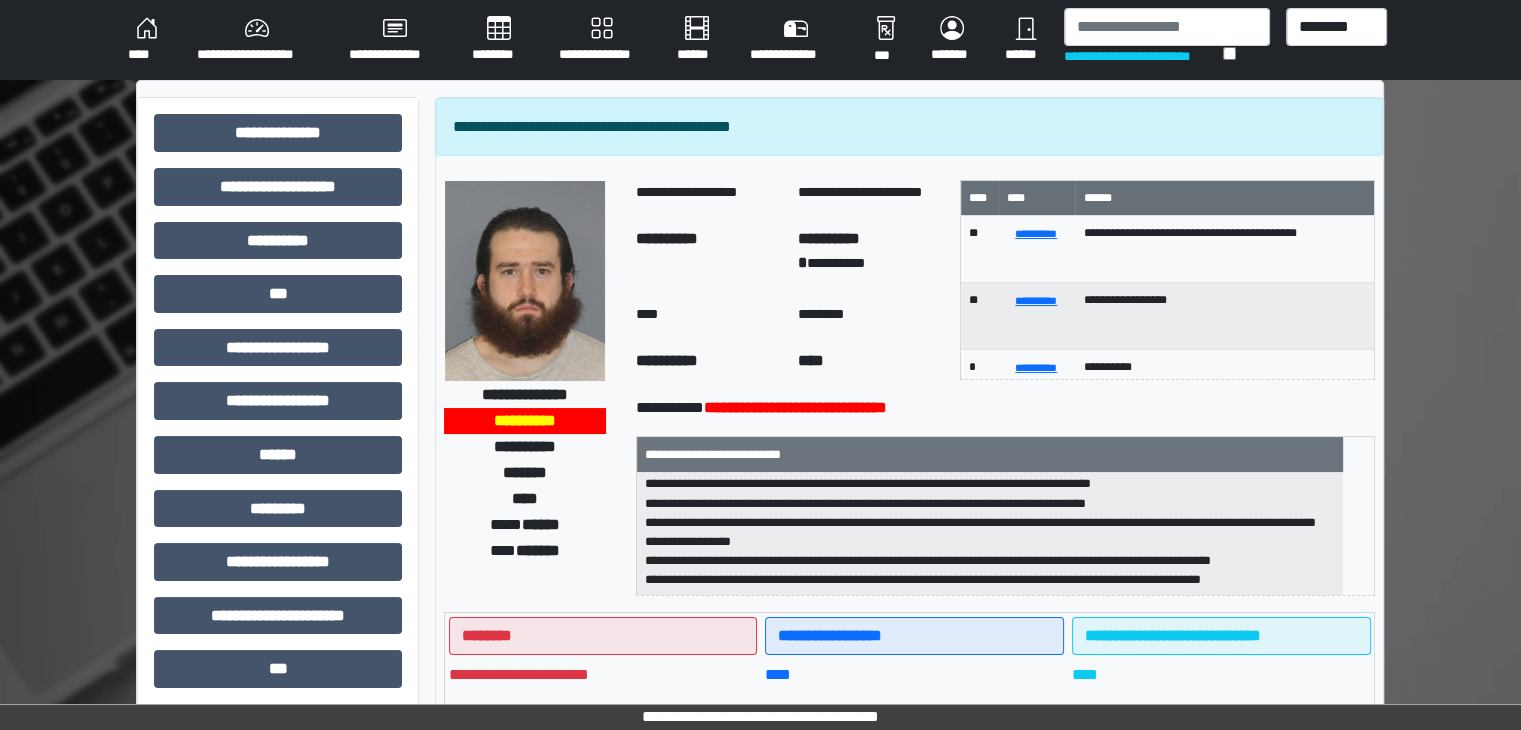 click on "**********" at bounding box center (1167, 40) 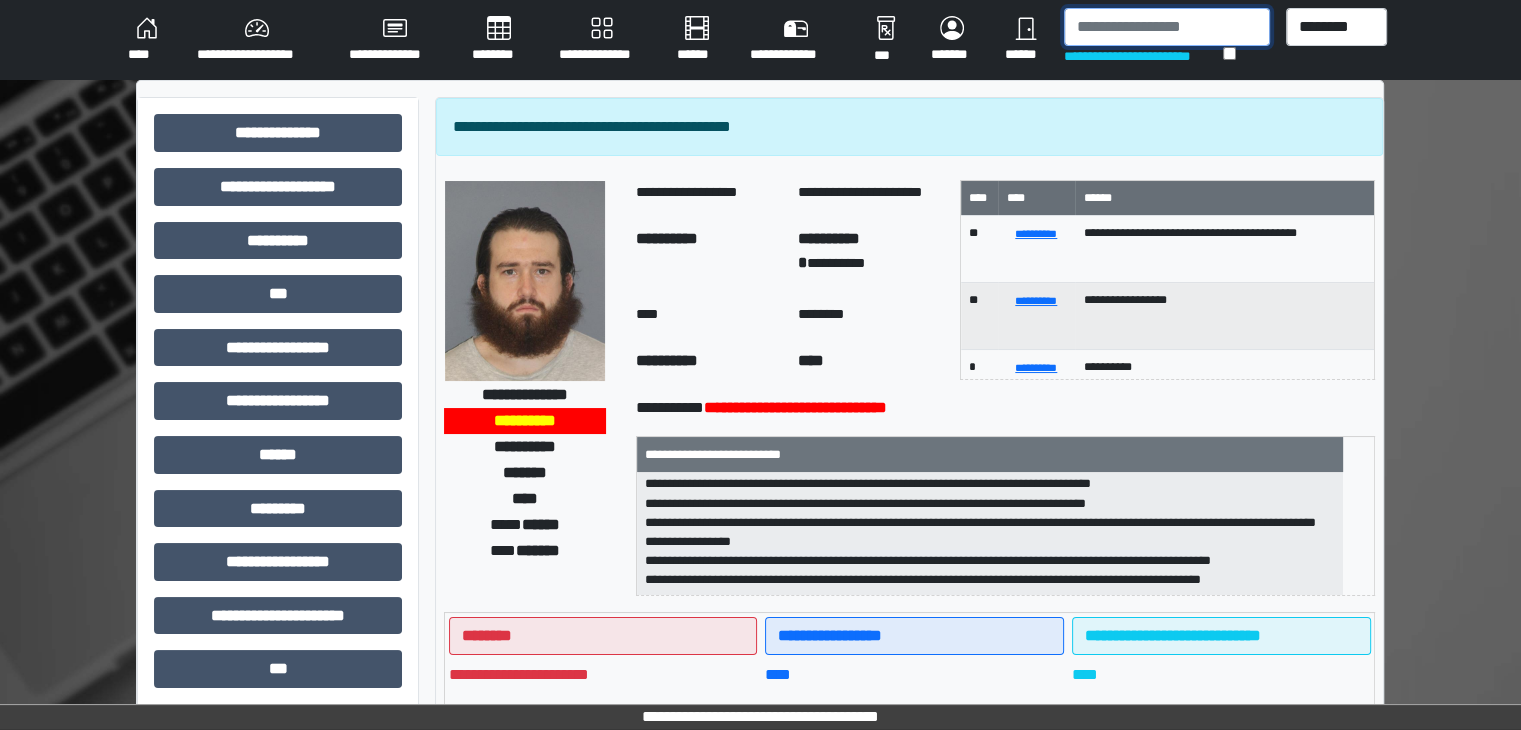click at bounding box center [1167, 27] 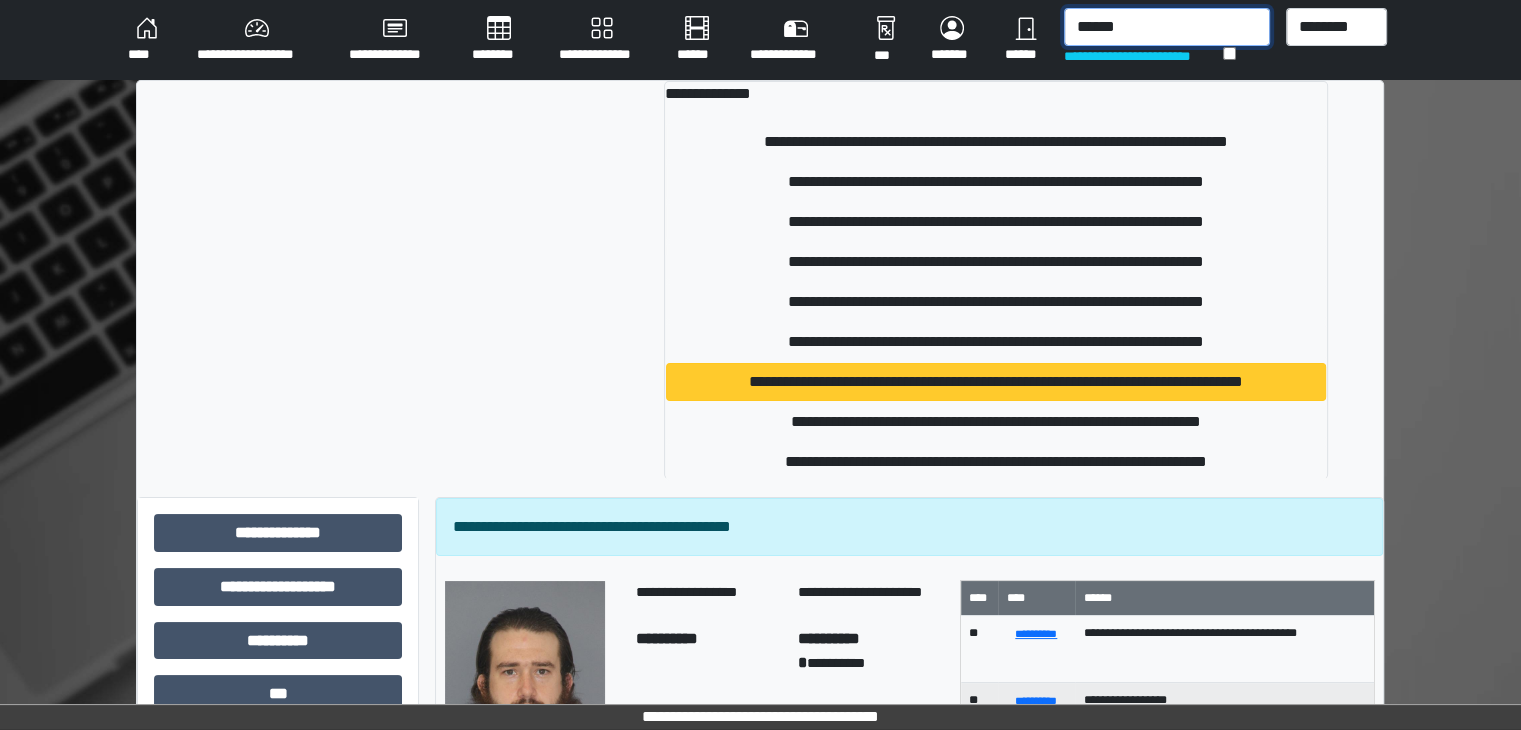 type on "******" 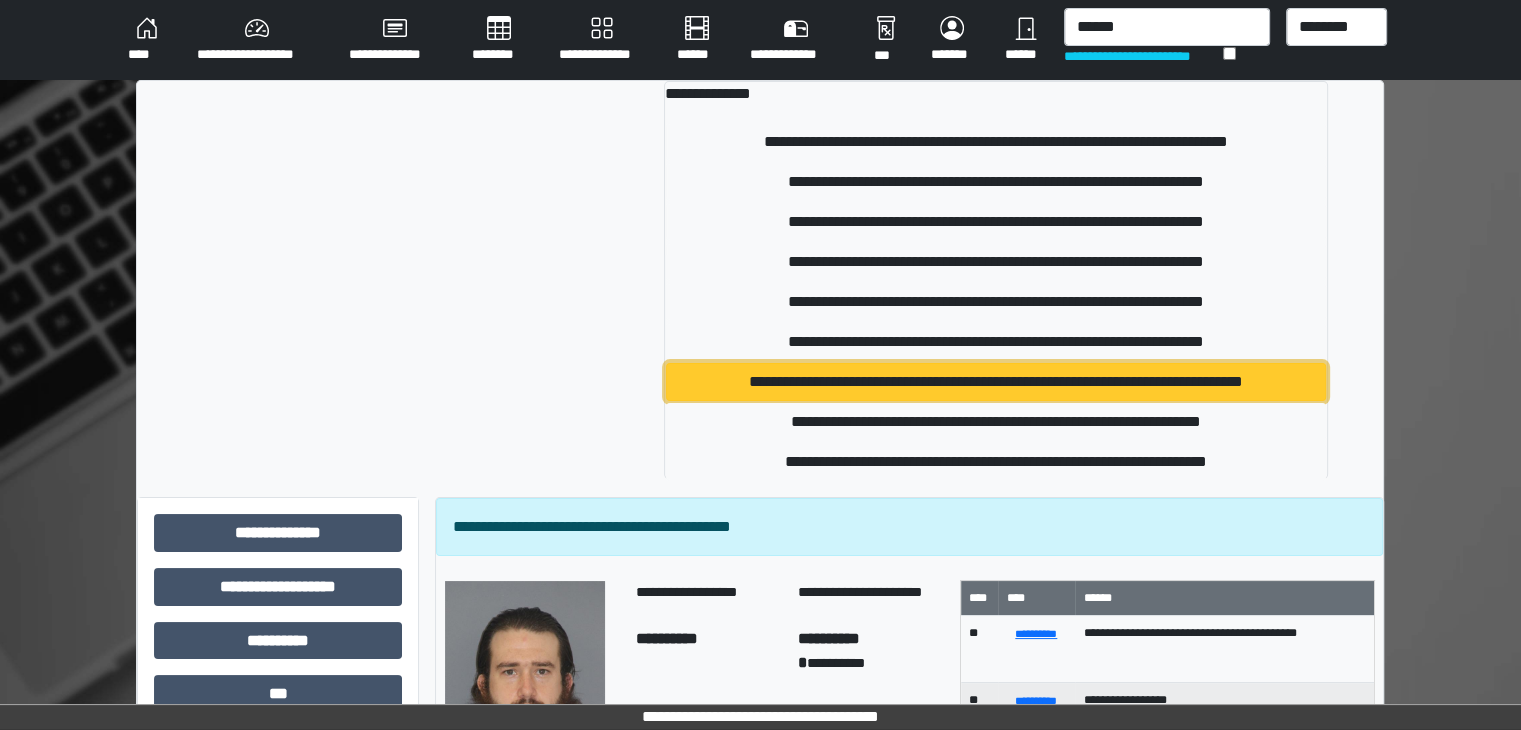 click on "**********" at bounding box center (996, 382) 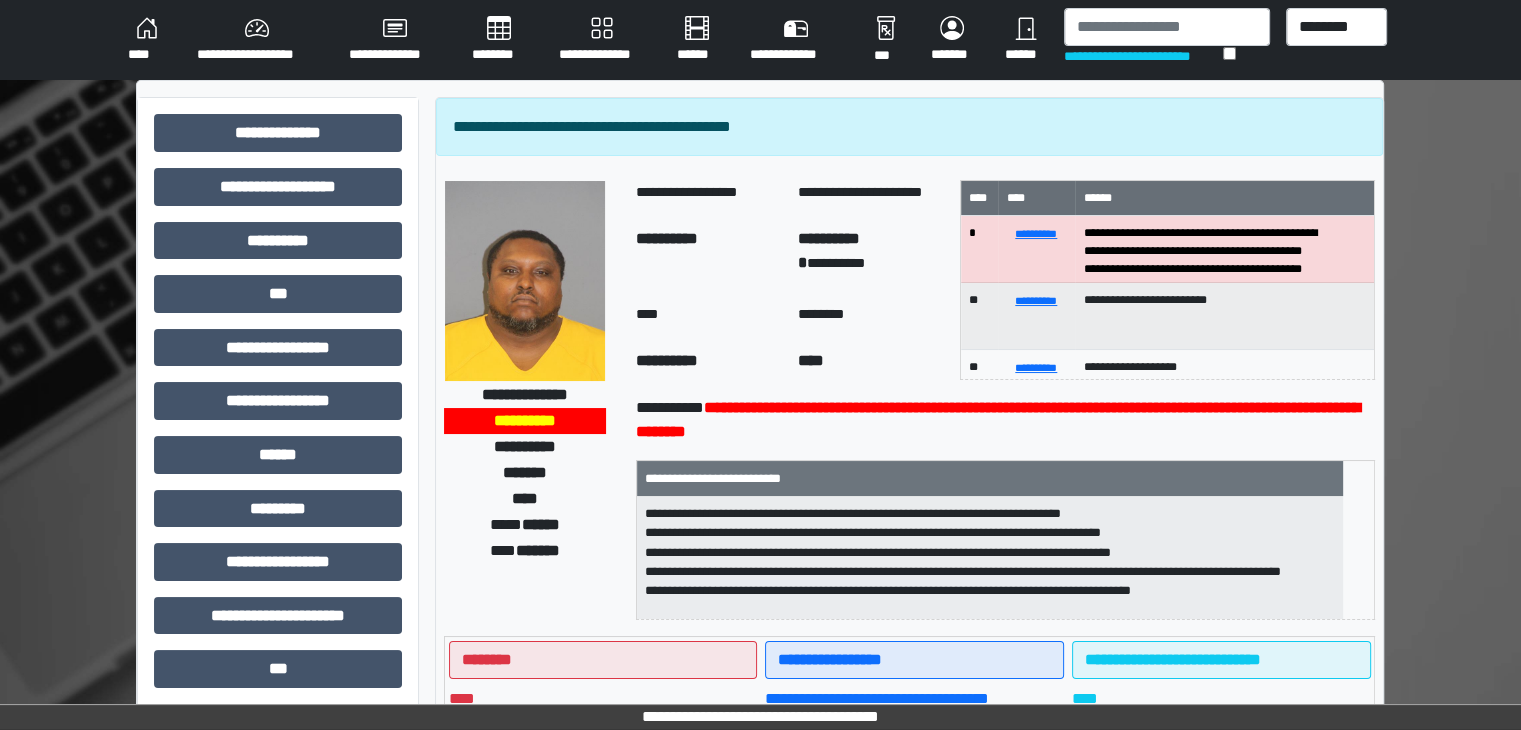 scroll, scrollTop: 0, scrollLeft: 0, axis: both 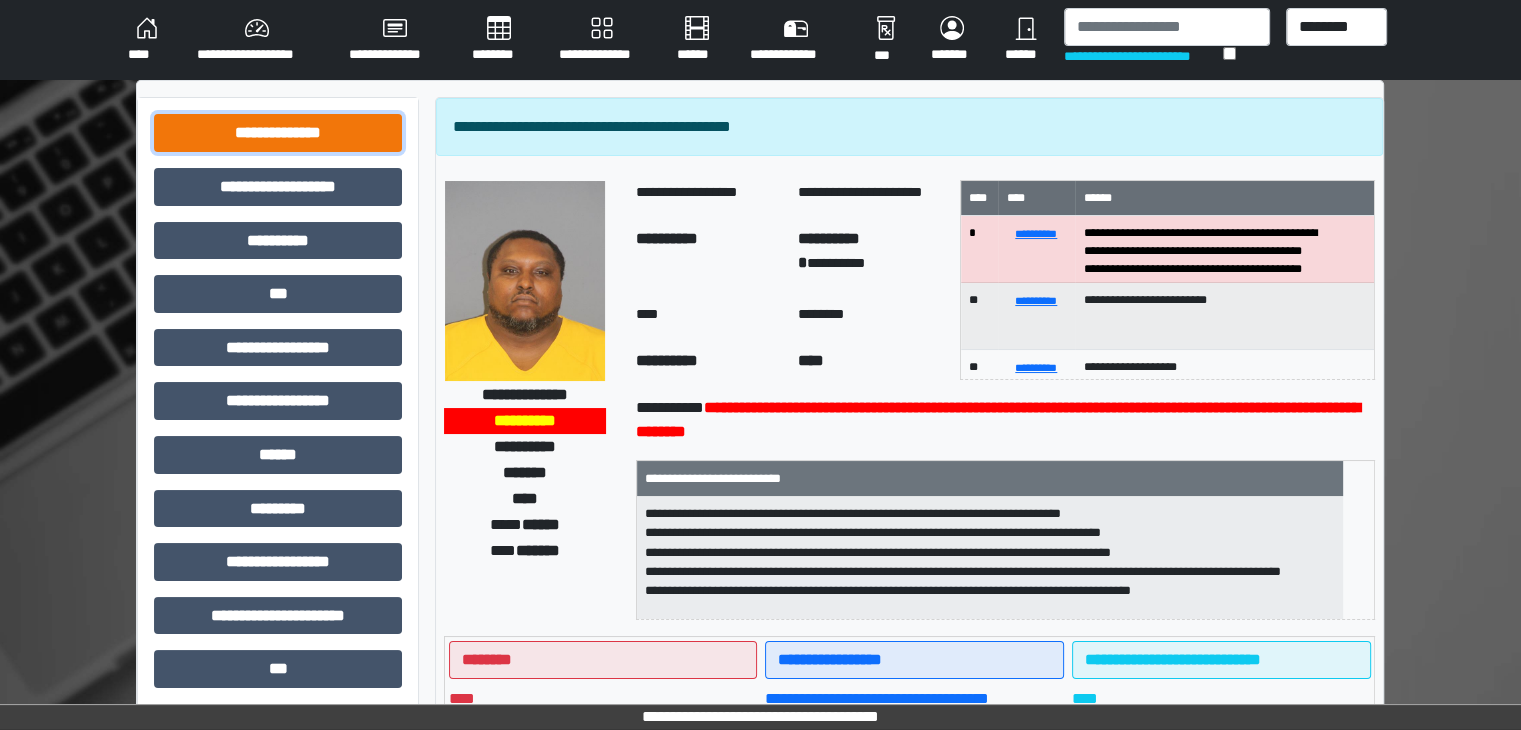 click on "**********" at bounding box center [278, 133] 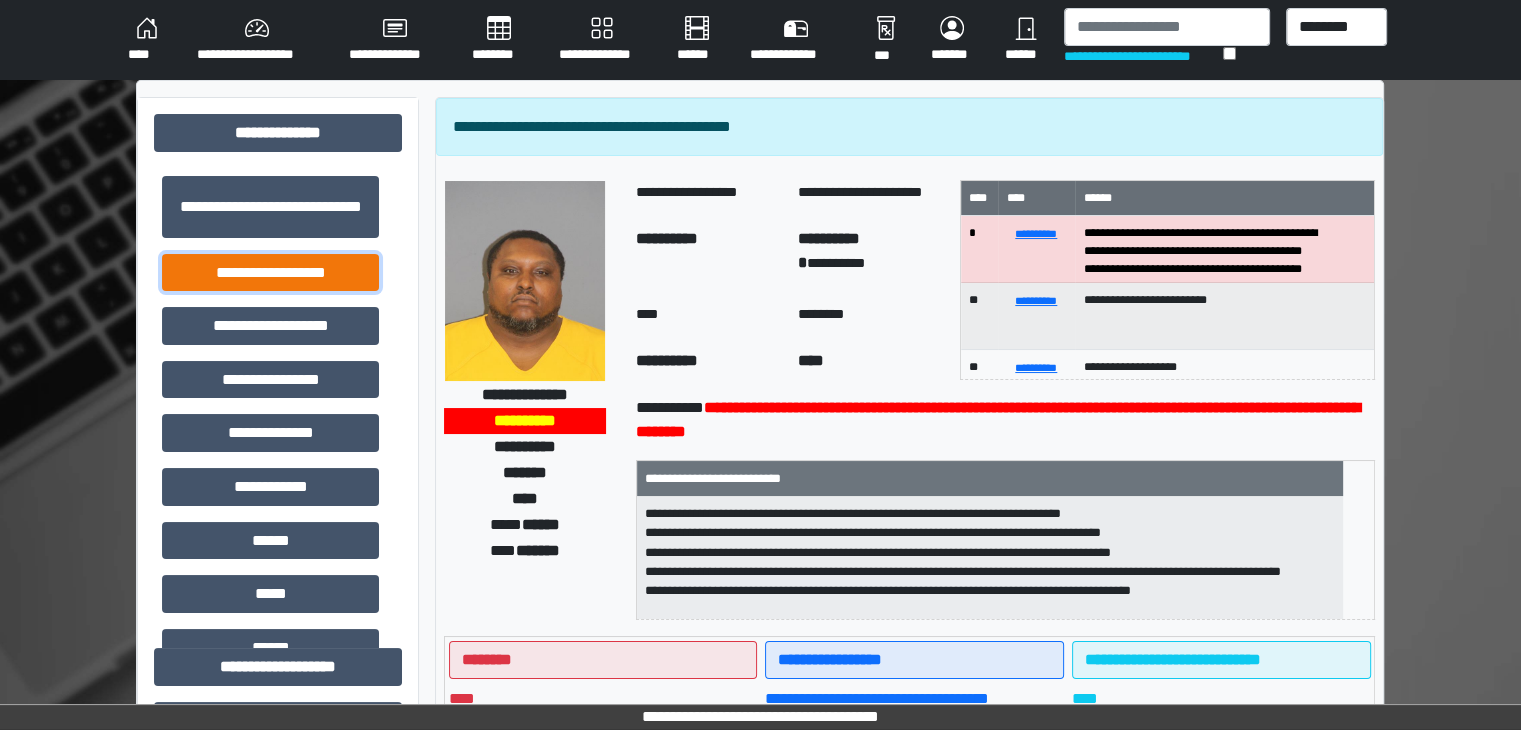 click on "**********" at bounding box center [270, 273] 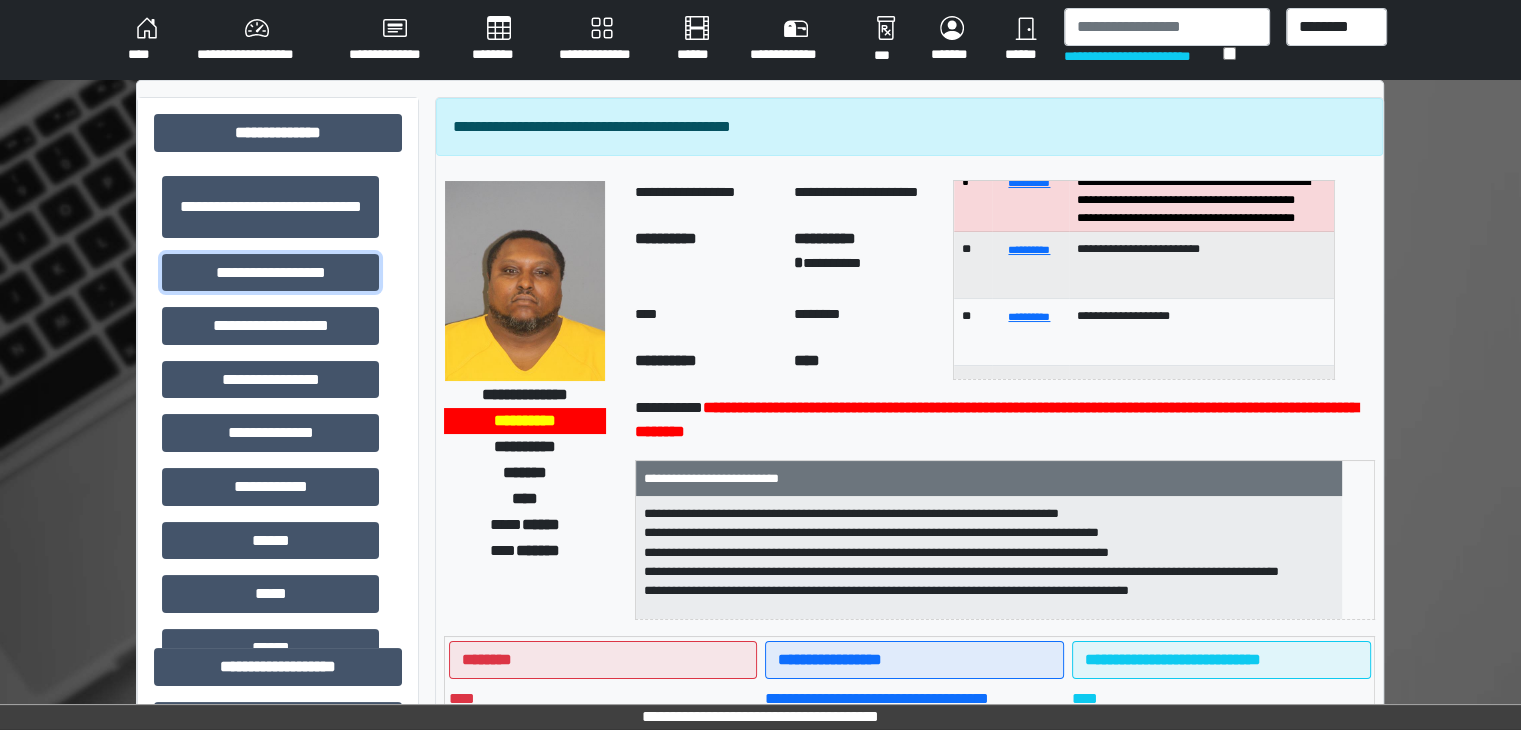 scroll, scrollTop: 320, scrollLeft: 0, axis: vertical 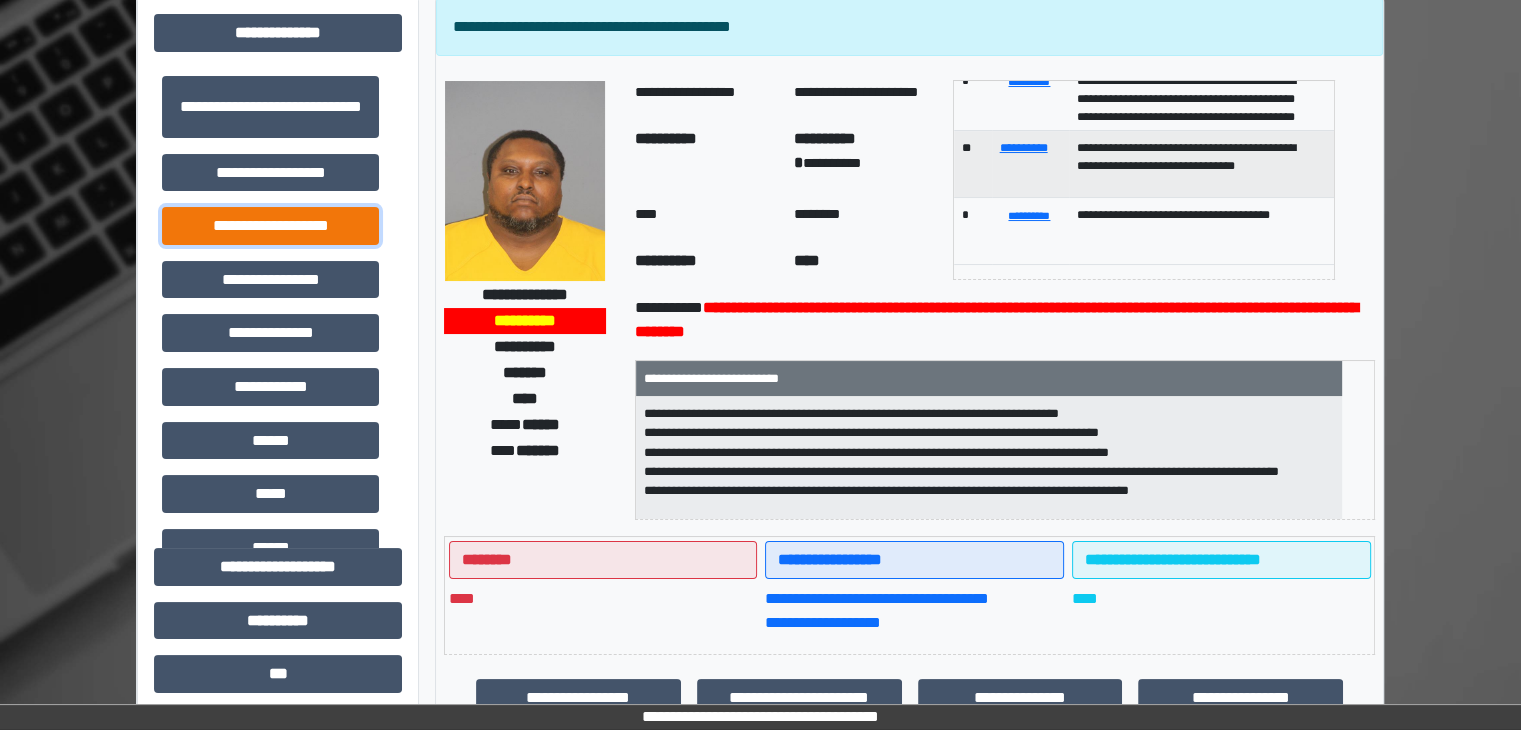 click on "**********" at bounding box center [270, 226] 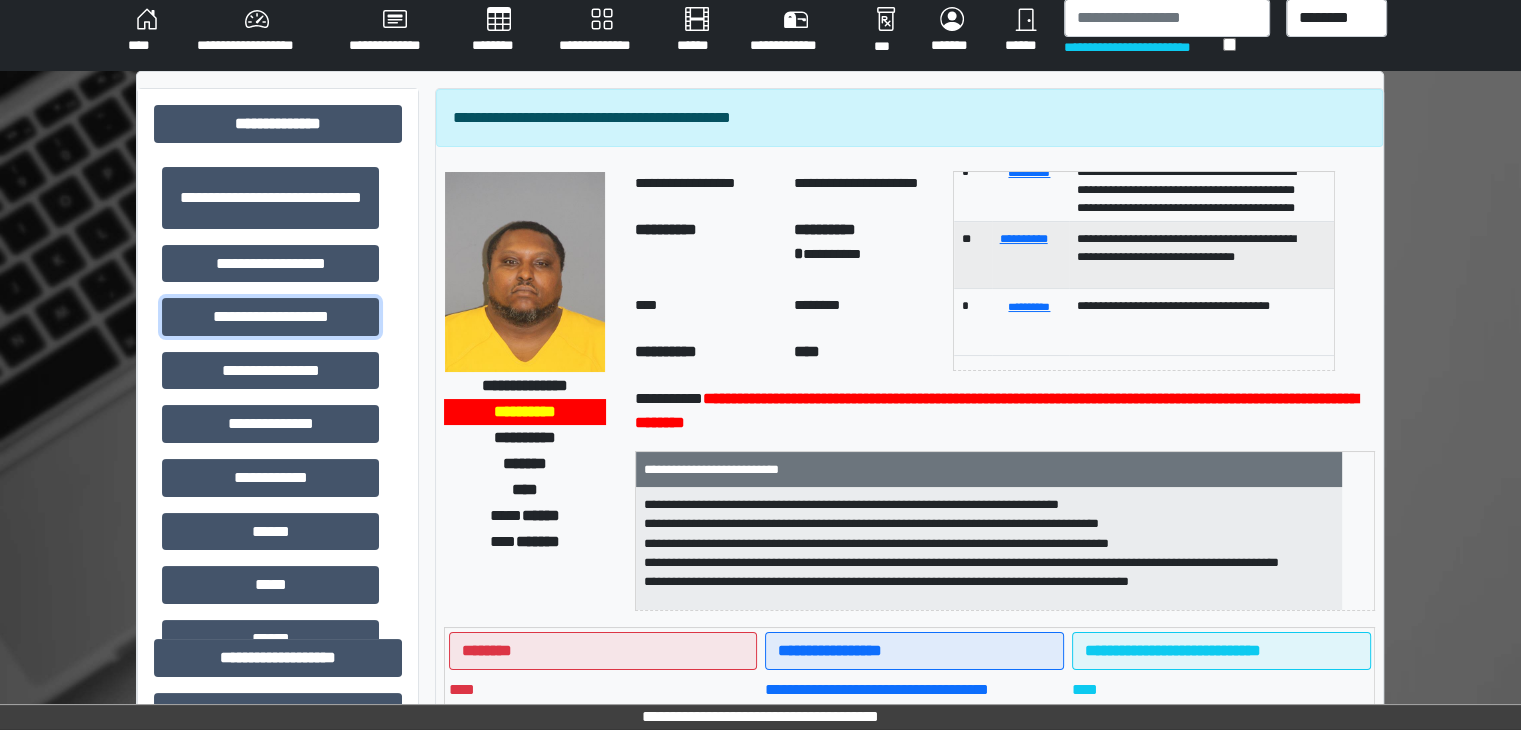 scroll, scrollTop: 0, scrollLeft: 0, axis: both 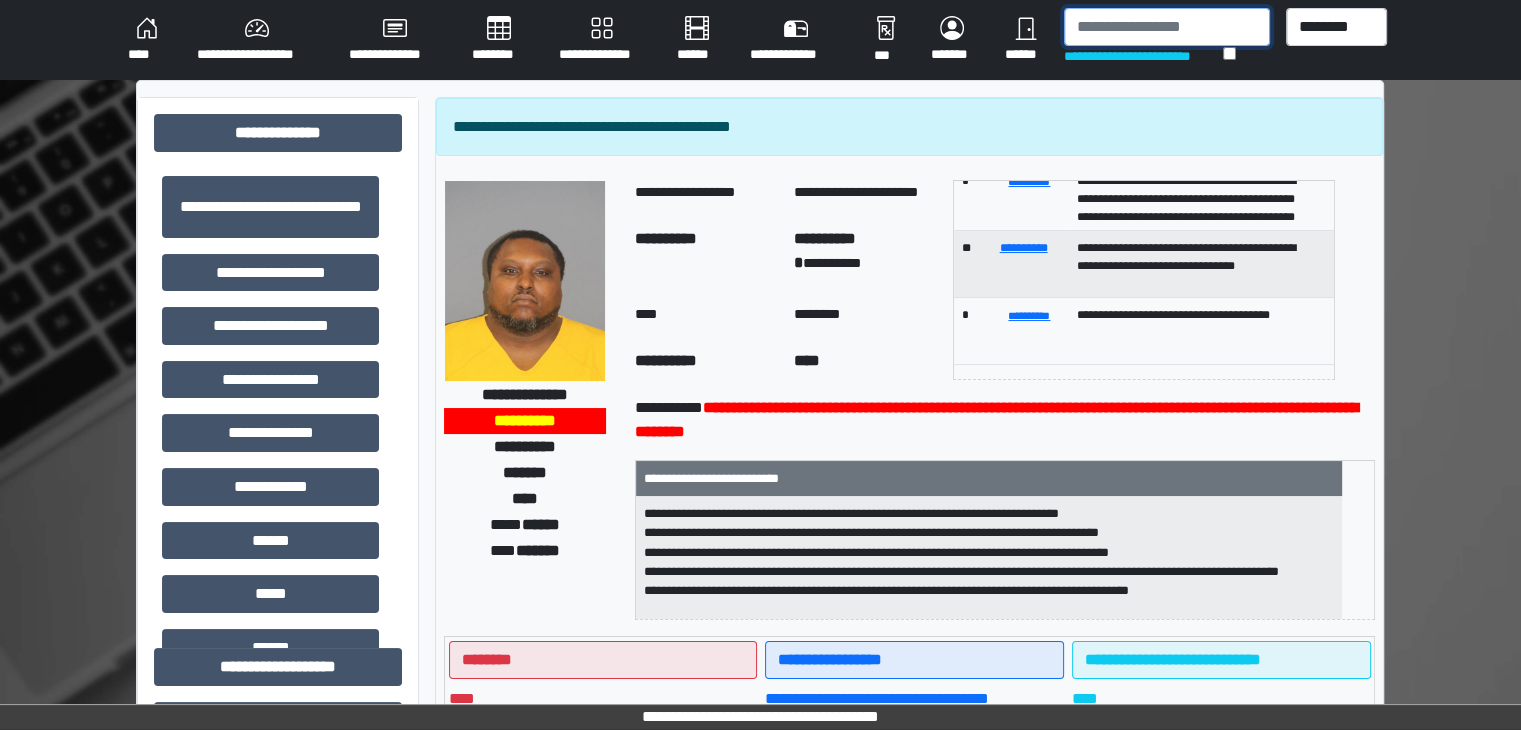 click at bounding box center [1167, 27] 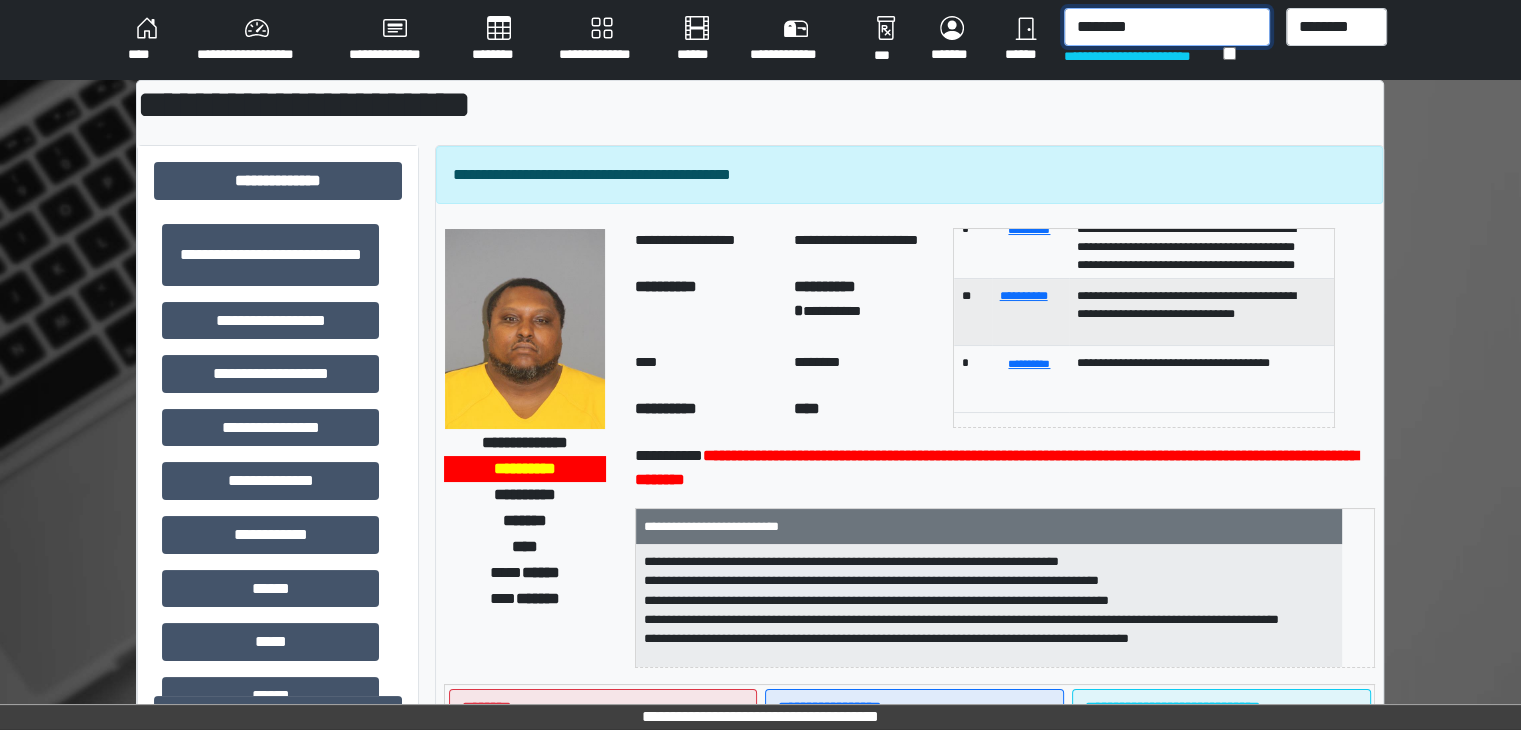 click on "********" at bounding box center (1167, 27) 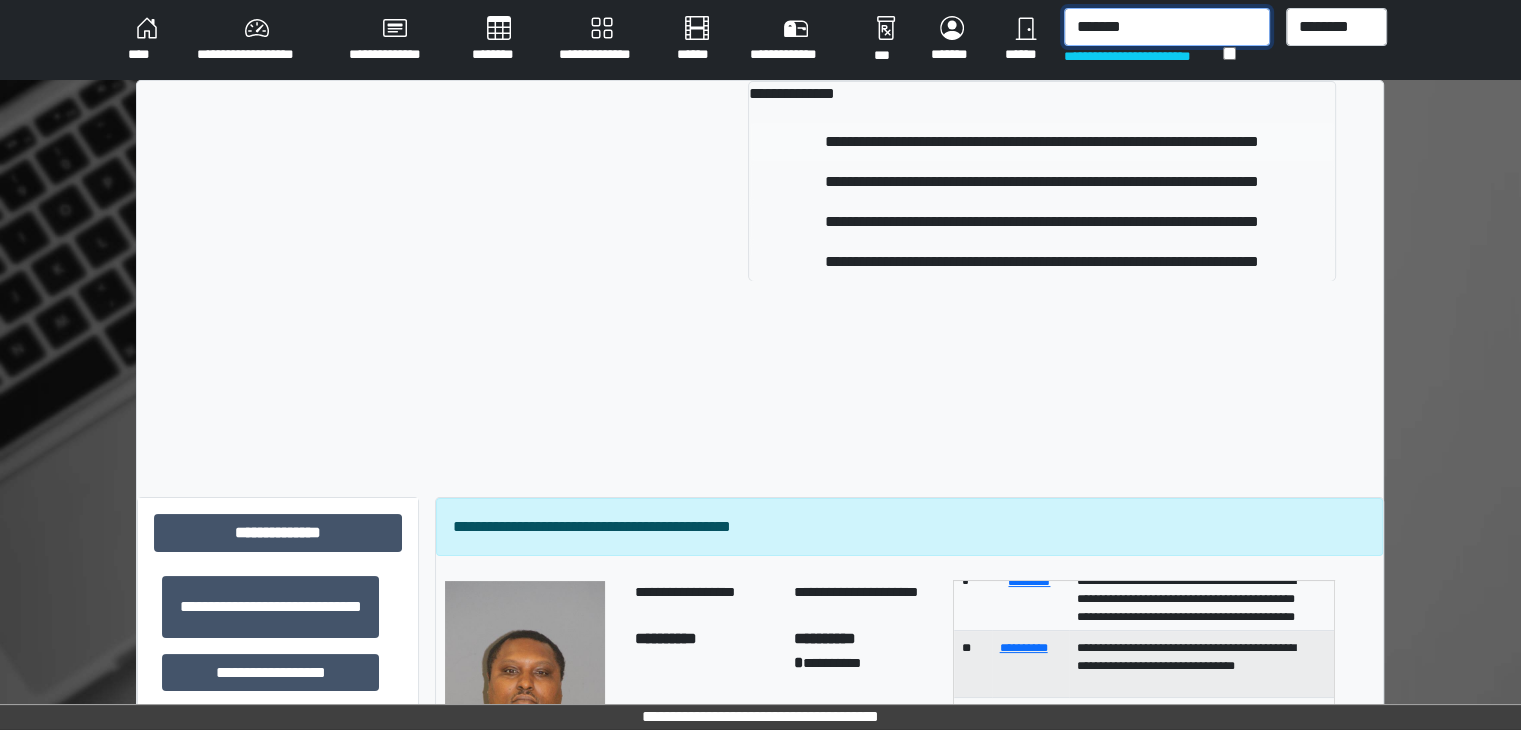 type on "*******" 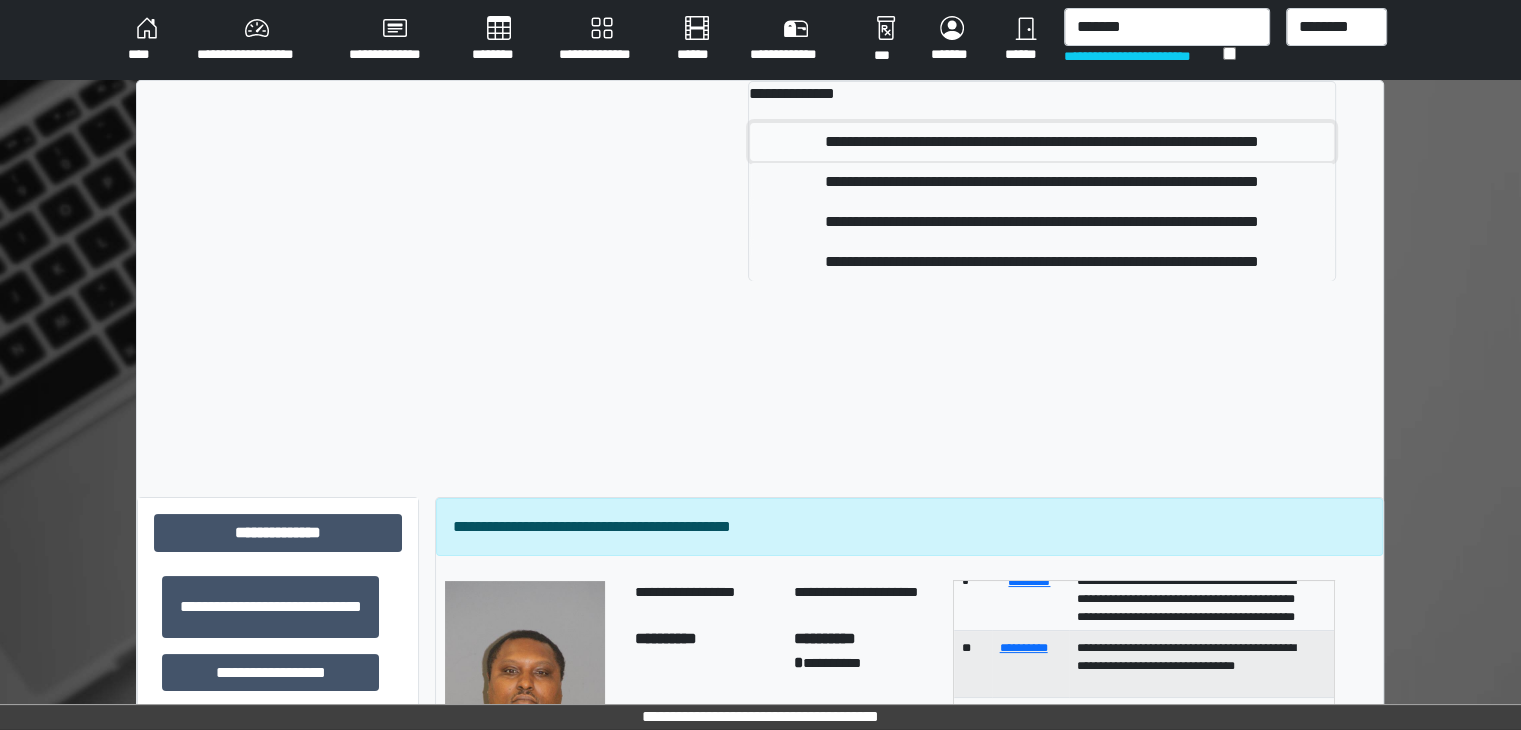click on "**********" at bounding box center (1041, 142) 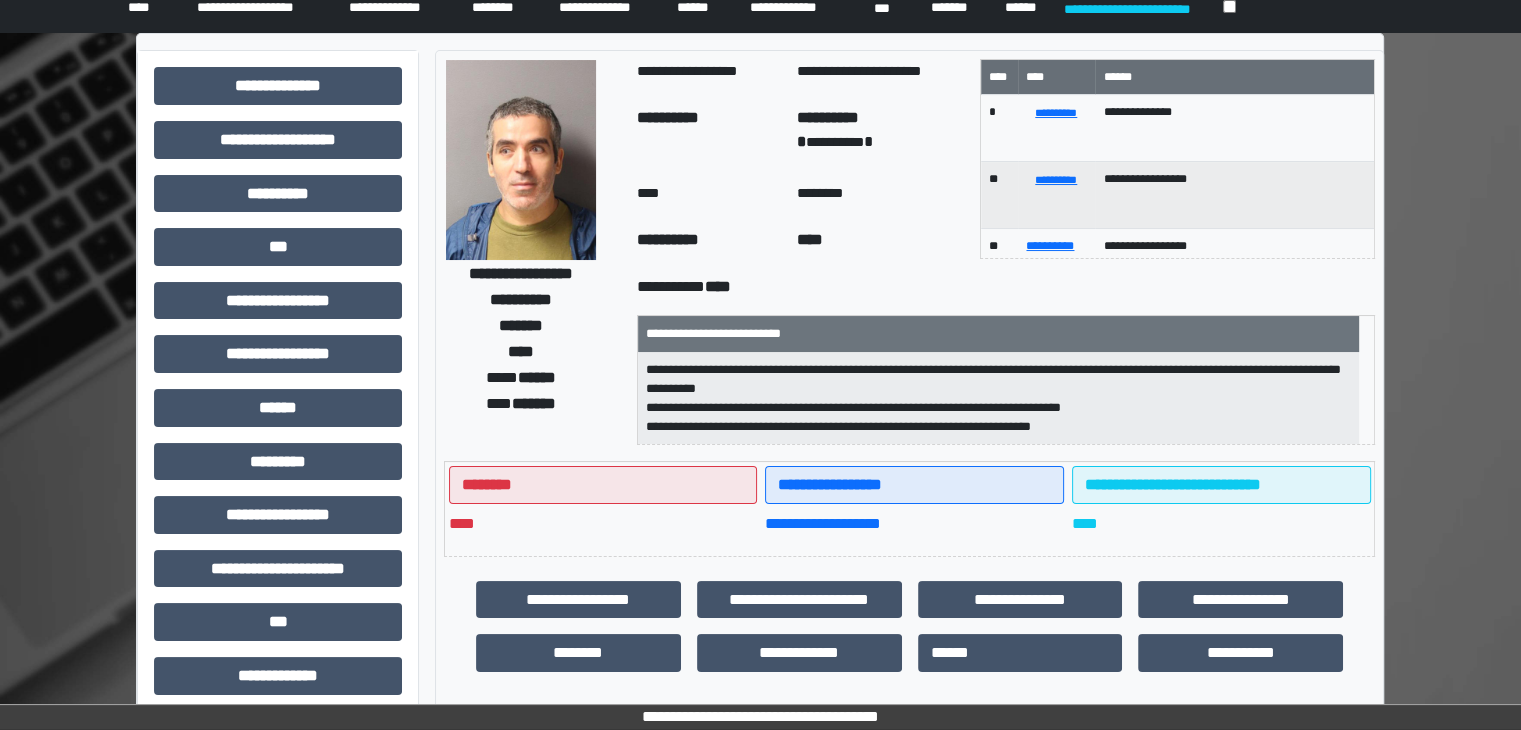 scroll, scrollTop: 36, scrollLeft: 0, axis: vertical 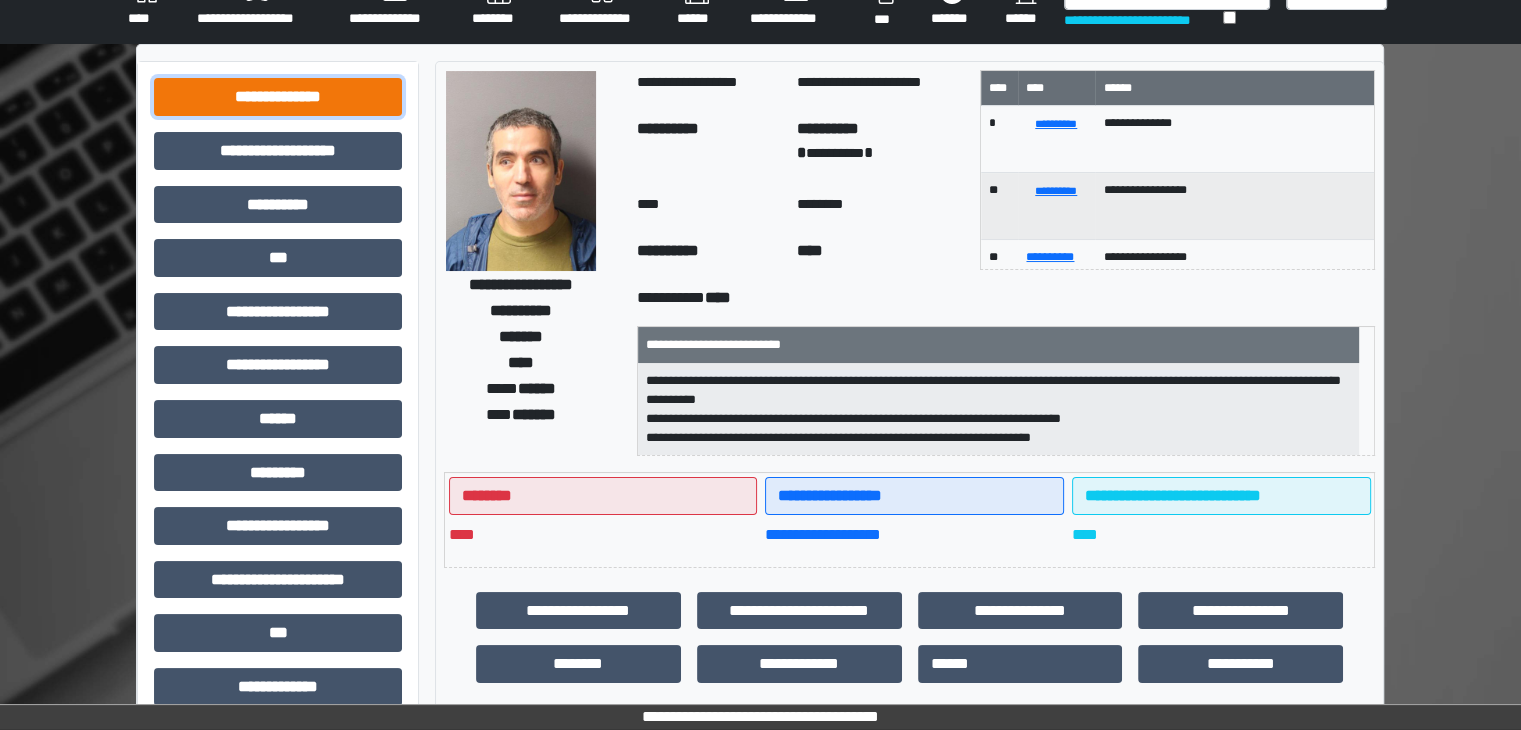 click on "**********" at bounding box center [278, 97] 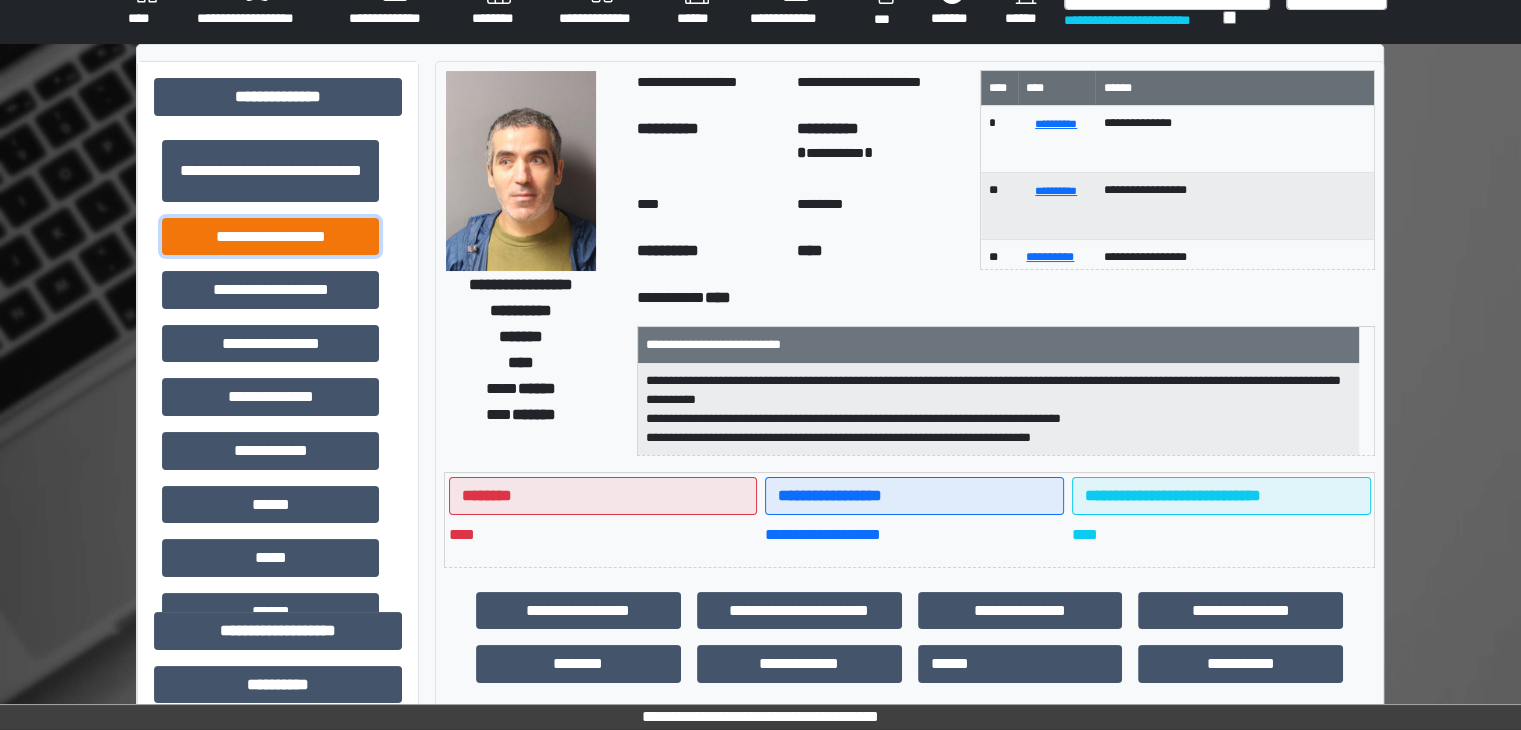 click on "**********" at bounding box center [270, 237] 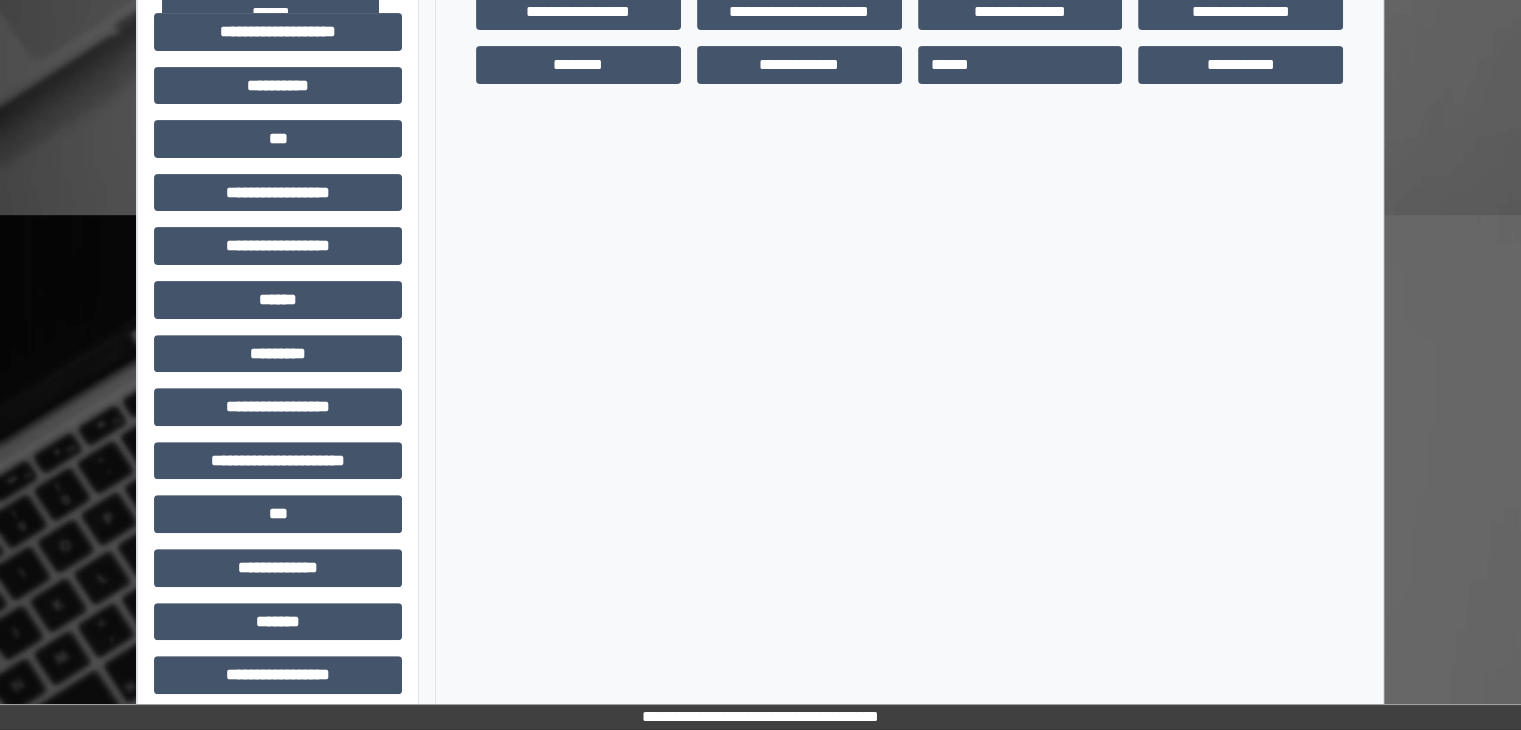 scroll, scrollTop: 636, scrollLeft: 0, axis: vertical 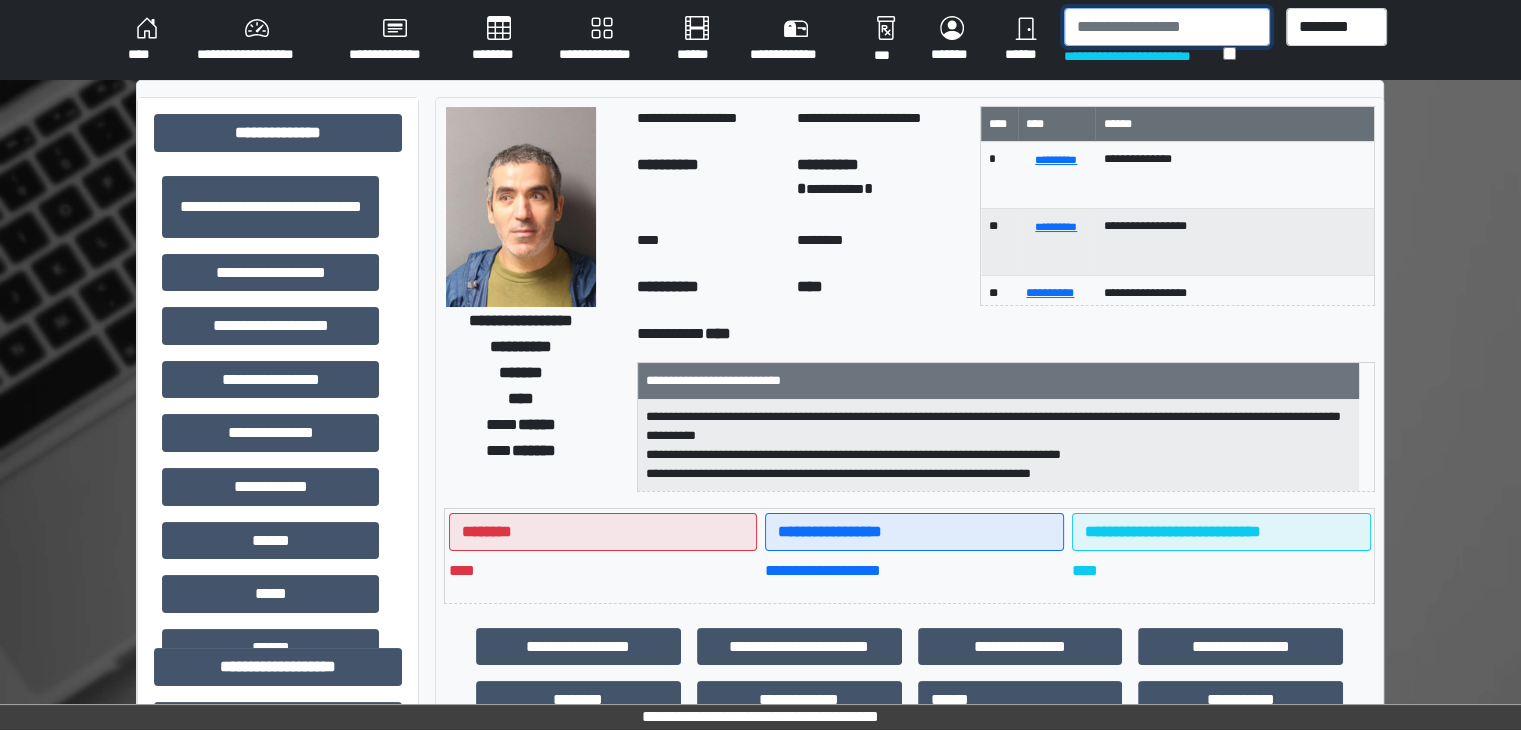 click at bounding box center [1167, 27] 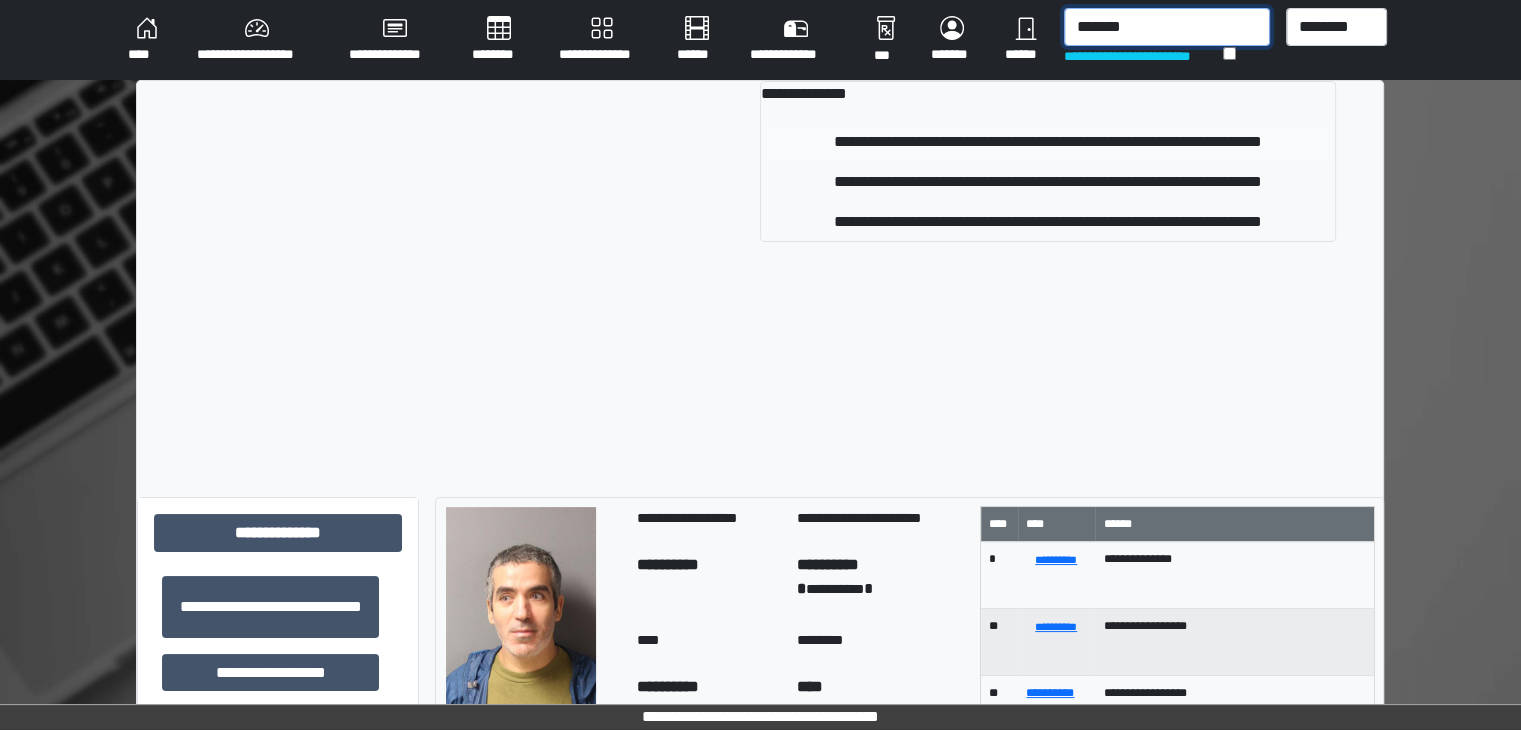 type on "*******" 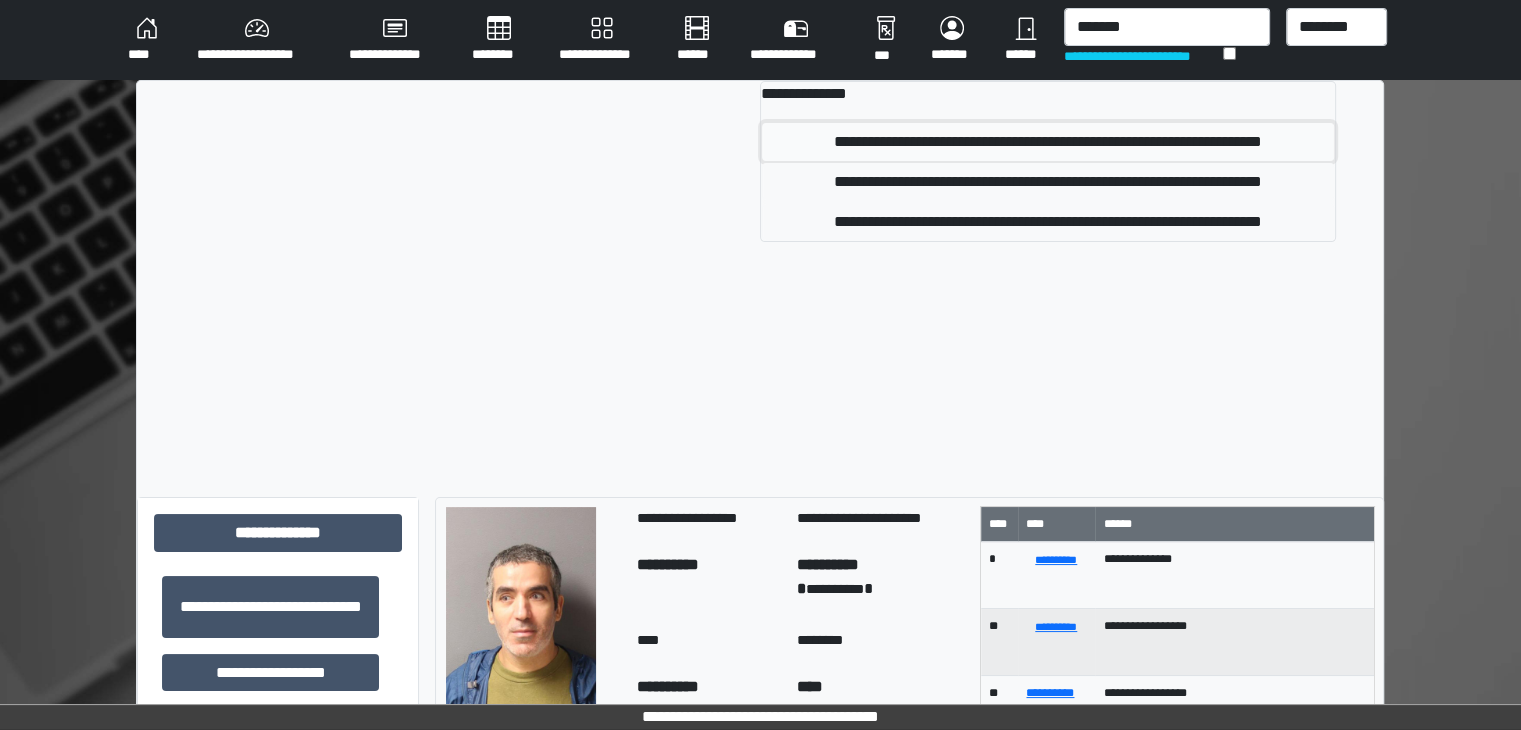 click on "**********" at bounding box center (1048, 142) 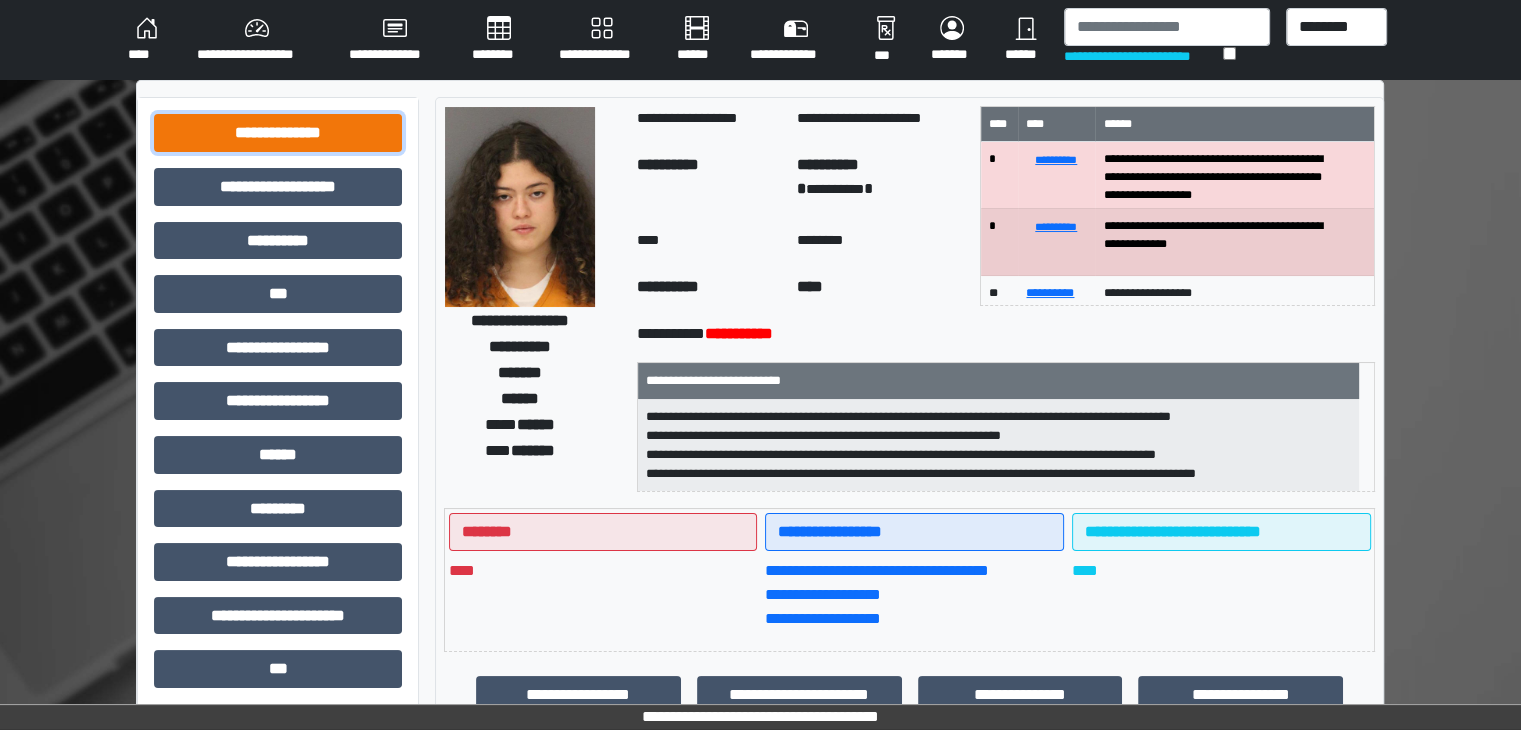 click on "**********" at bounding box center [278, 133] 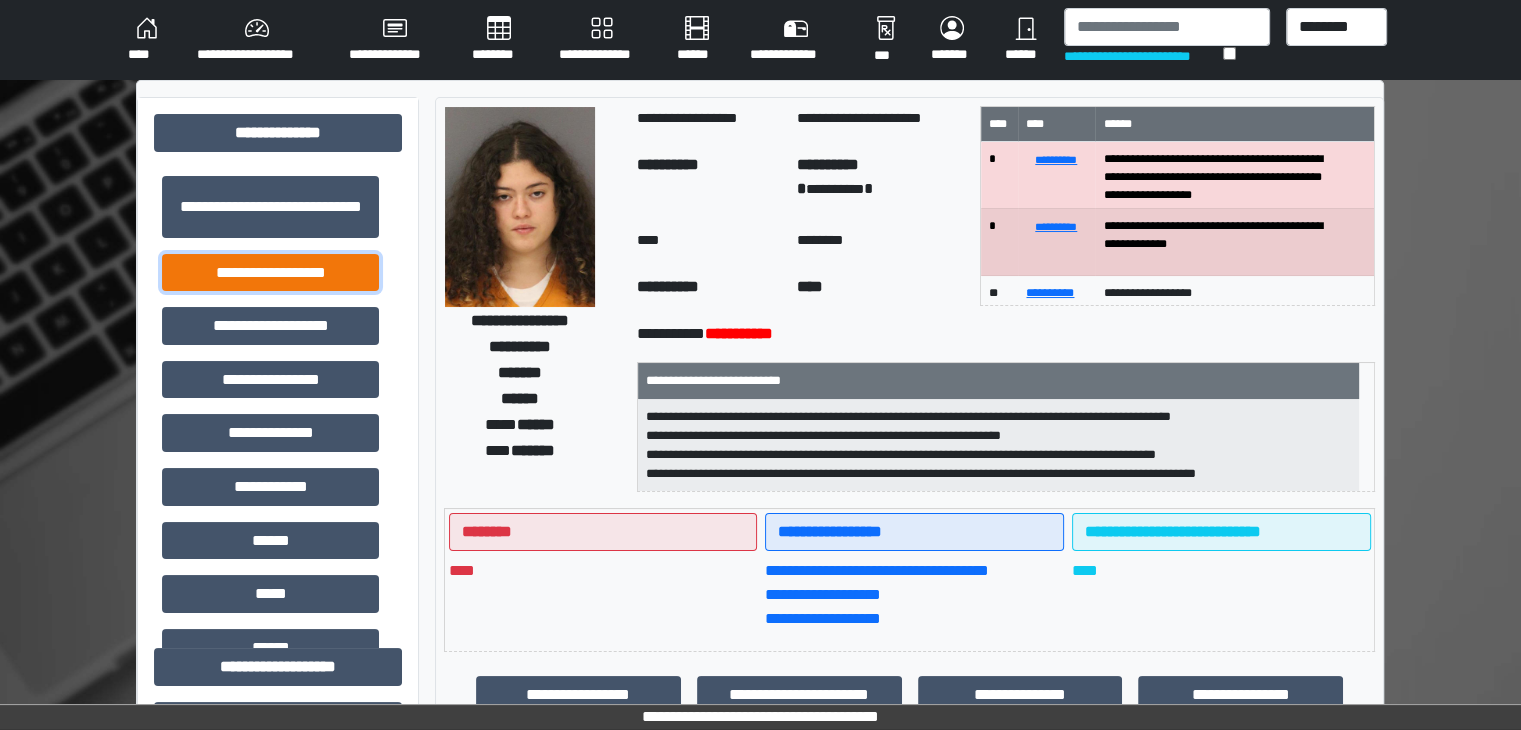click on "**********" at bounding box center [270, 273] 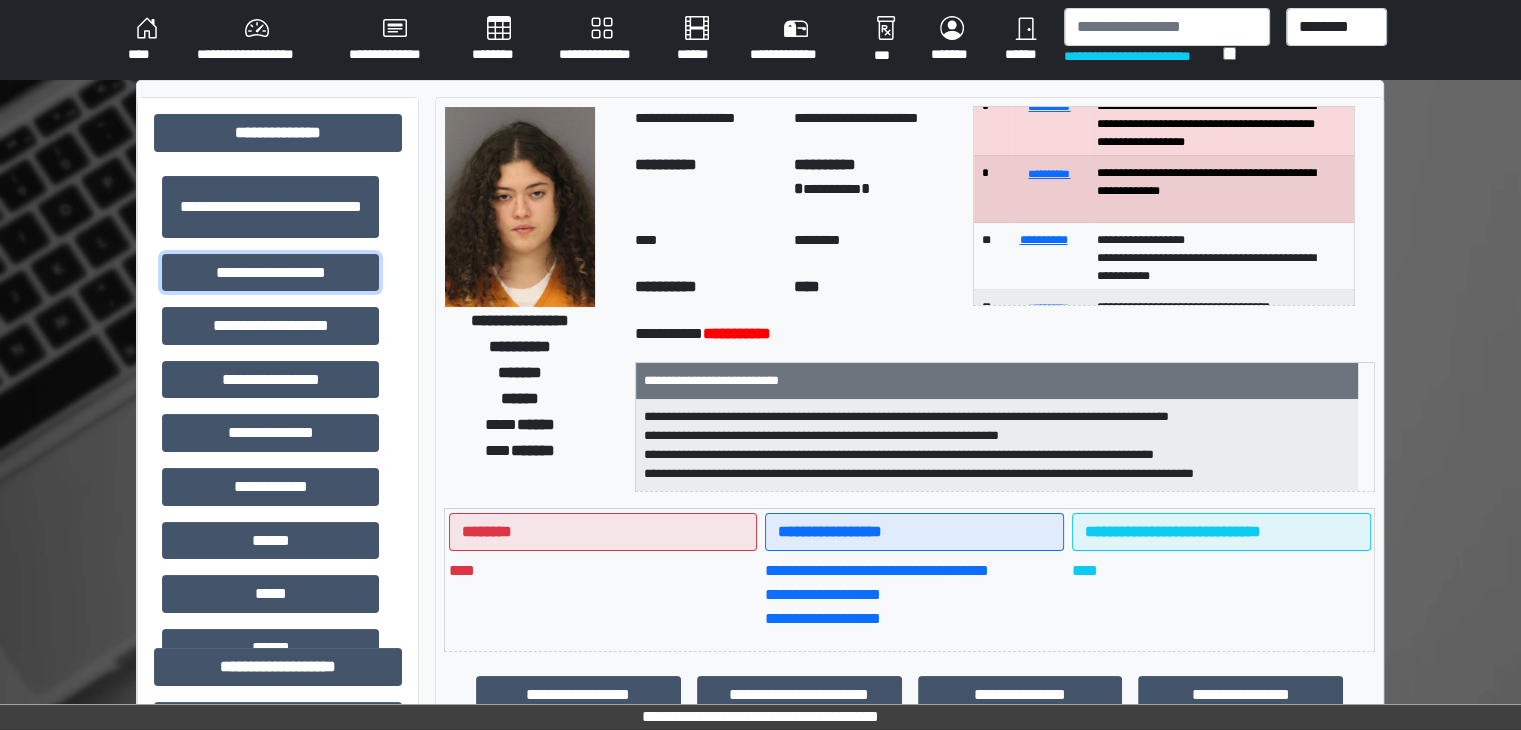 scroll, scrollTop: 252, scrollLeft: 0, axis: vertical 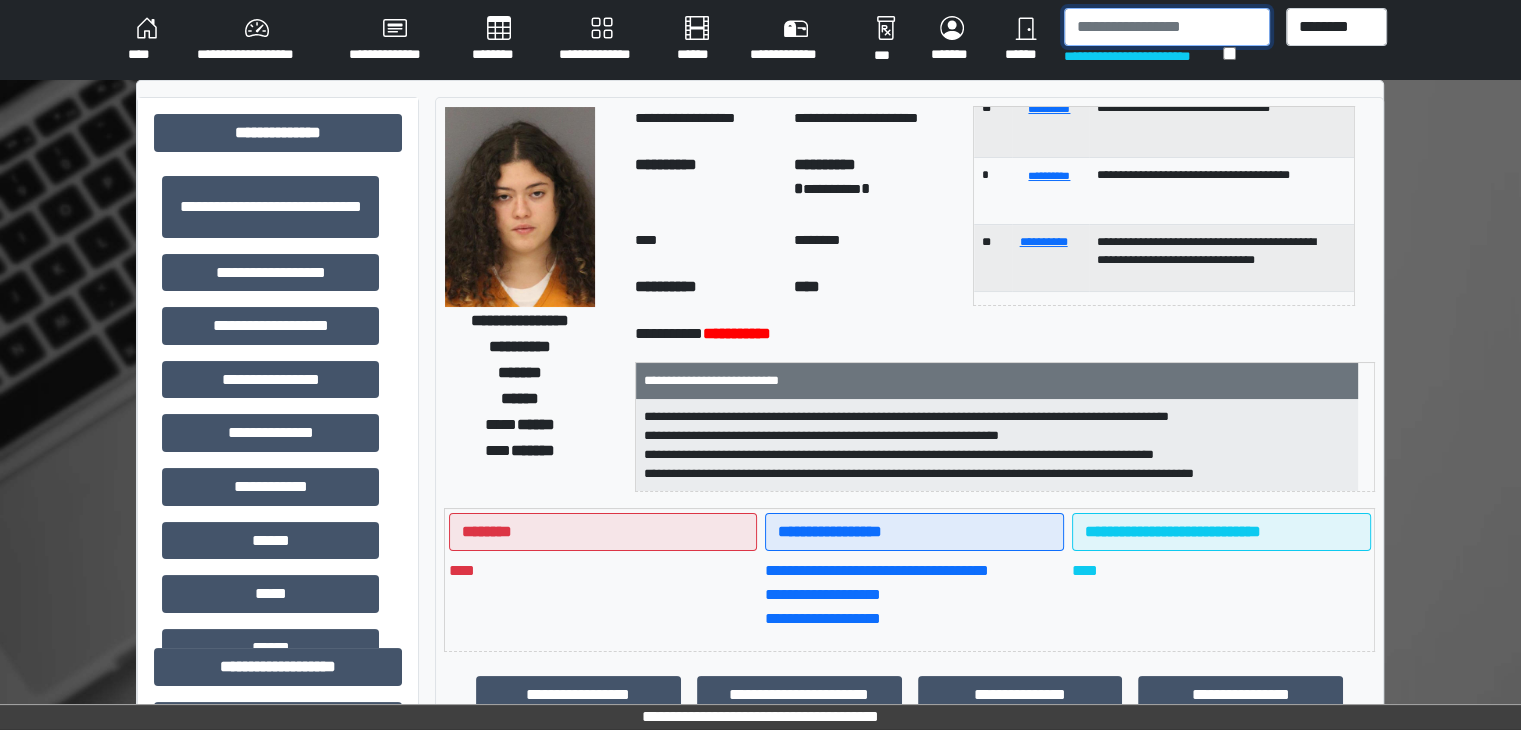 click at bounding box center (1167, 27) 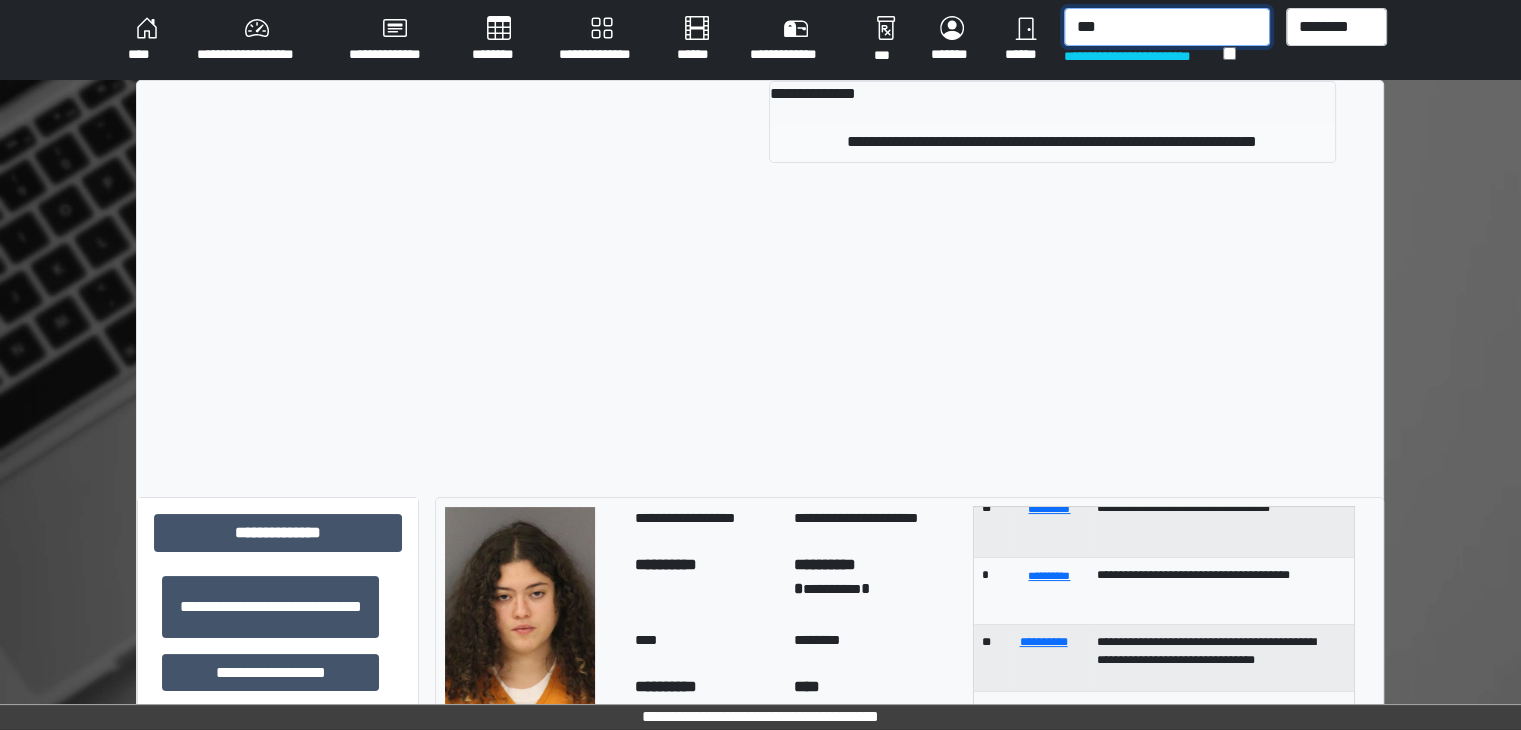 type on "***" 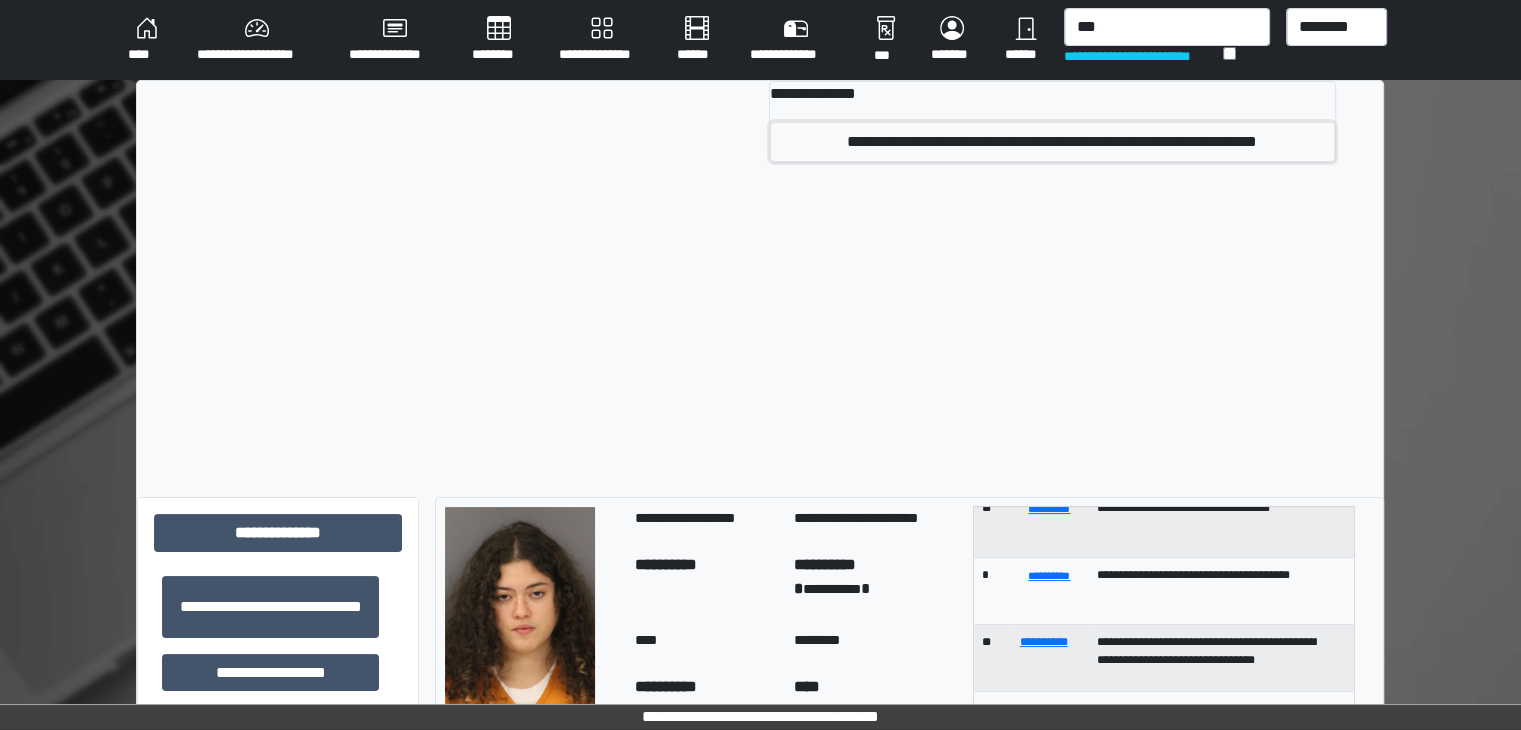 click on "**********" at bounding box center [1052, 142] 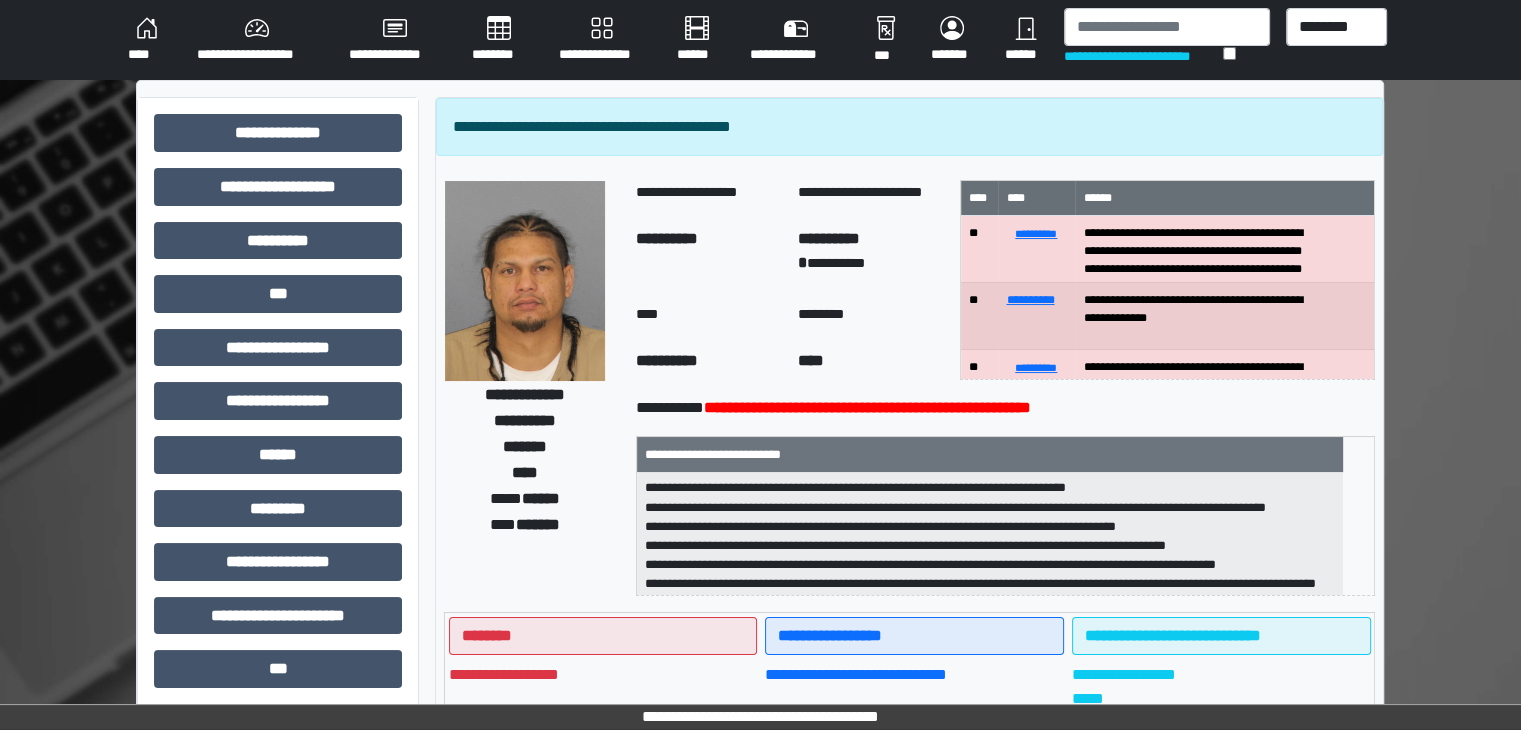 scroll, scrollTop: 40, scrollLeft: 0, axis: vertical 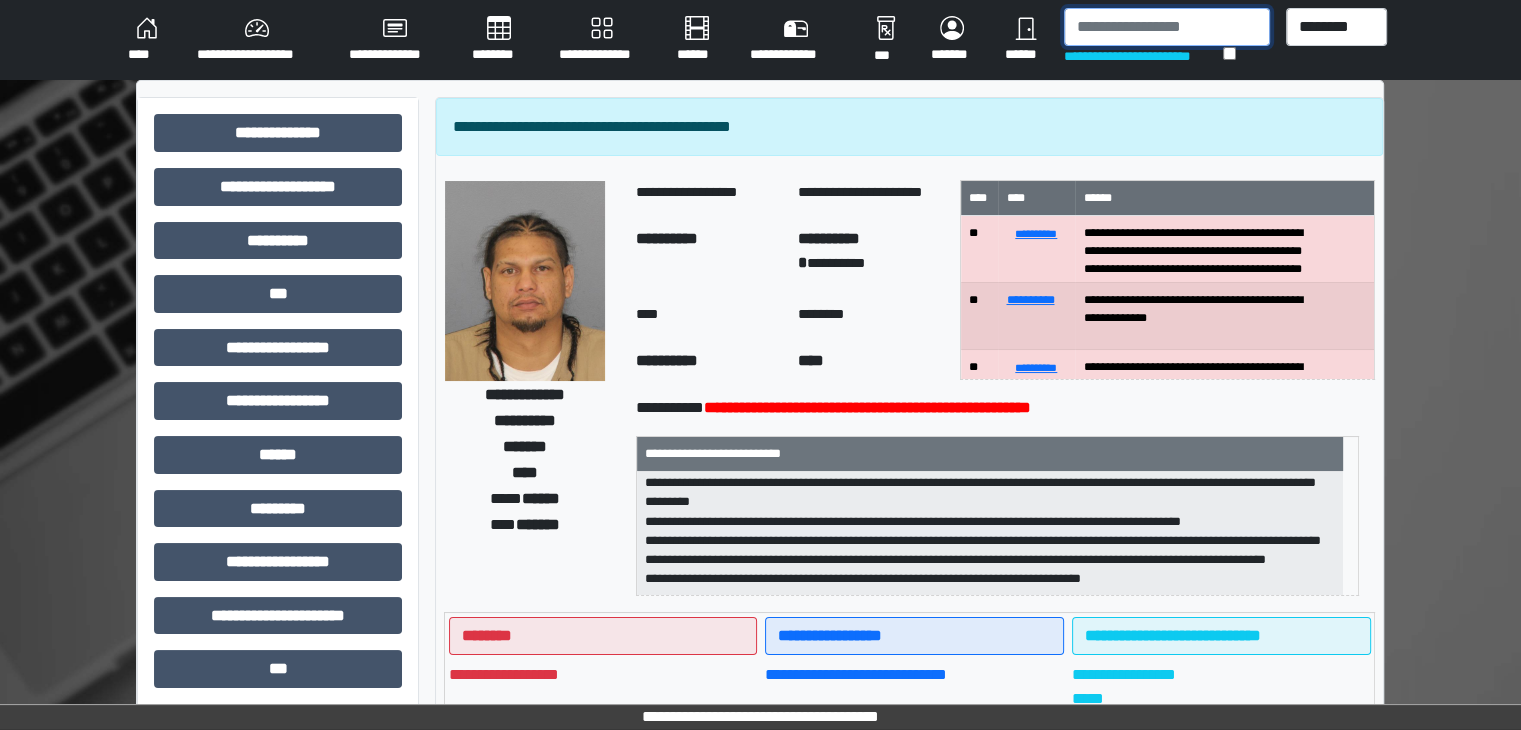 click at bounding box center (1167, 27) 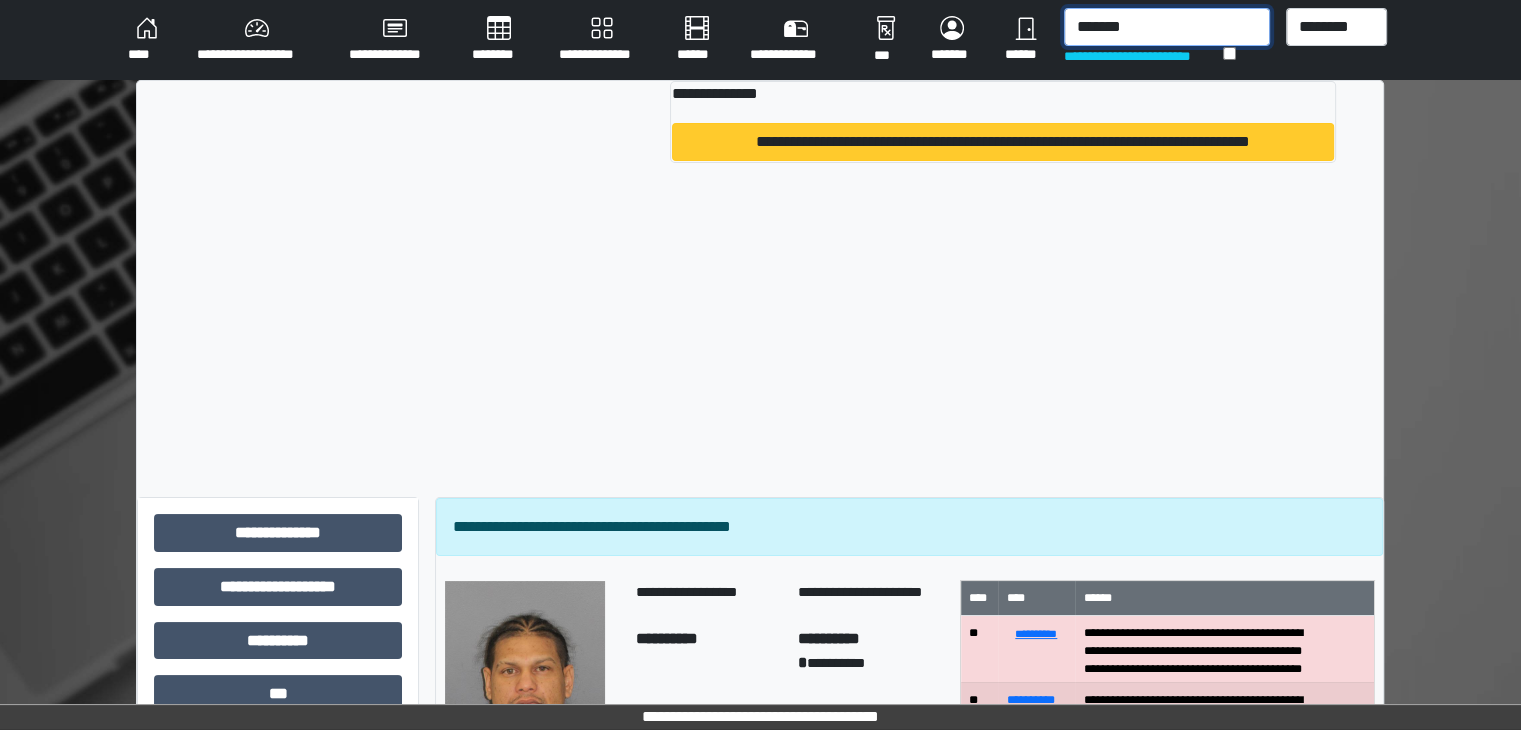 type on "*******" 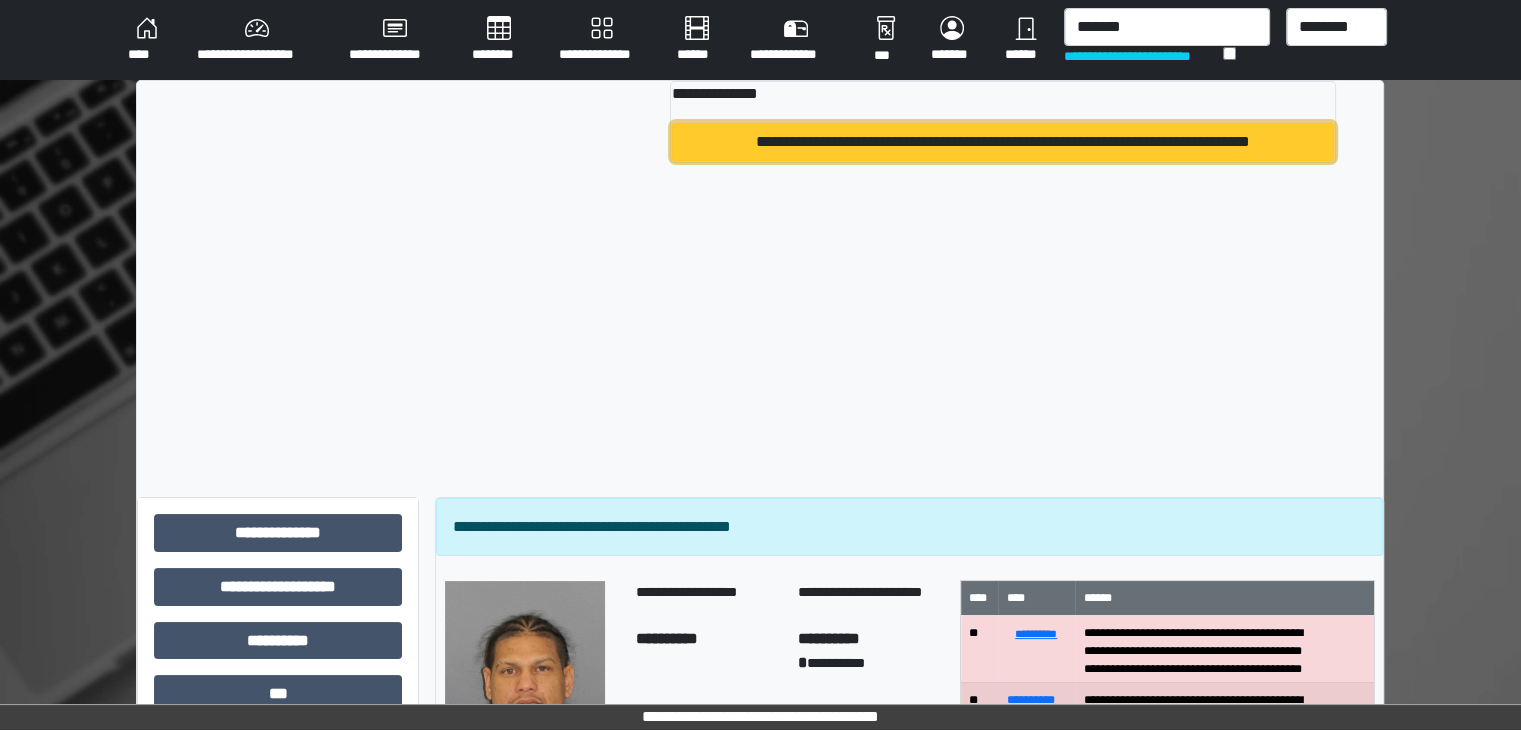 click on "**********" at bounding box center (1002, 142) 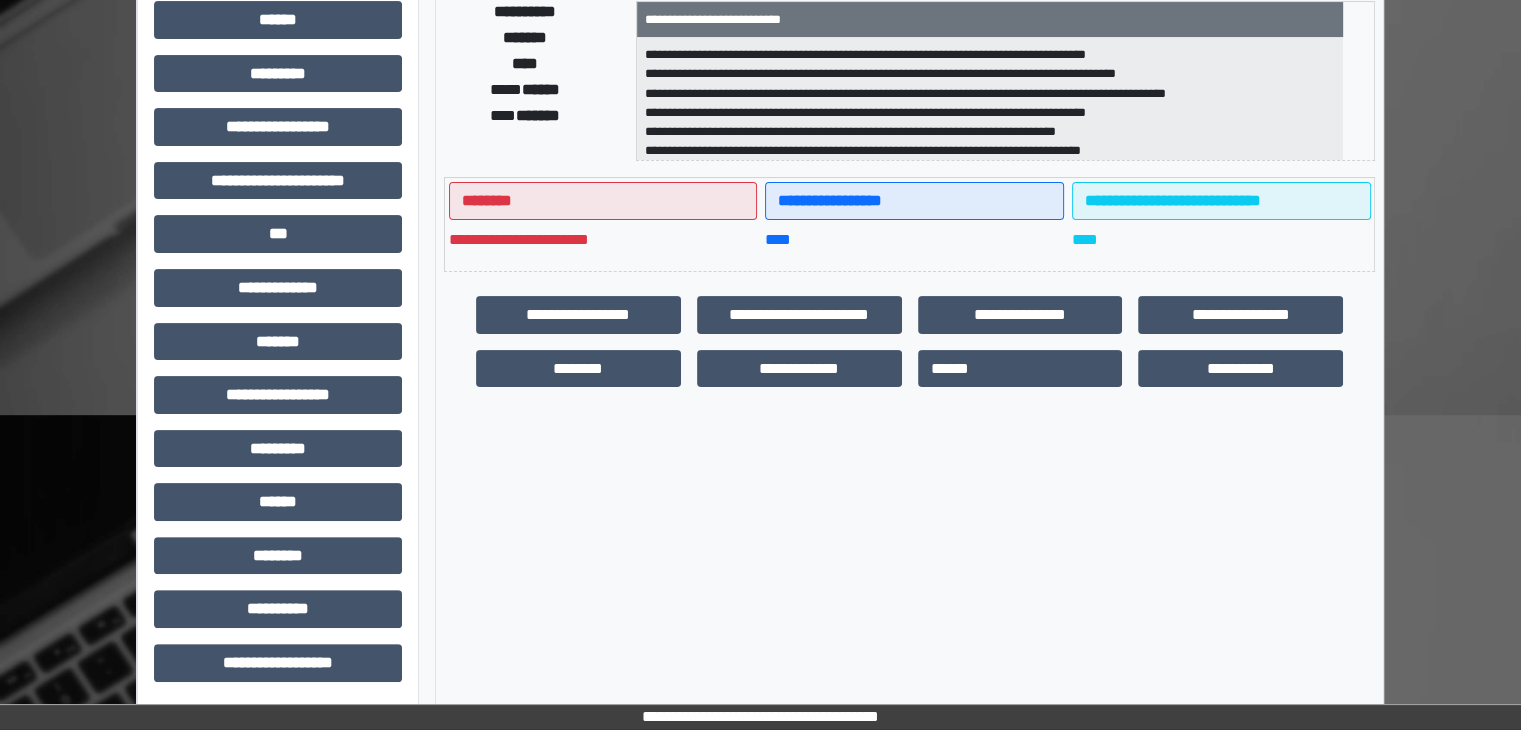 scroll, scrollTop: 436, scrollLeft: 0, axis: vertical 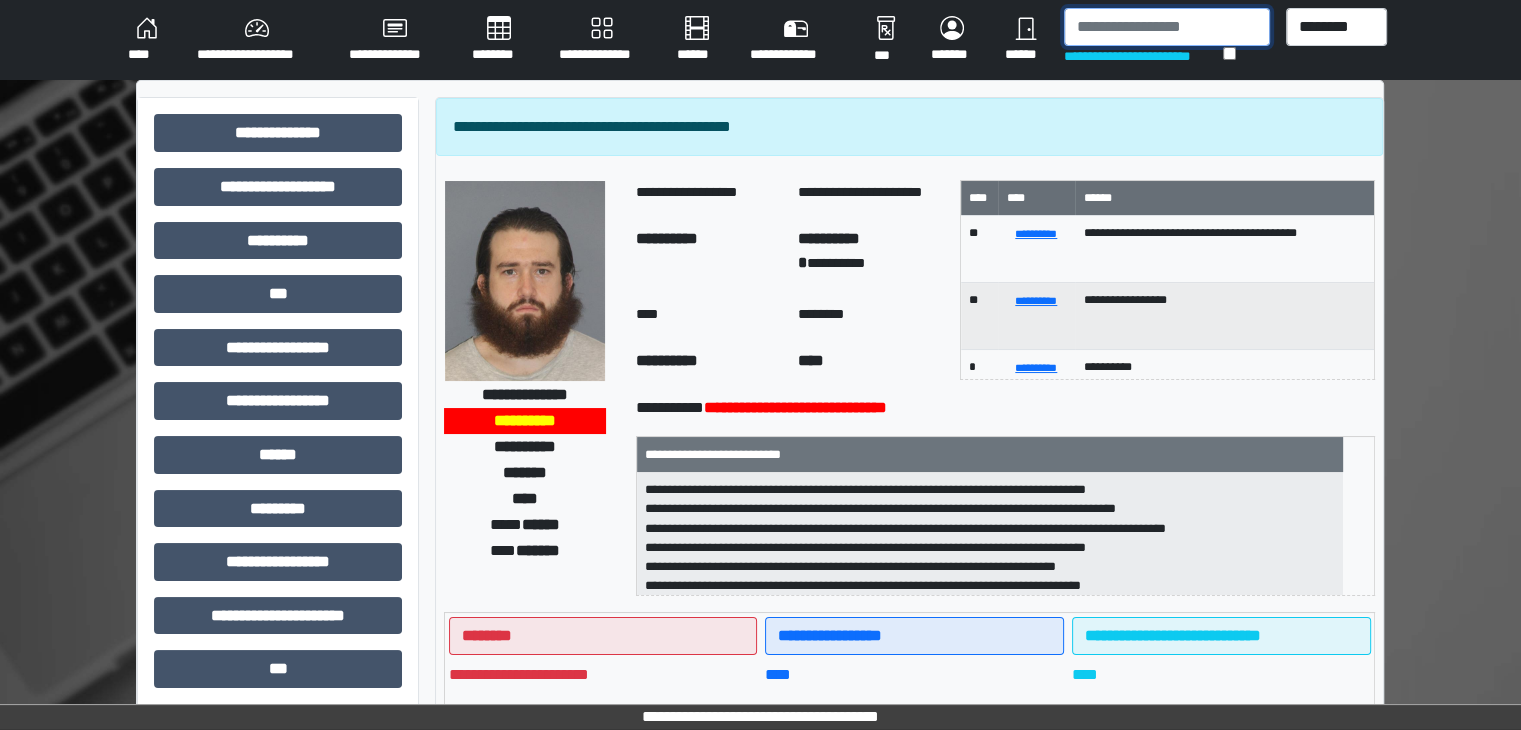 click at bounding box center (1167, 27) 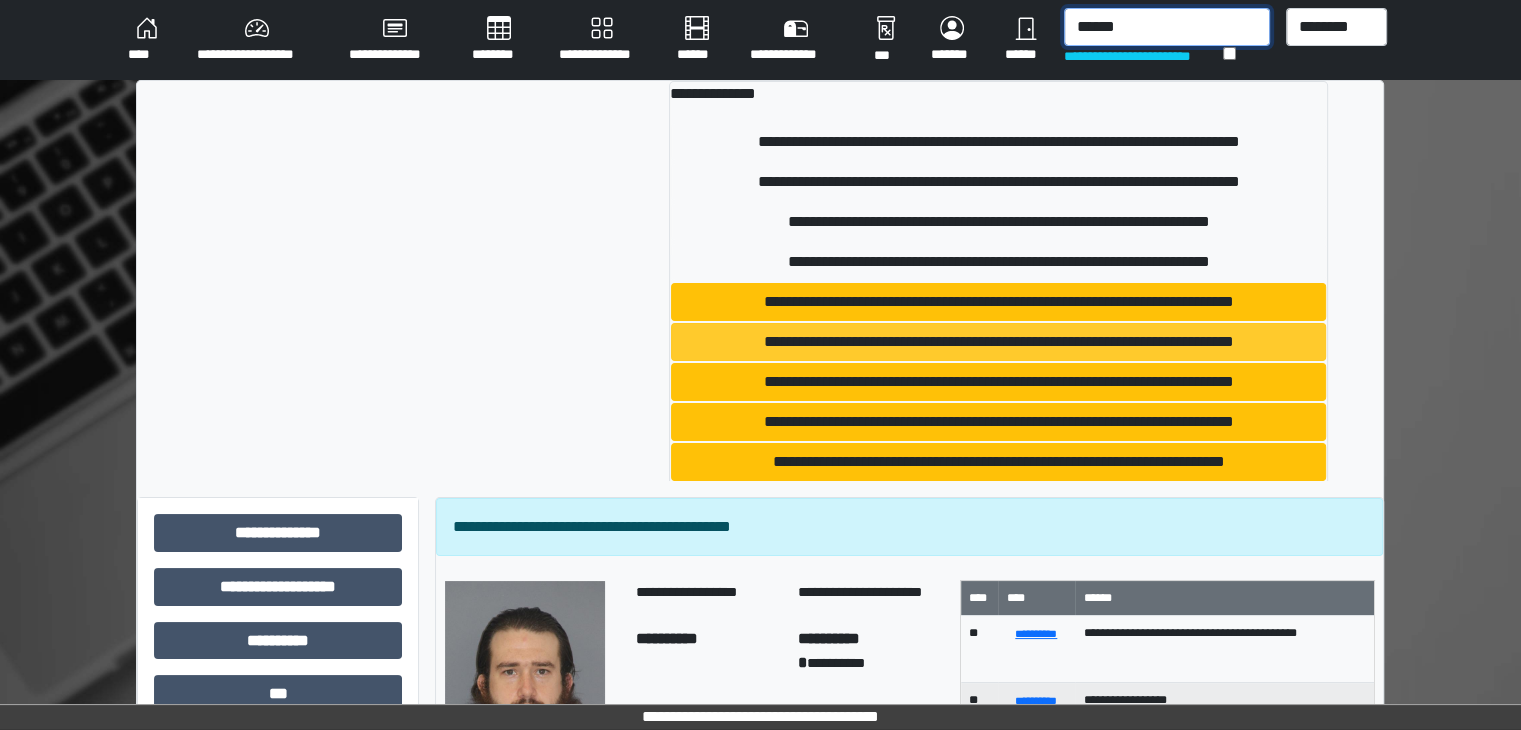 scroll, scrollTop: 53, scrollLeft: 0, axis: vertical 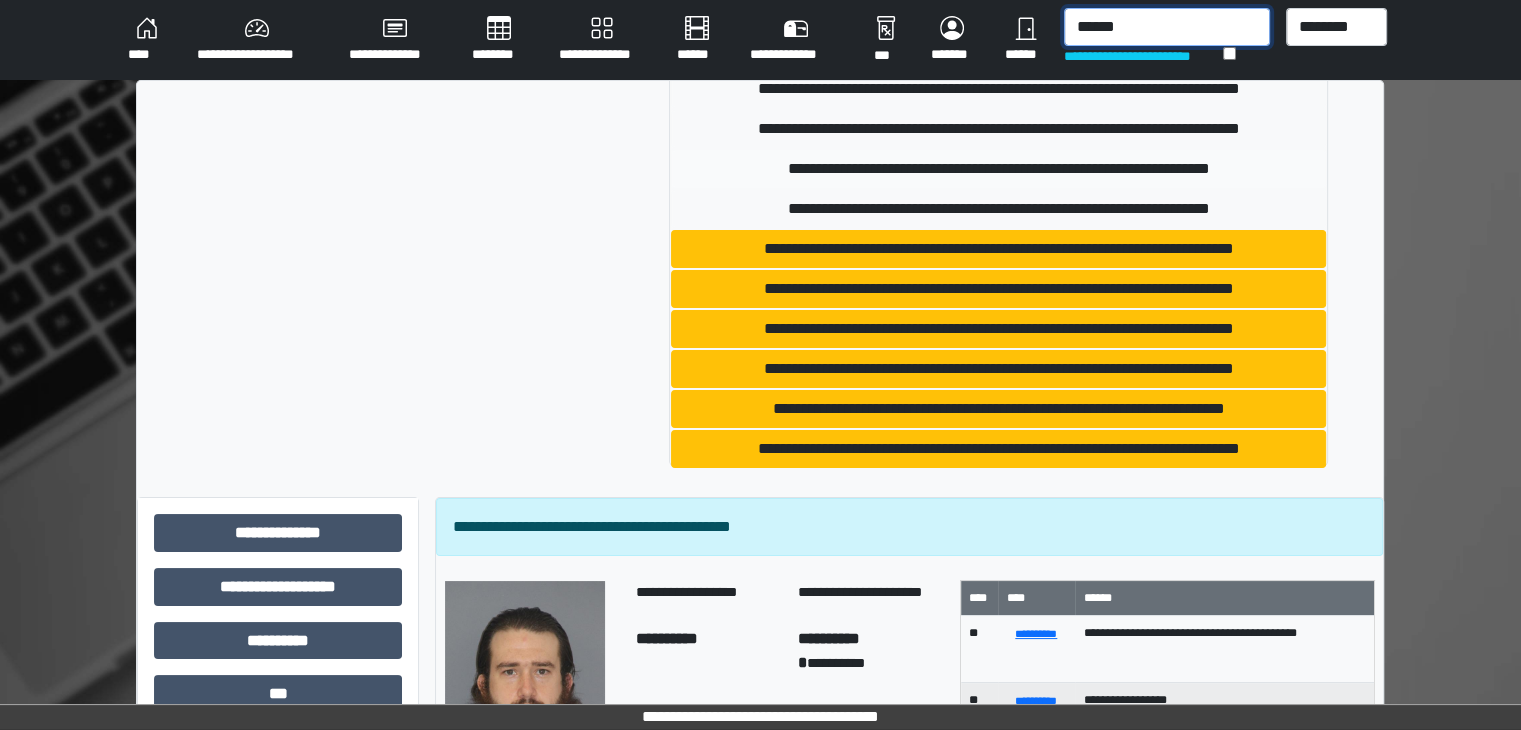 type on "******" 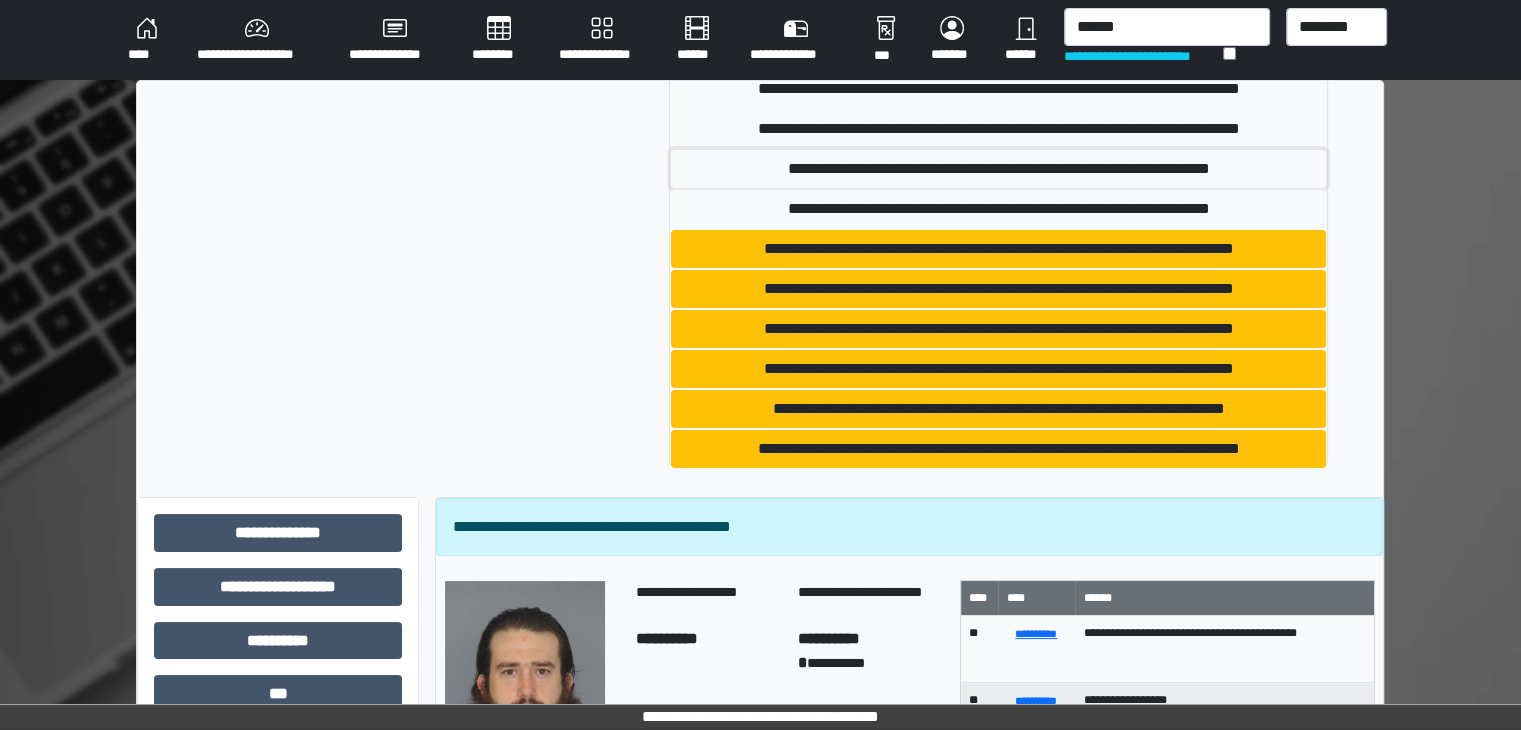 click on "**********" at bounding box center (998, 169) 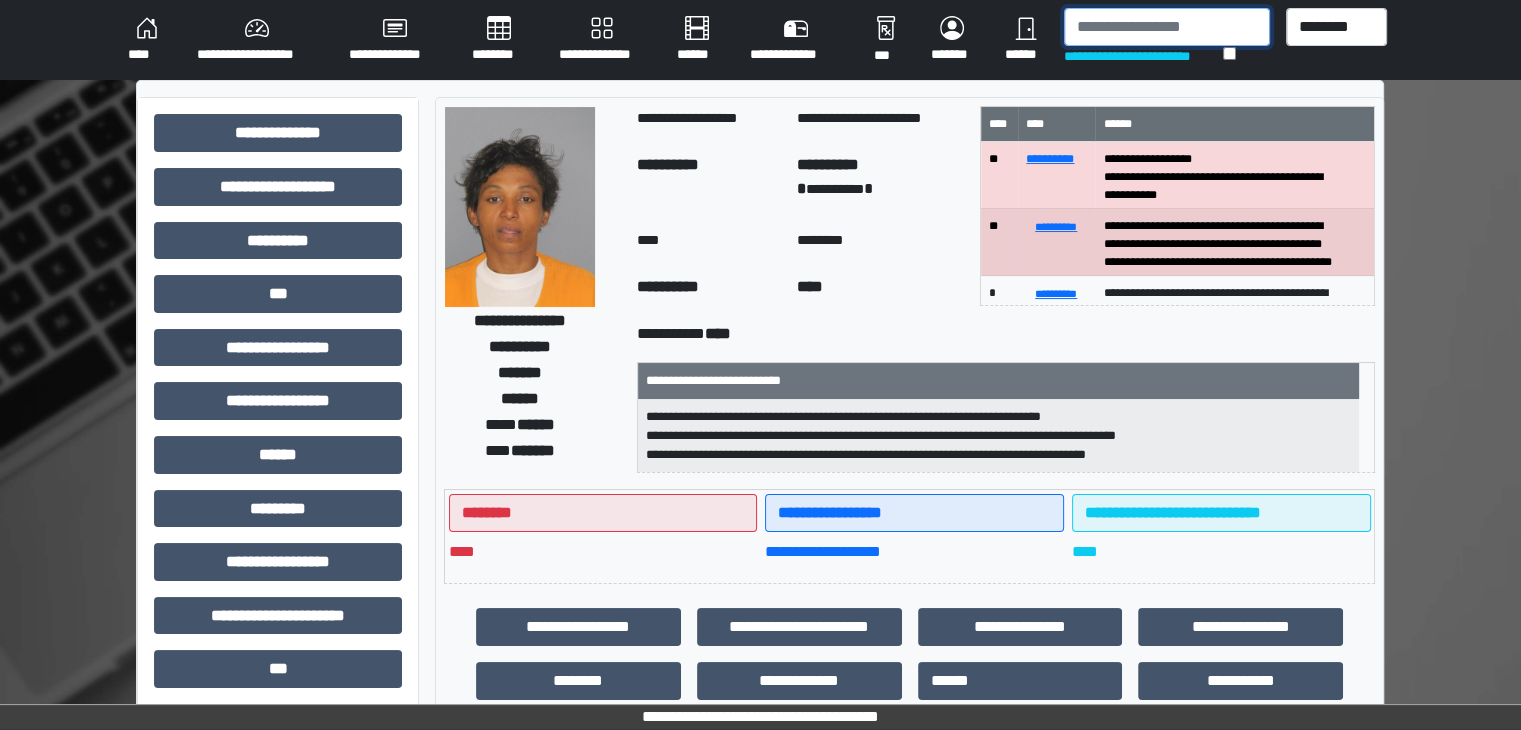 click at bounding box center [1167, 27] 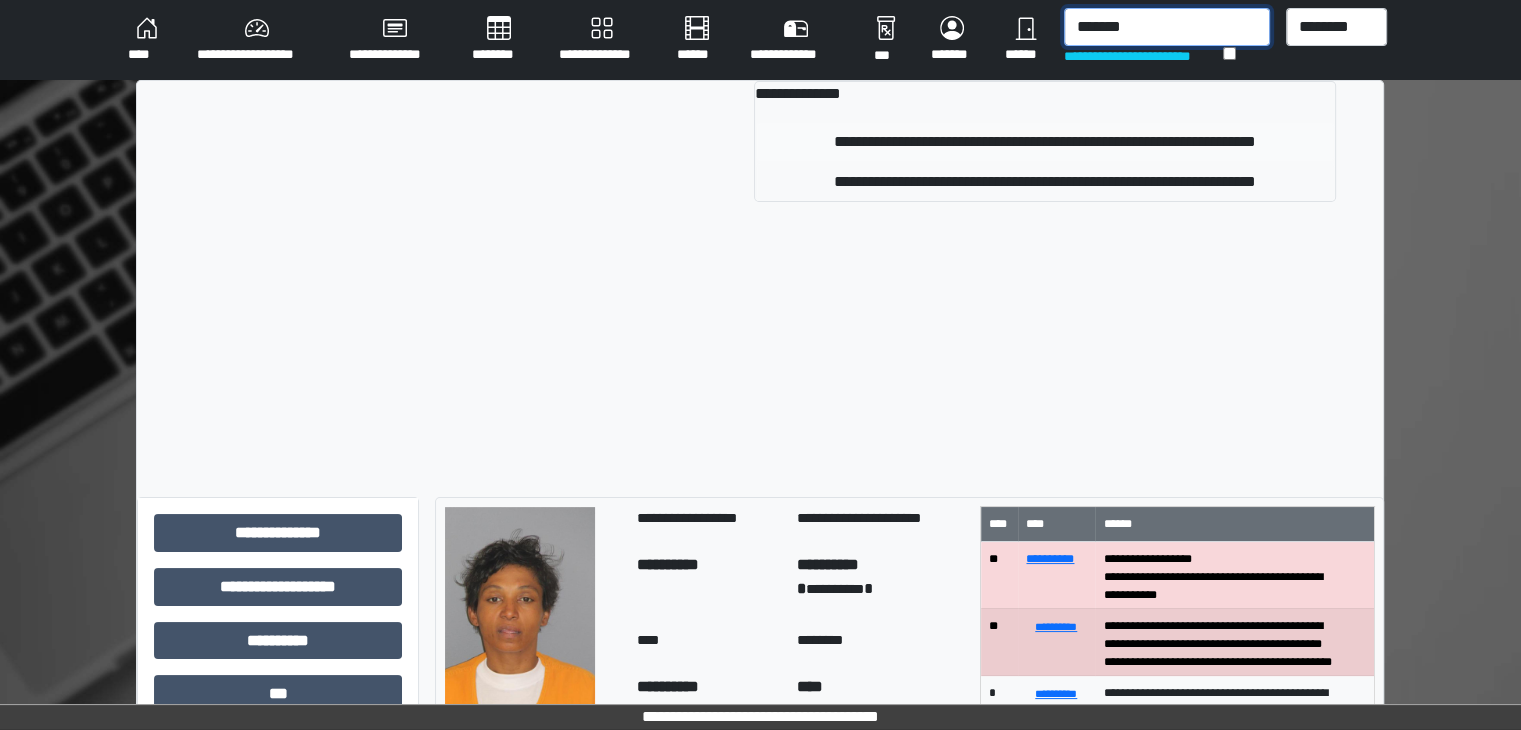 type on "*******" 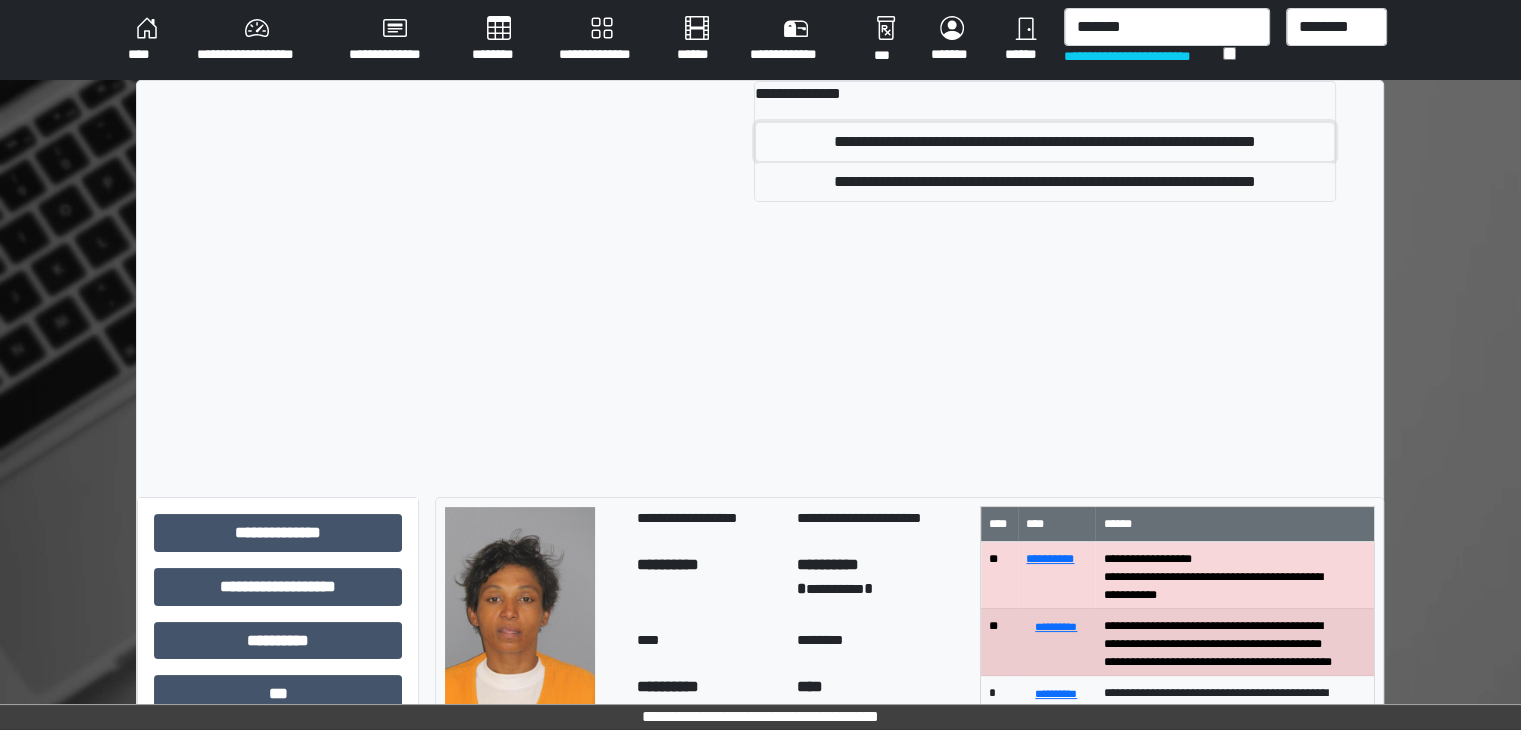 click on "**********" at bounding box center (1045, 142) 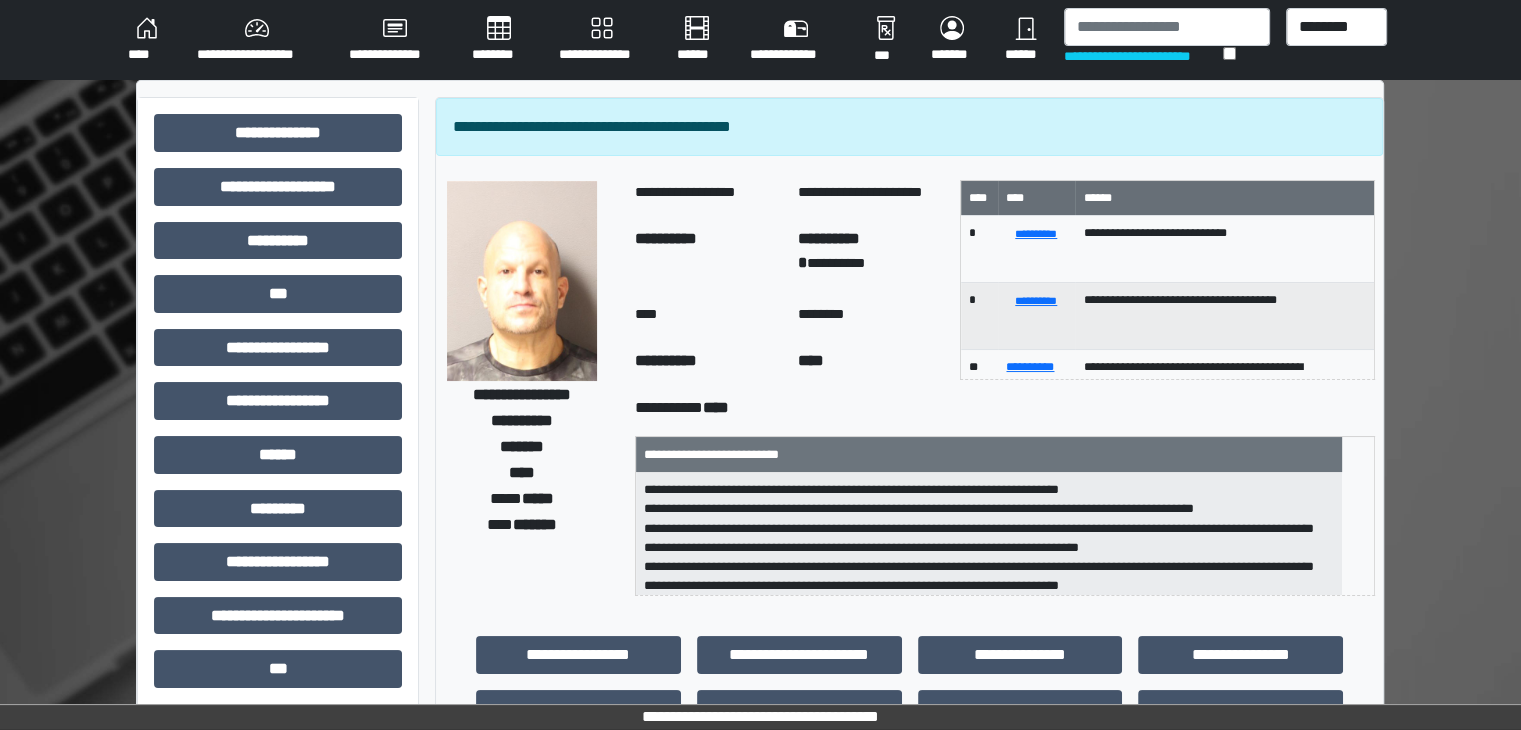 scroll, scrollTop: 40, scrollLeft: 0, axis: vertical 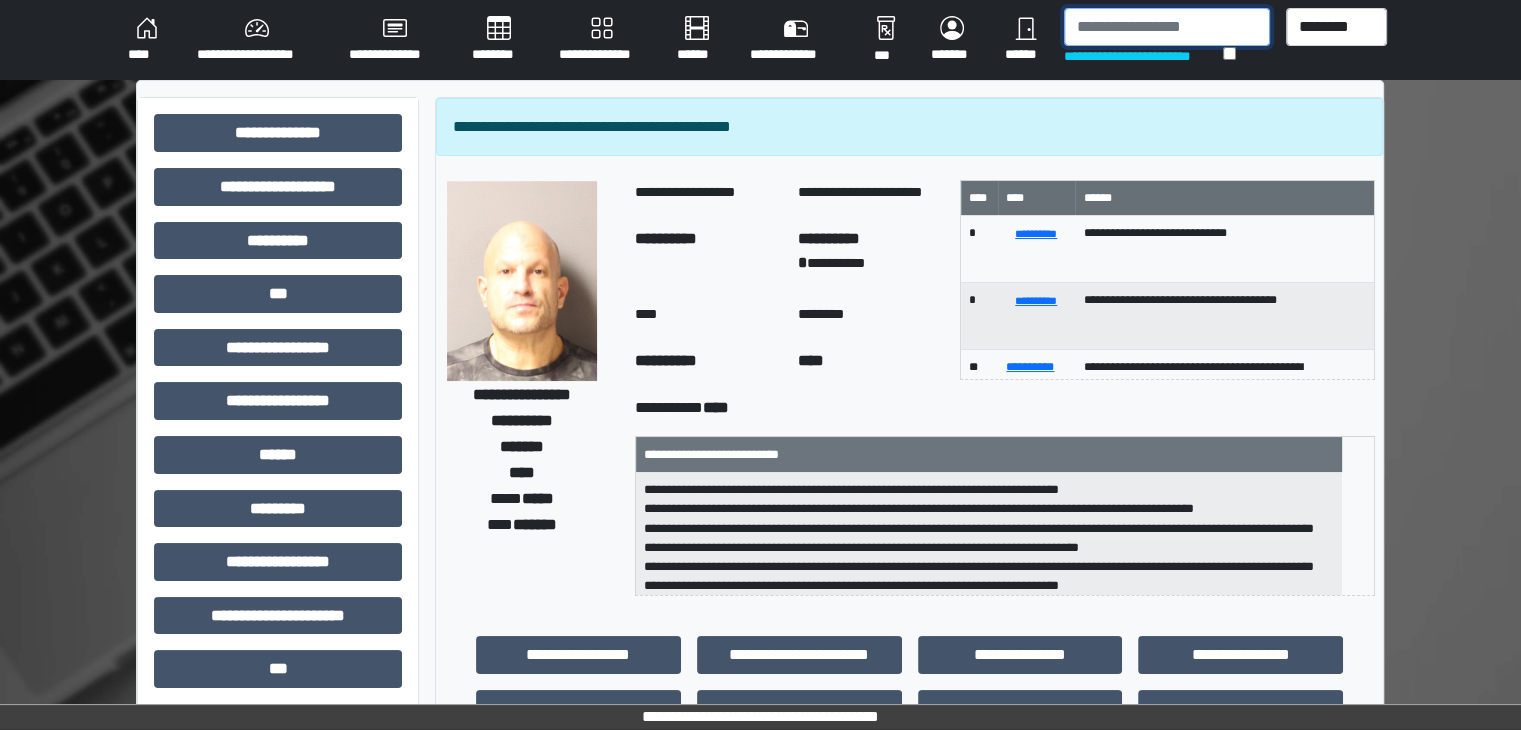 click at bounding box center [1167, 27] 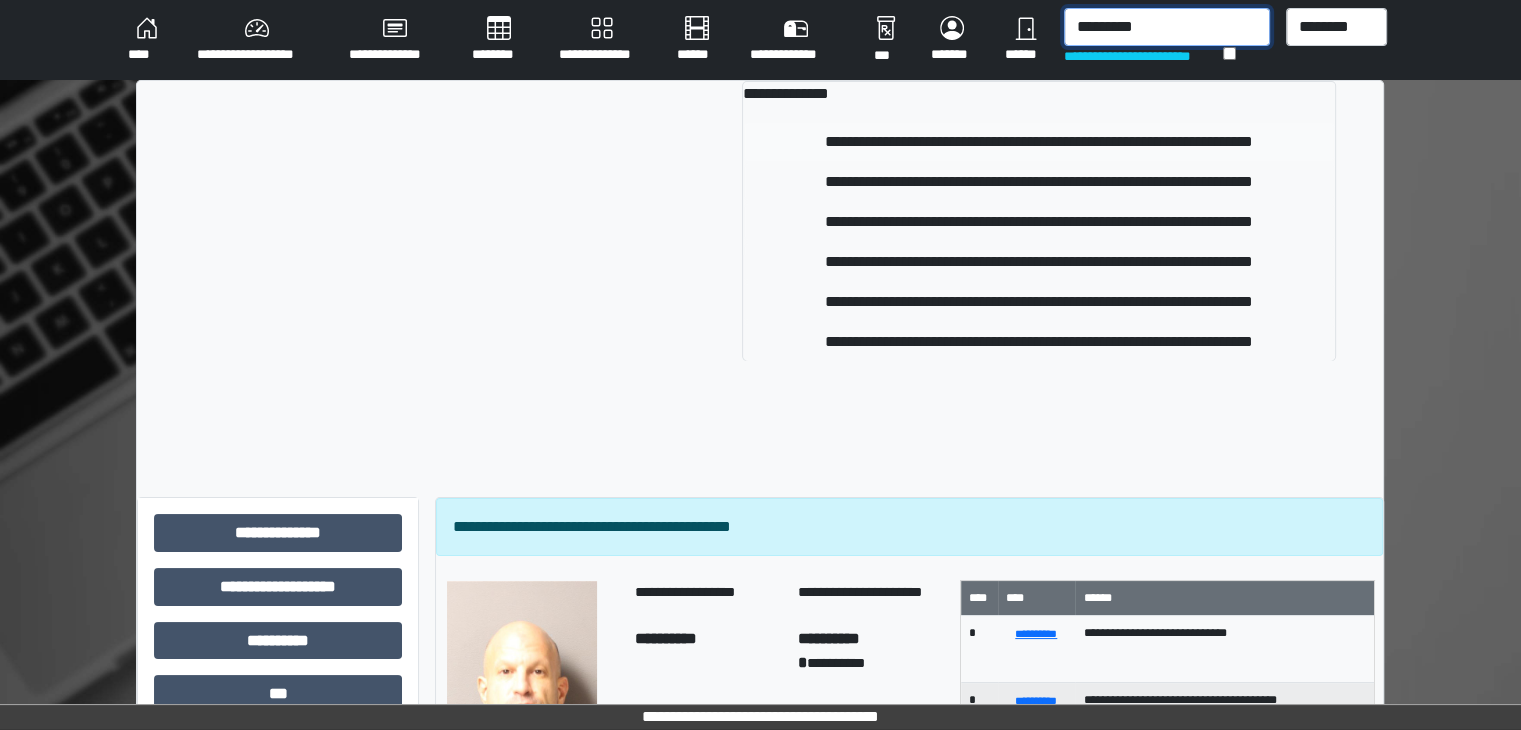 type on "*********" 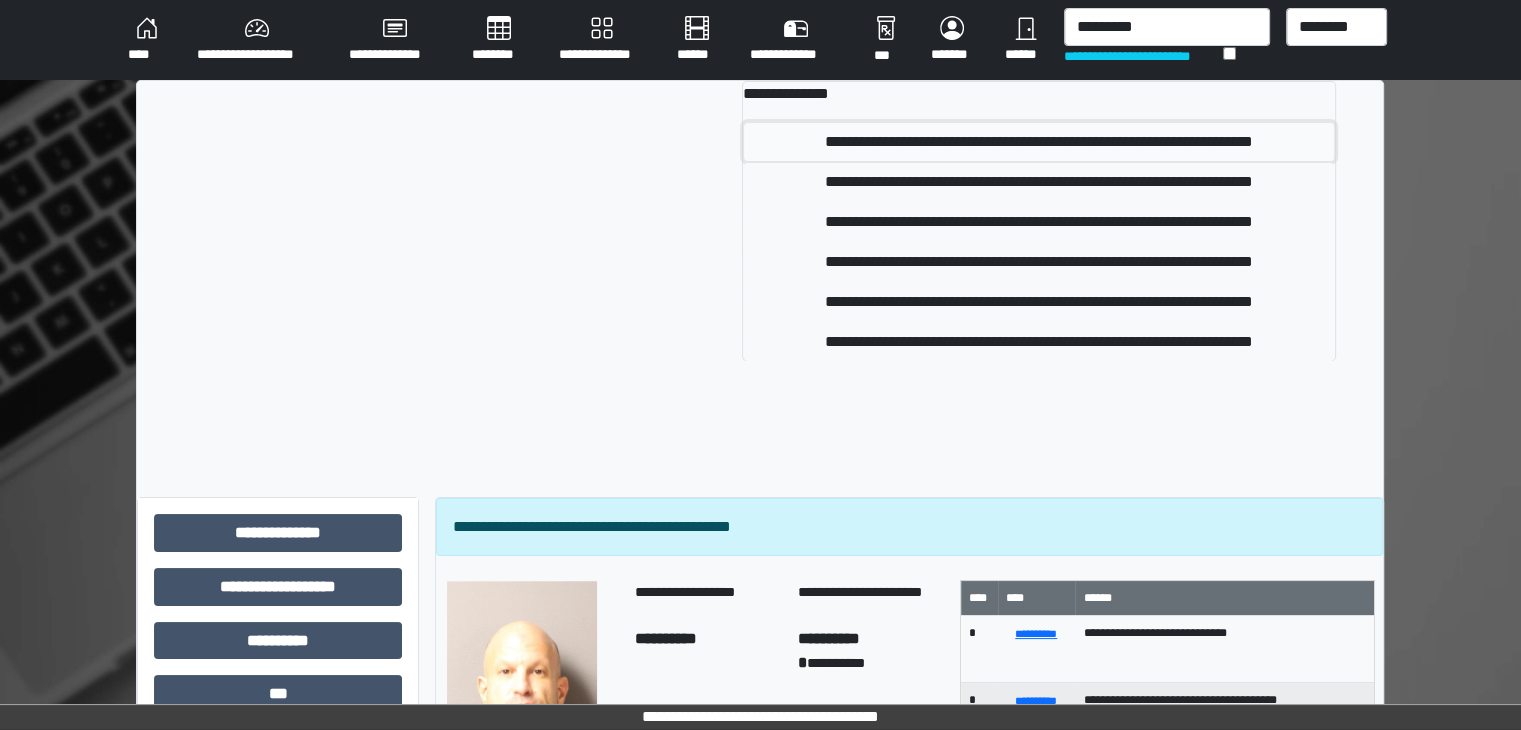 click on "**********" at bounding box center (1039, 142) 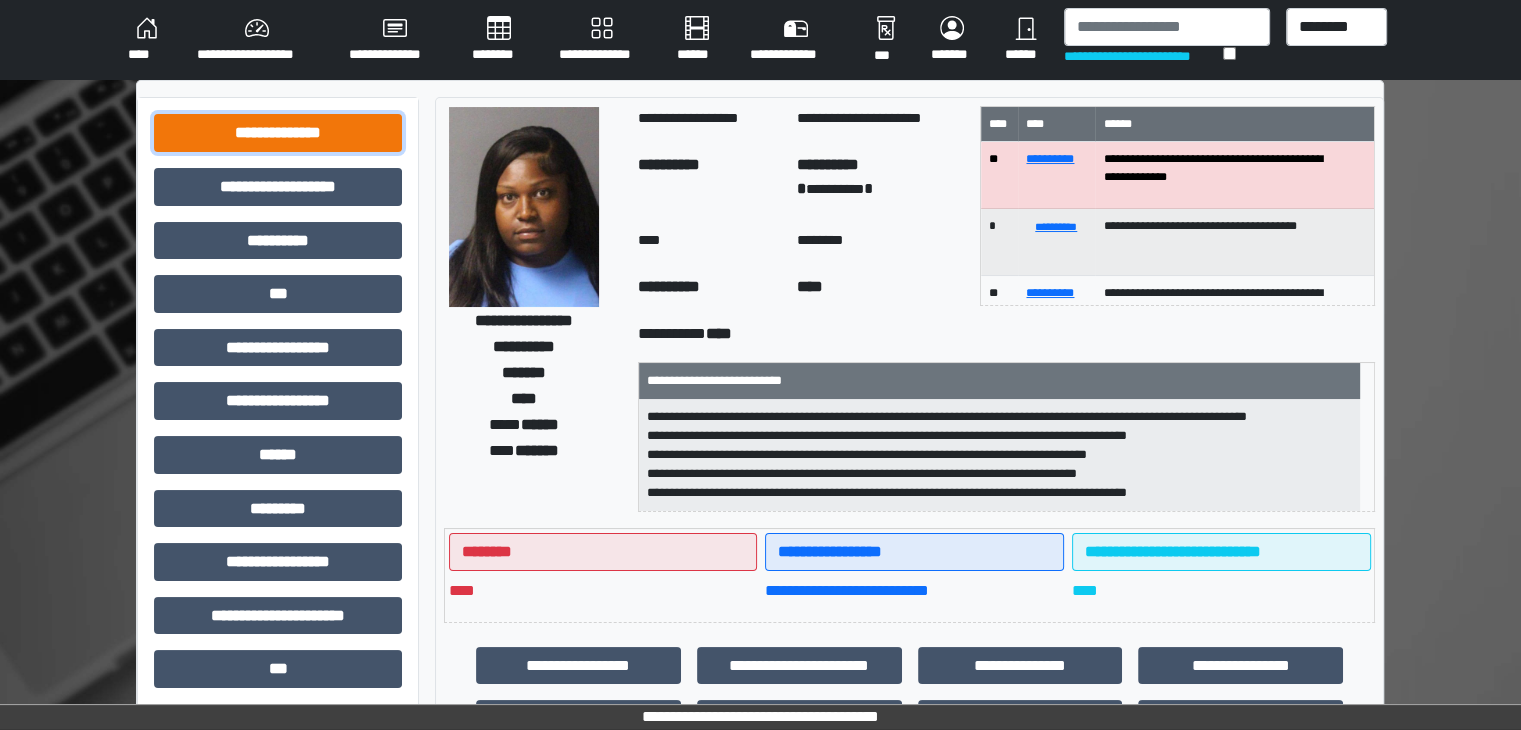 click on "**********" at bounding box center [278, 133] 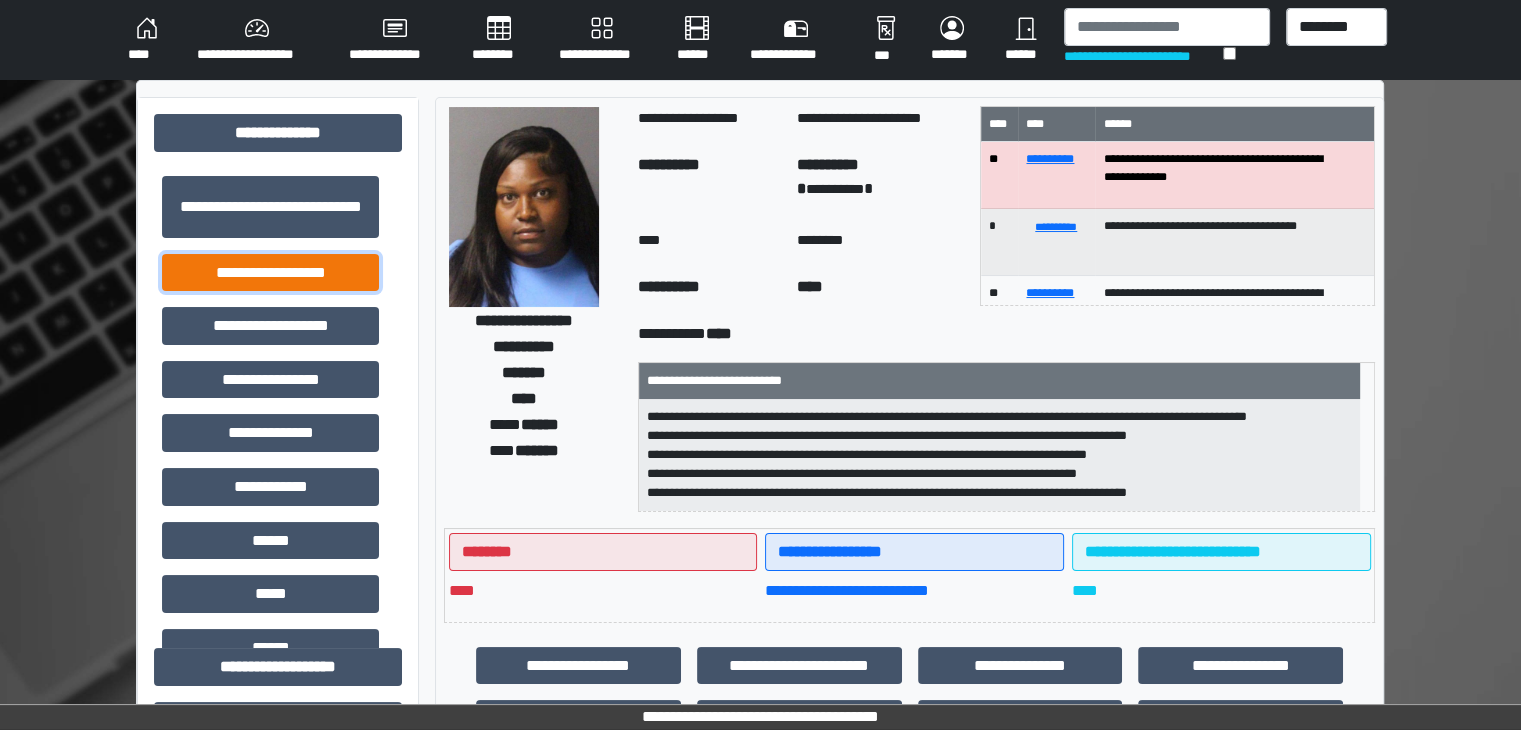 click on "**********" at bounding box center [270, 273] 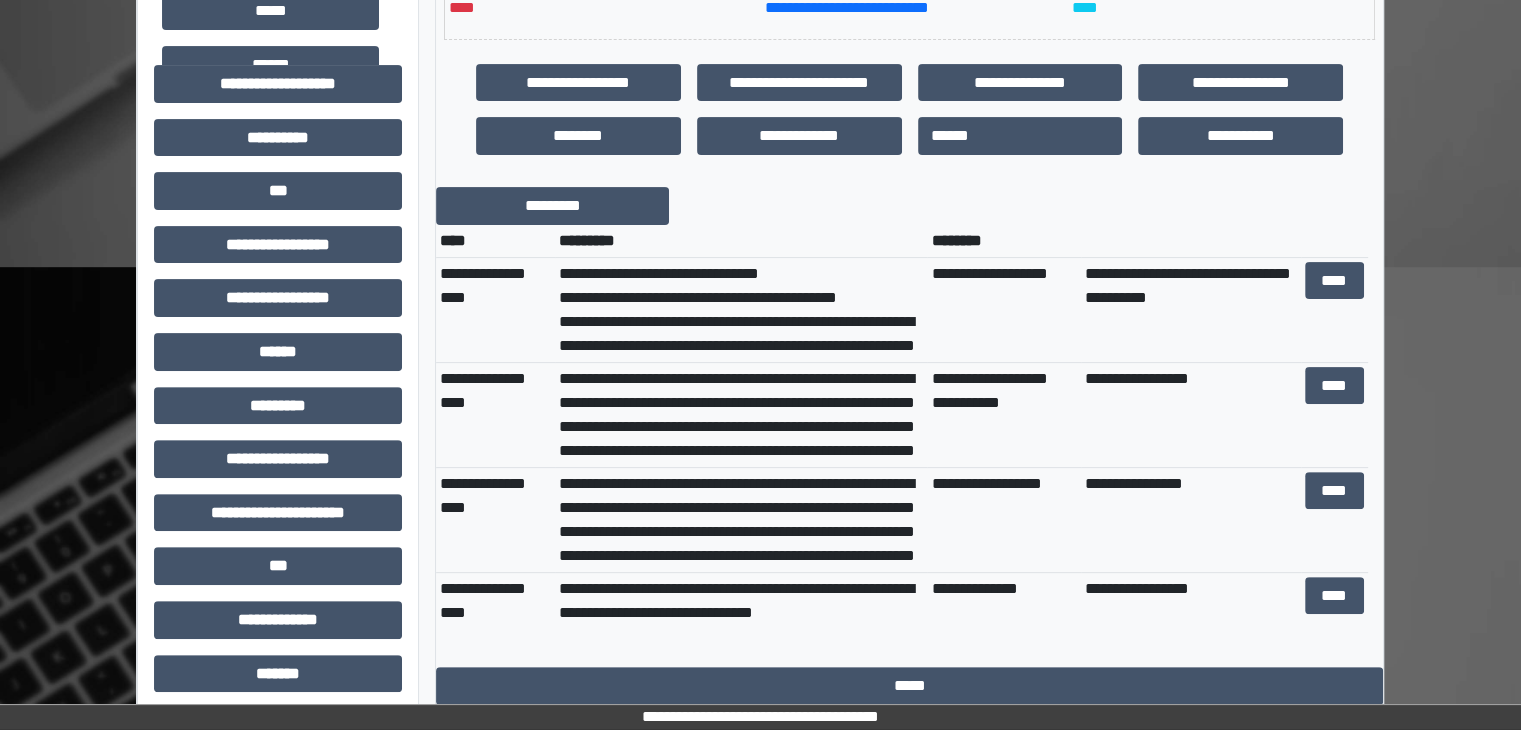 scroll, scrollTop: 600, scrollLeft: 0, axis: vertical 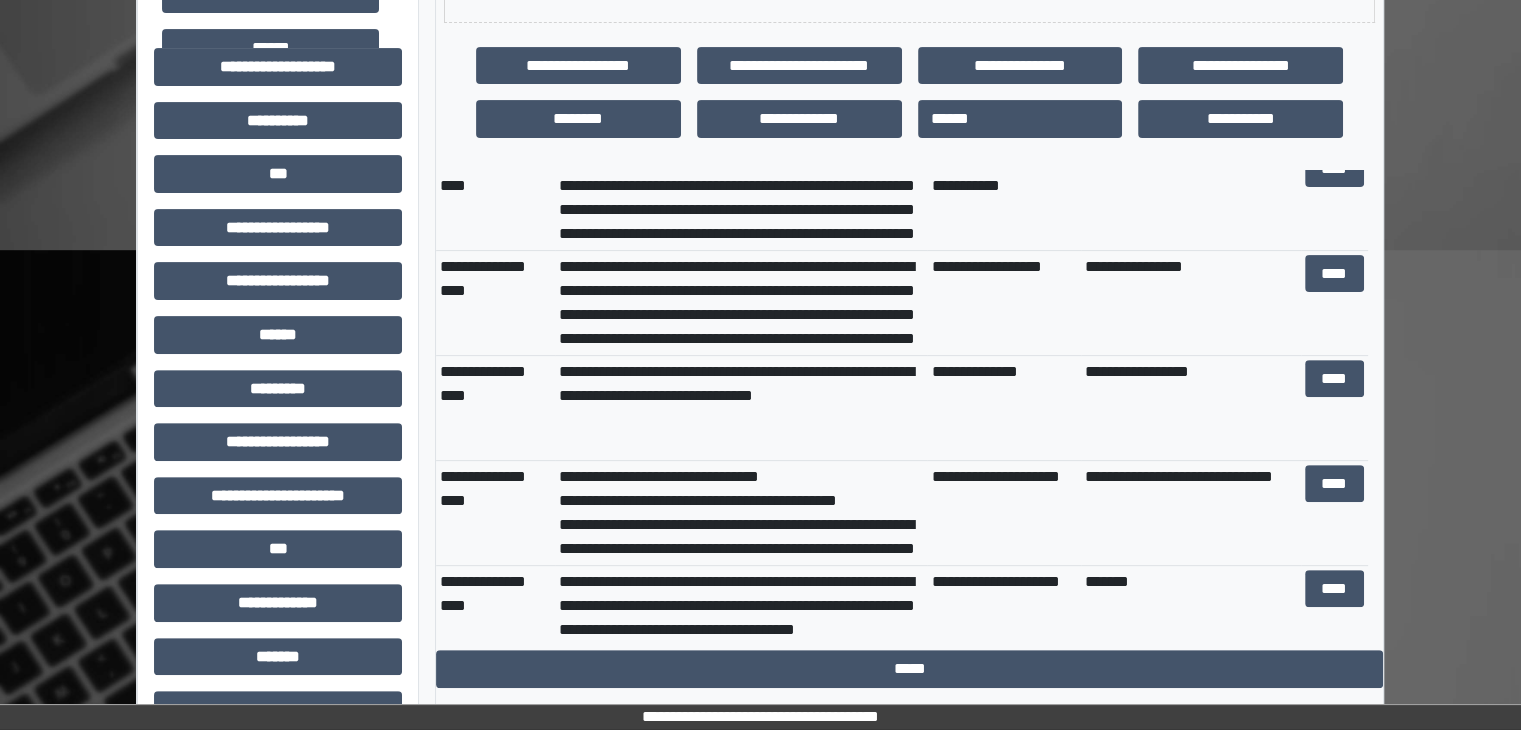 click on "**********" at bounding box center (741, 408) 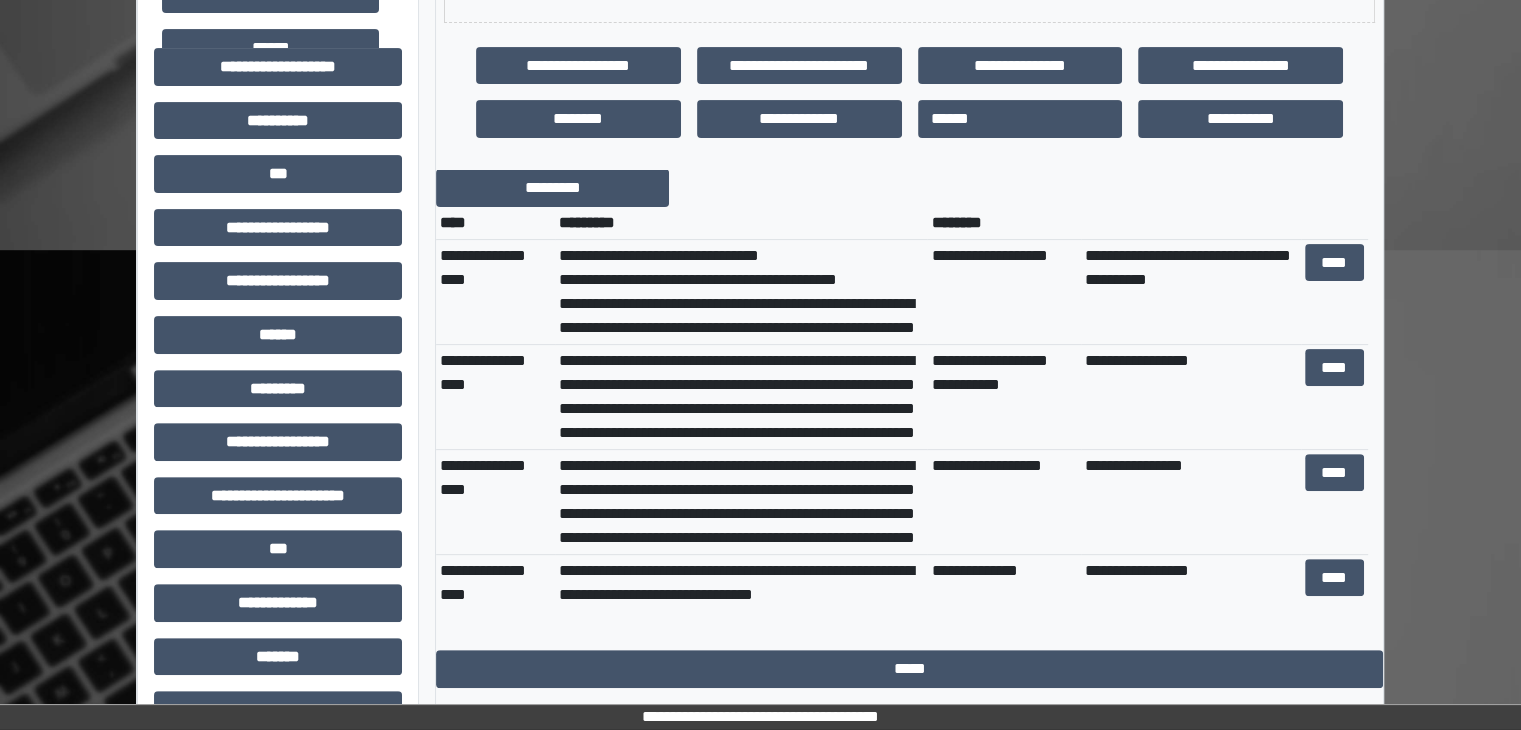 scroll, scrollTop: 0, scrollLeft: 0, axis: both 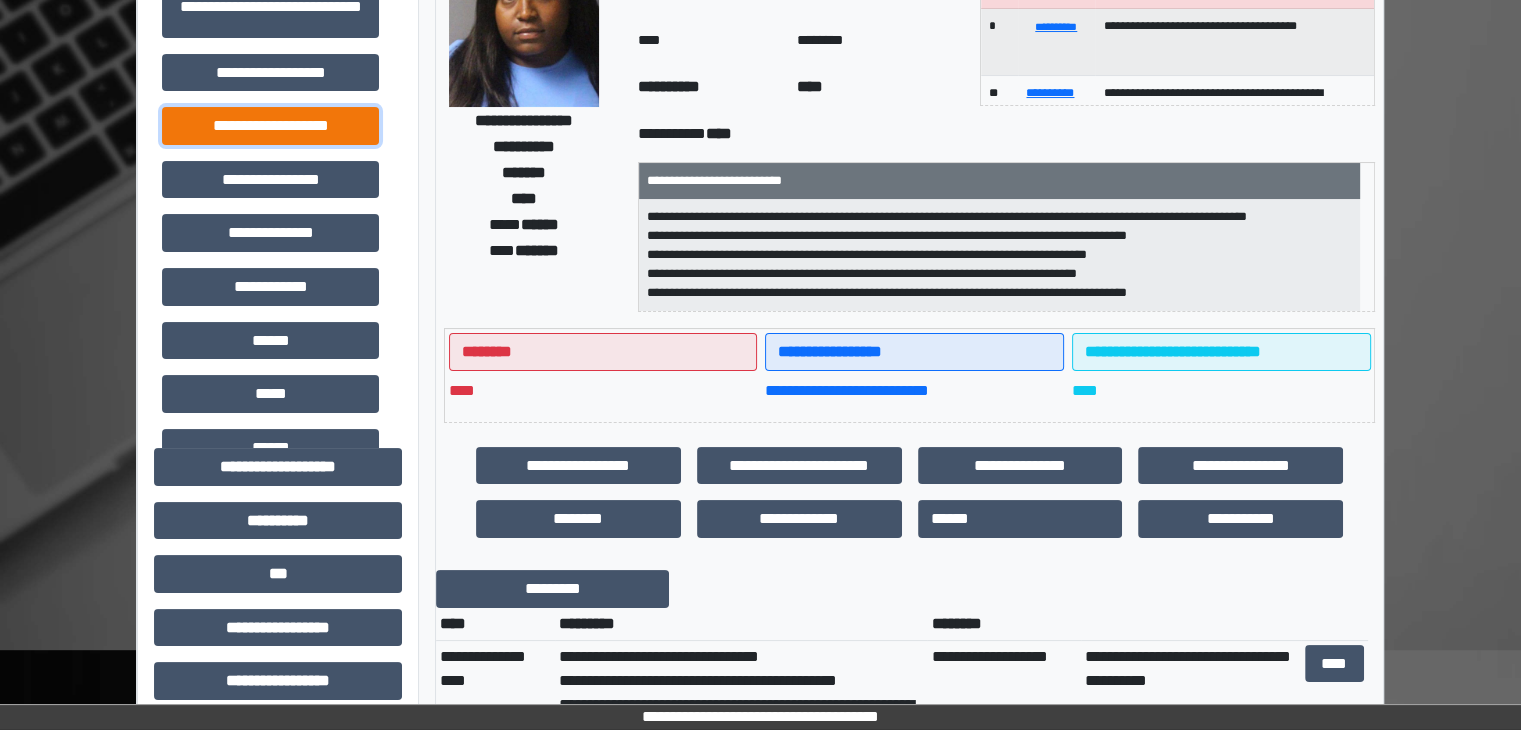 click on "**********" at bounding box center (270, 126) 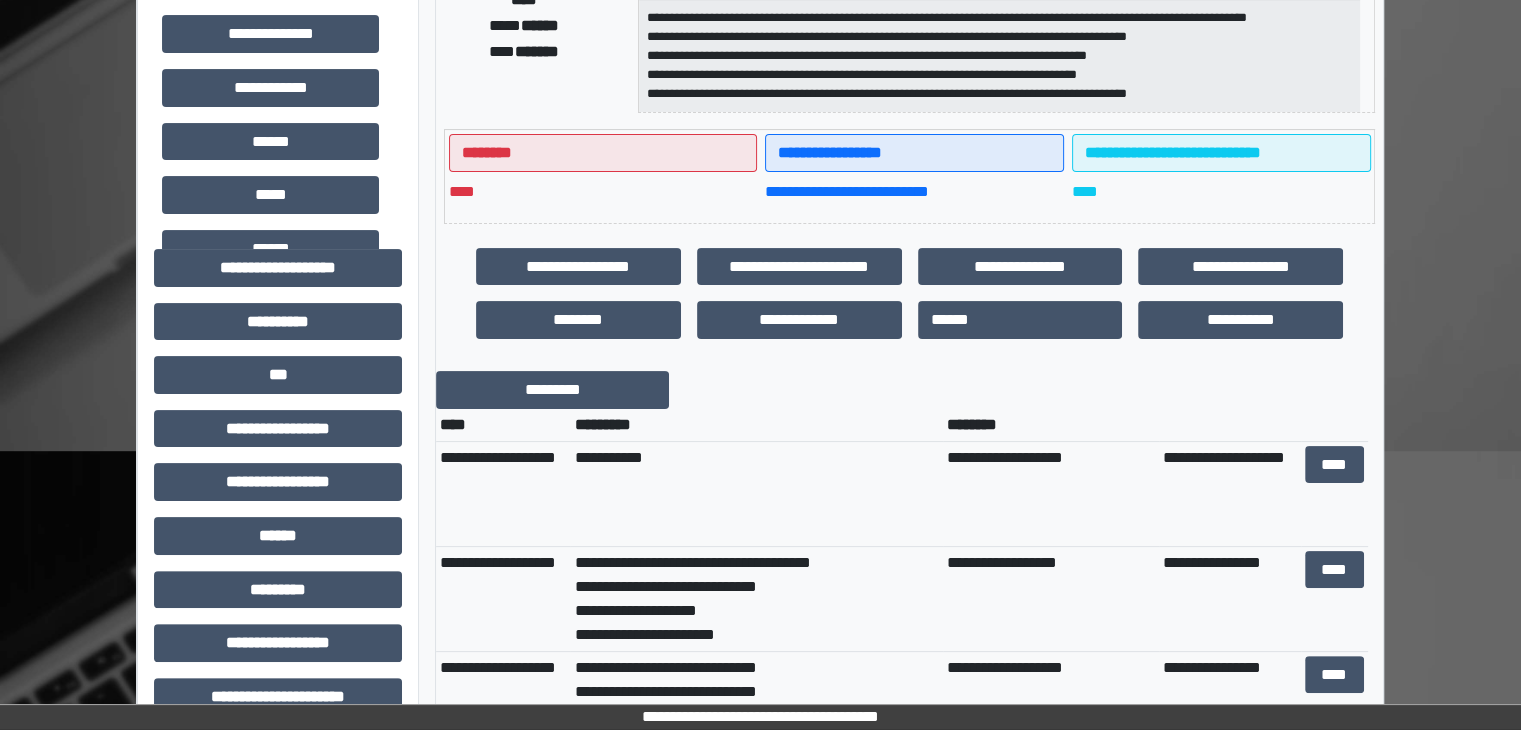 scroll, scrollTop: 500, scrollLeft: 0, axis: vertical 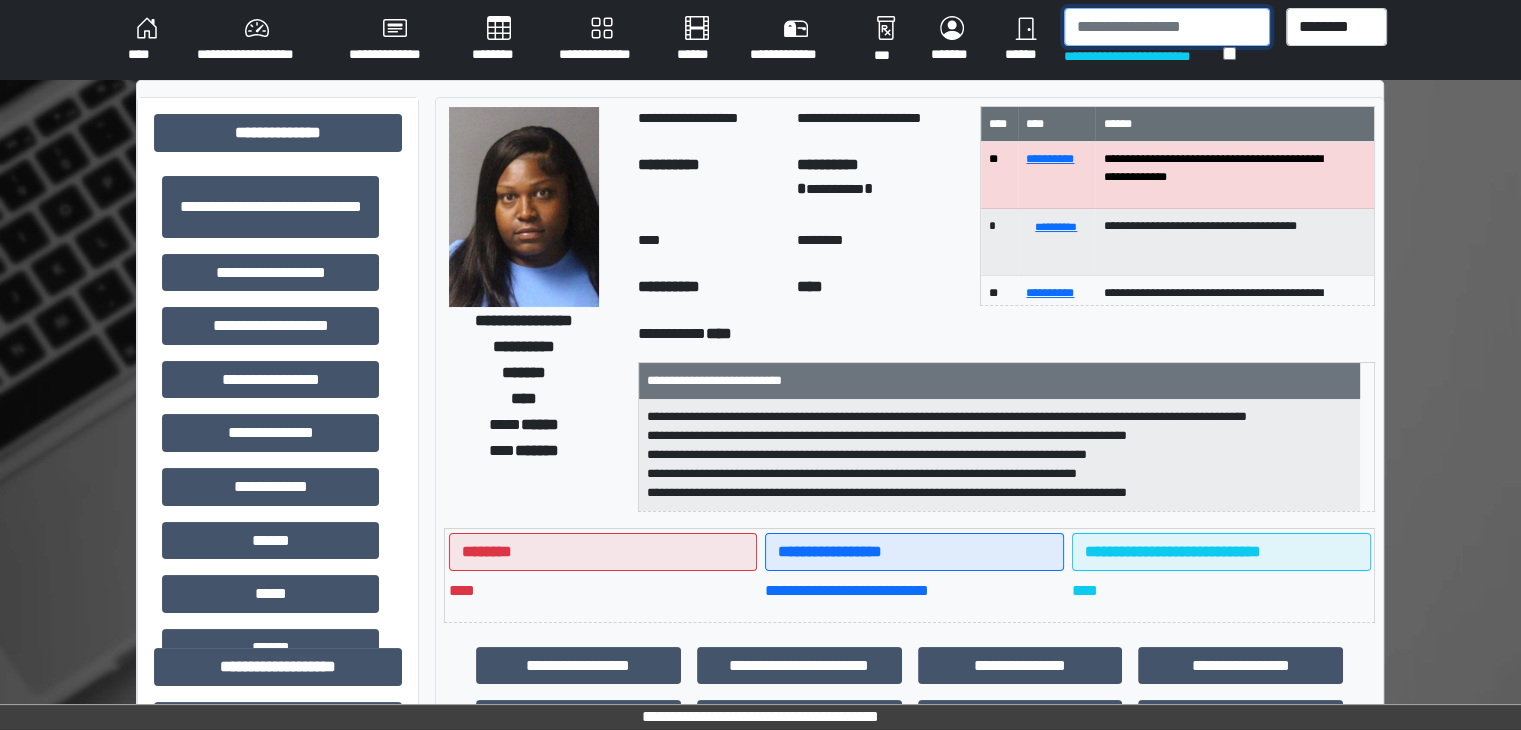 click at bounding box center [1167, 27] 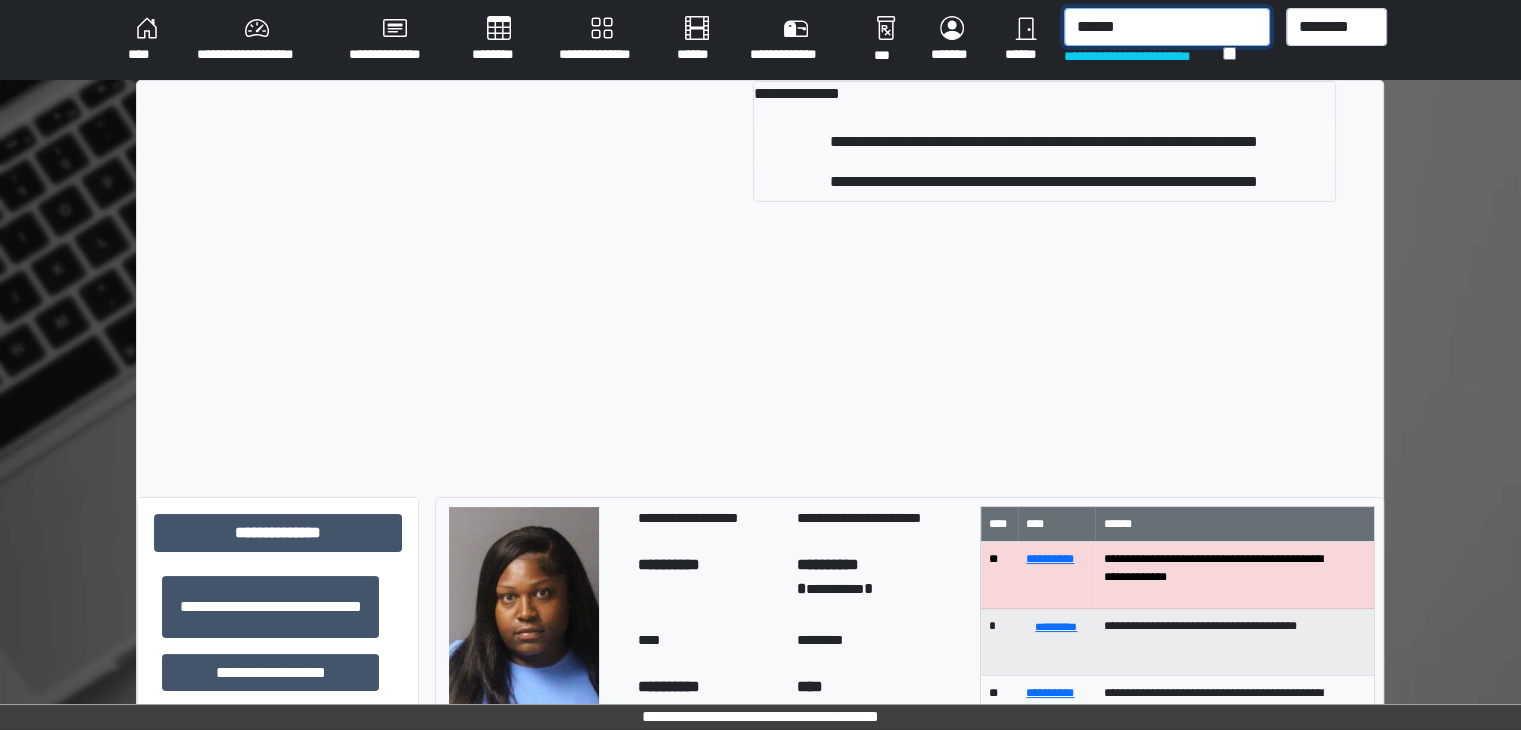 type on "******" 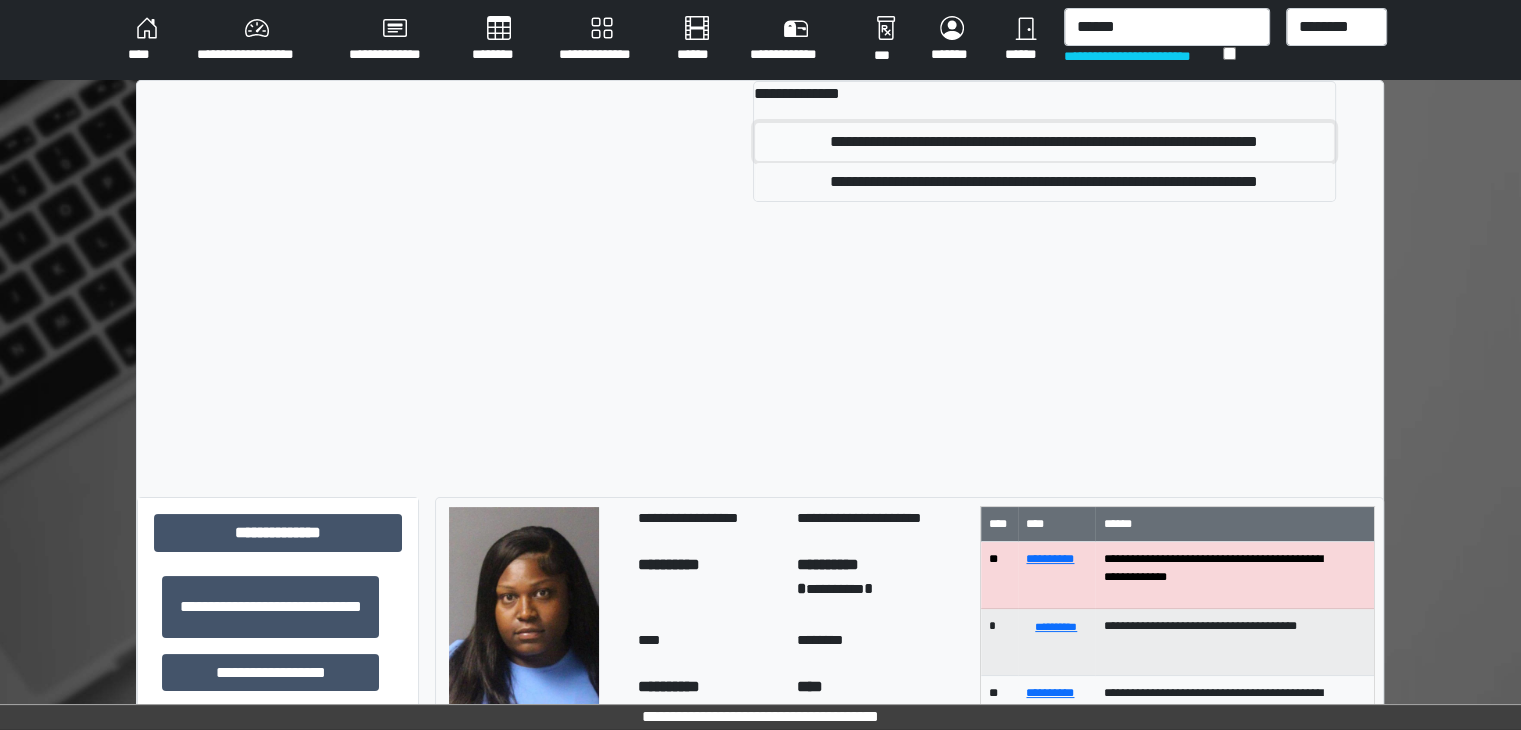 click on "**********" at bounding box center [1044, 142] 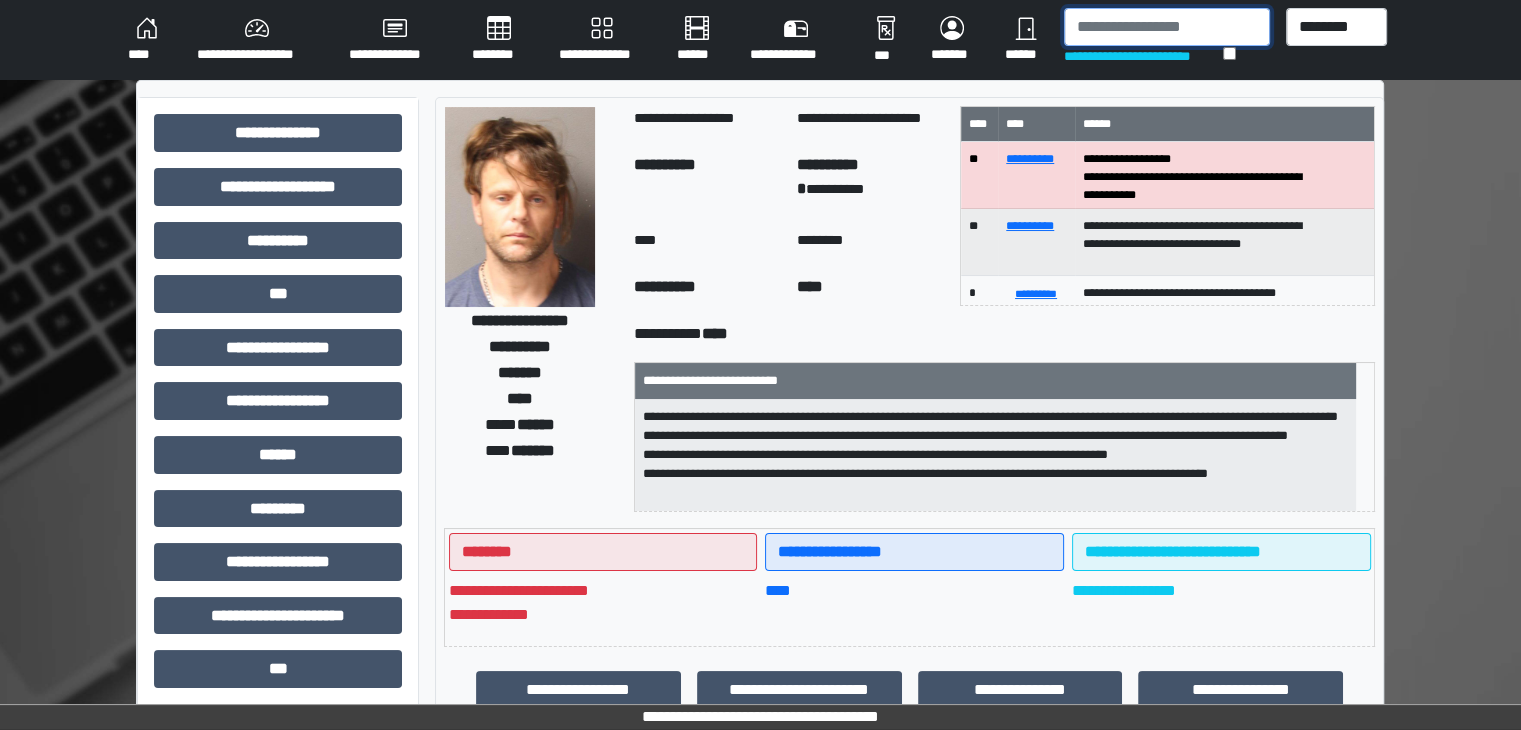 click at bounding box center (1167, 27) 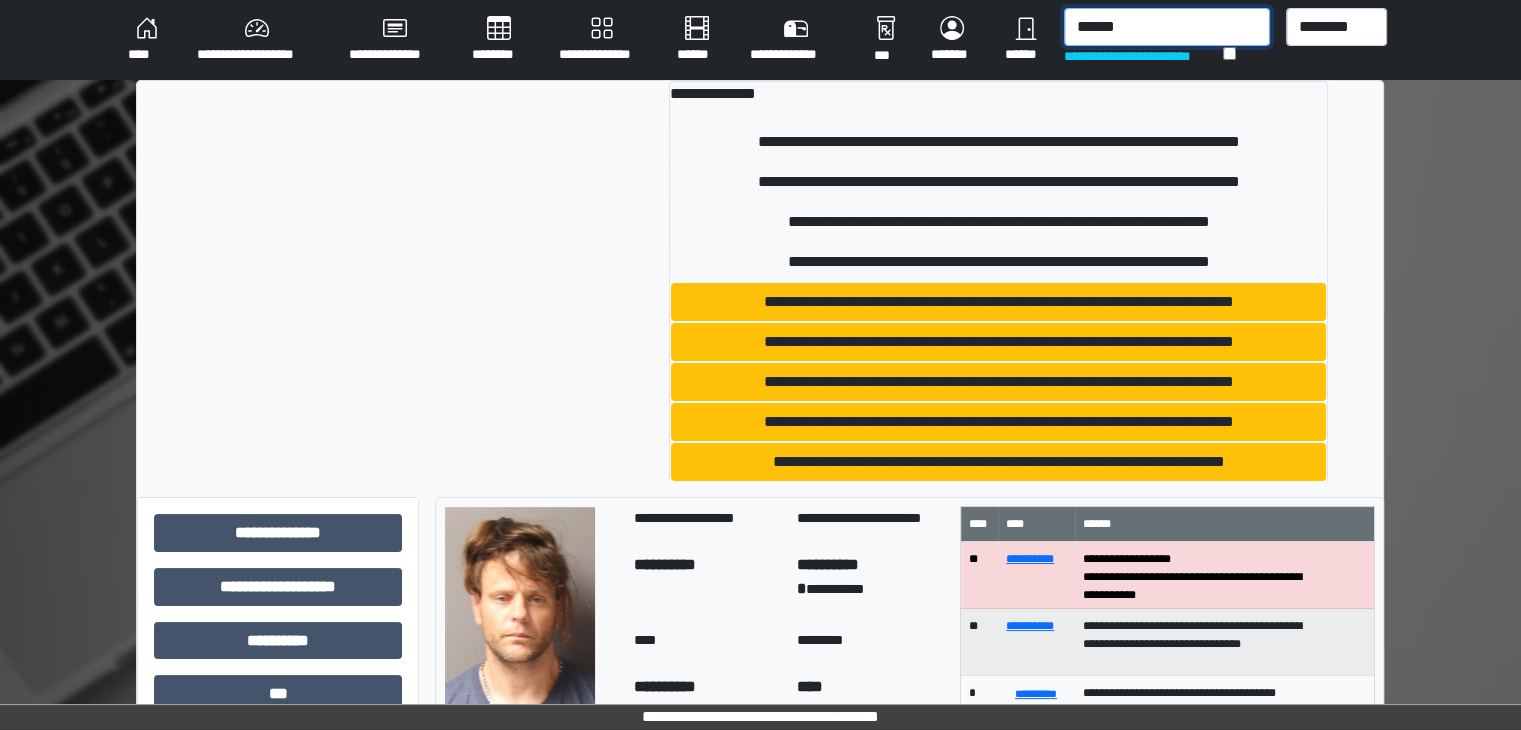 type on "******" 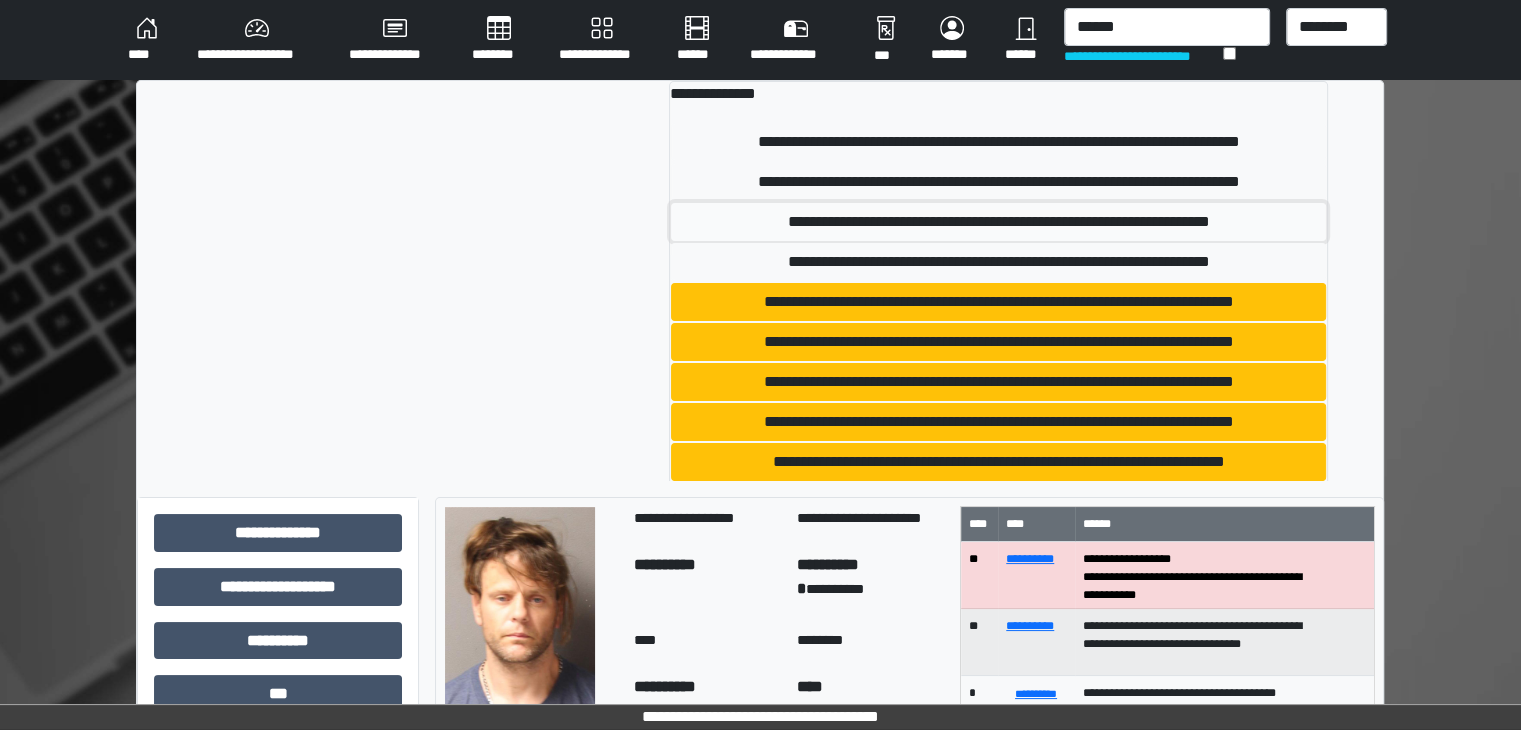 click on "**********" at bounding box center (998, 222) 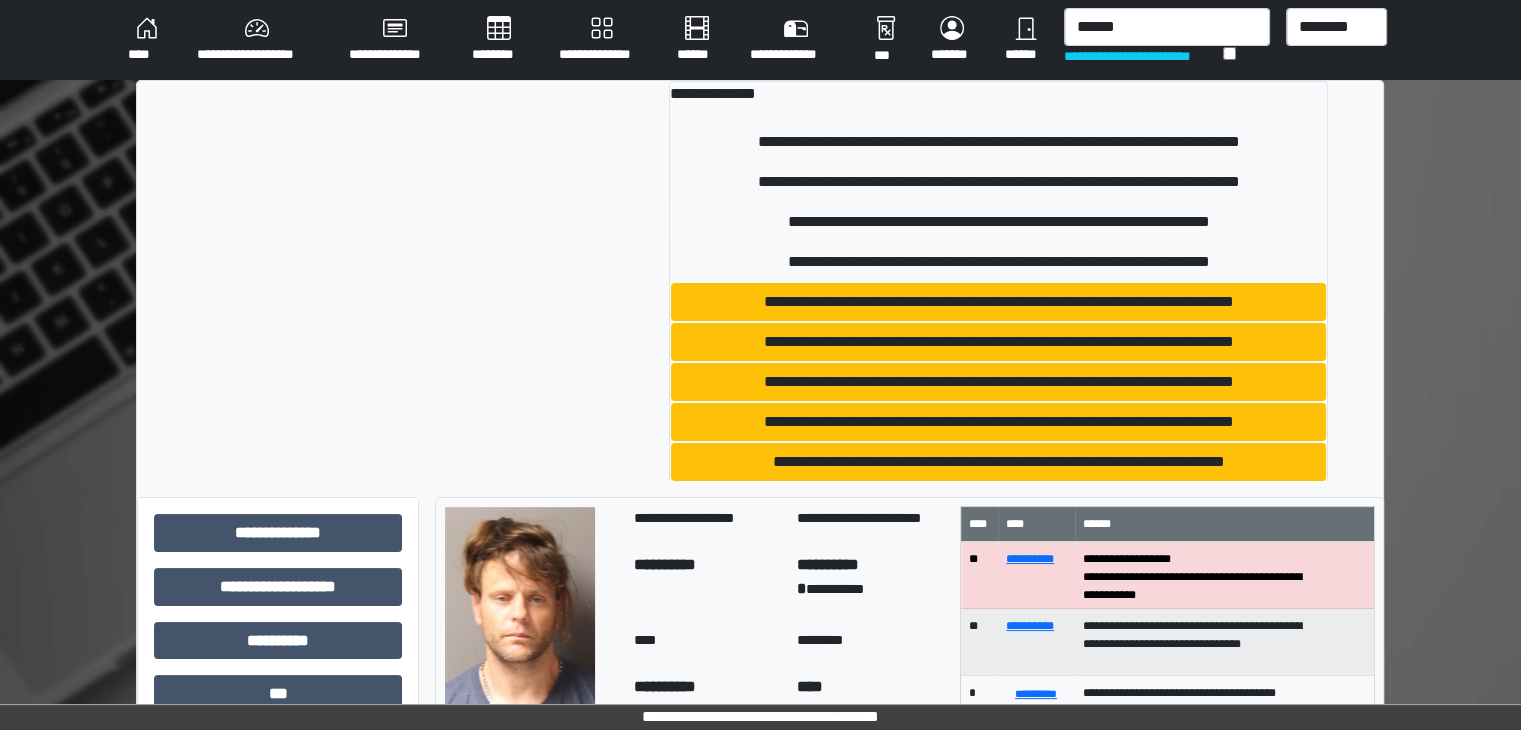 type 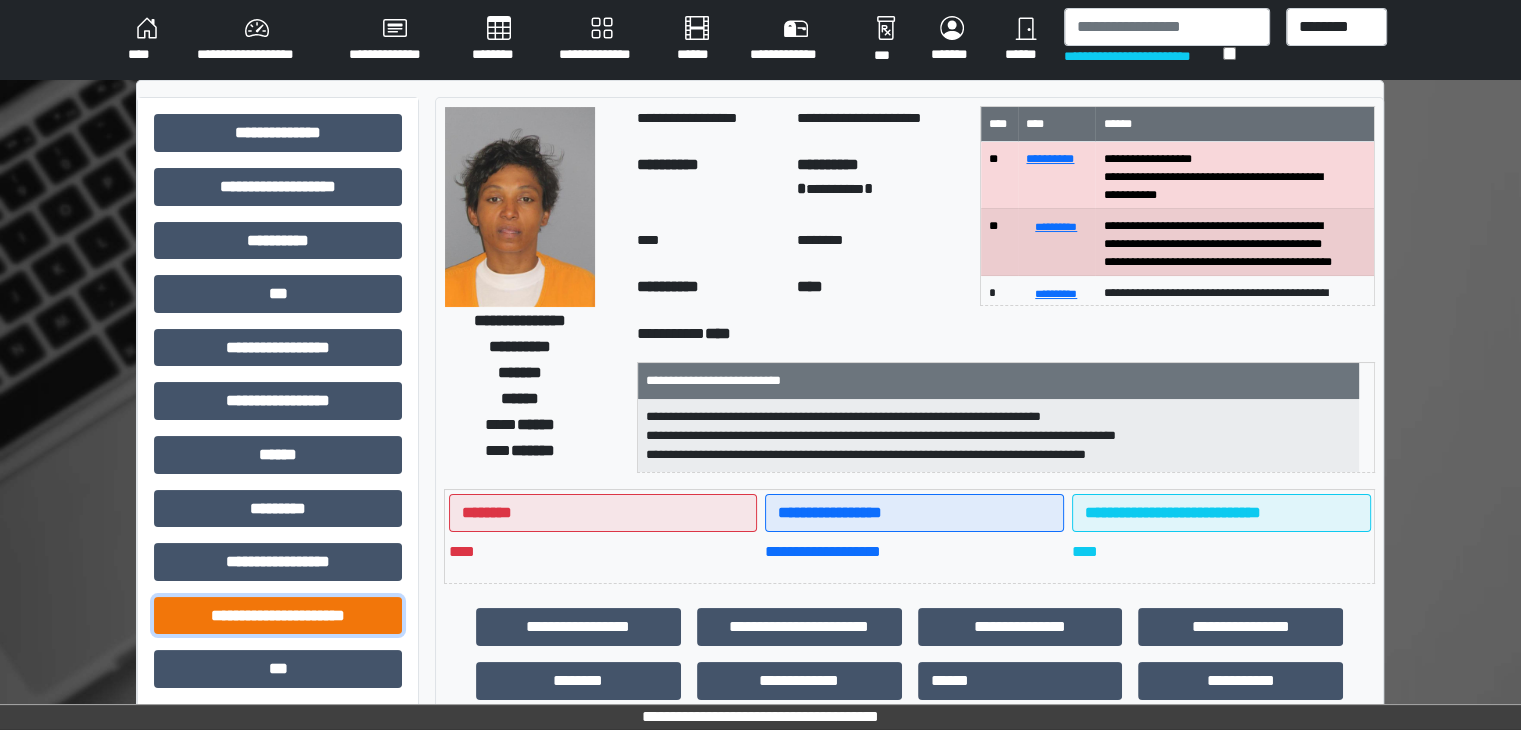 click on "**********" at bounding box center [278, 616] 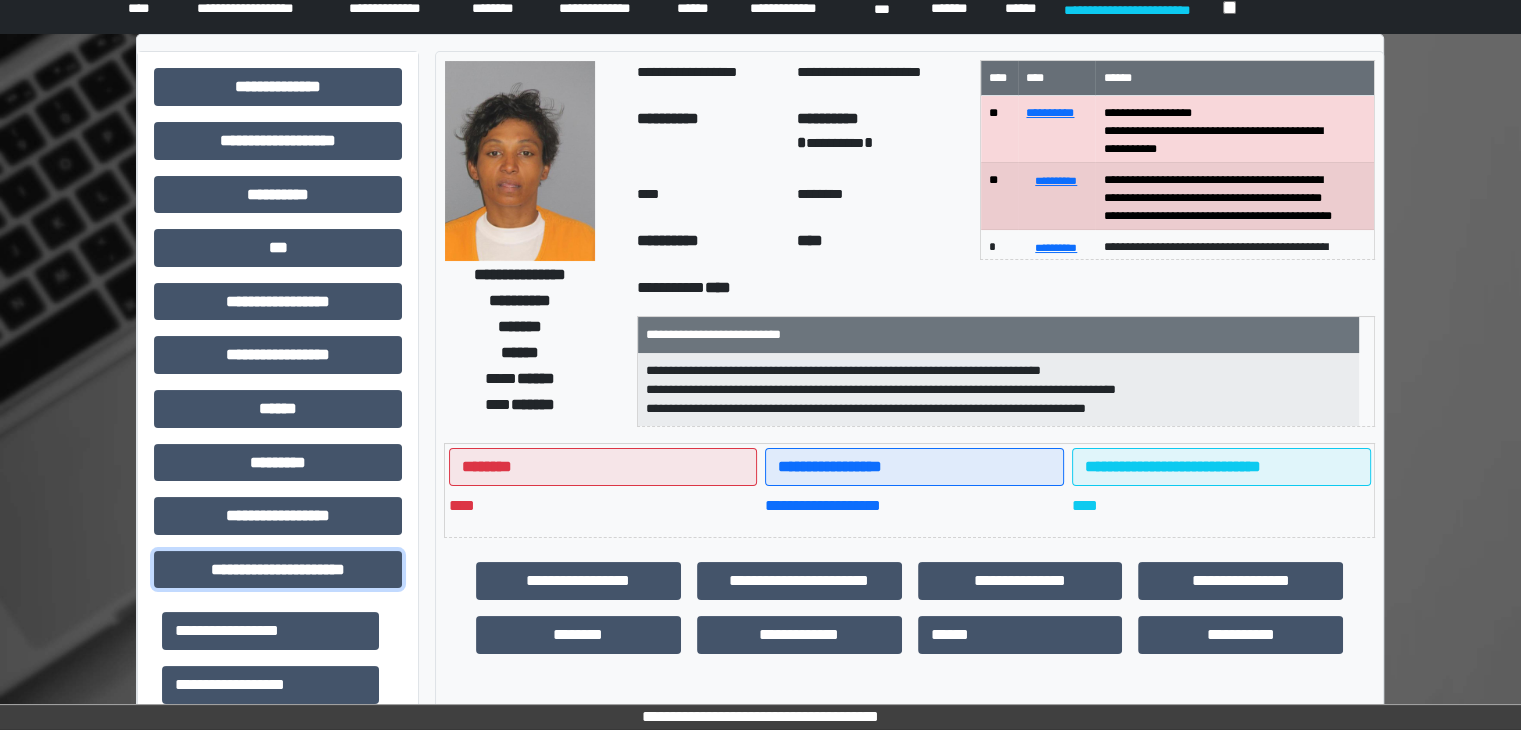 scroll, scrollTop: 500, scrollLeft: 0, axis: vertical 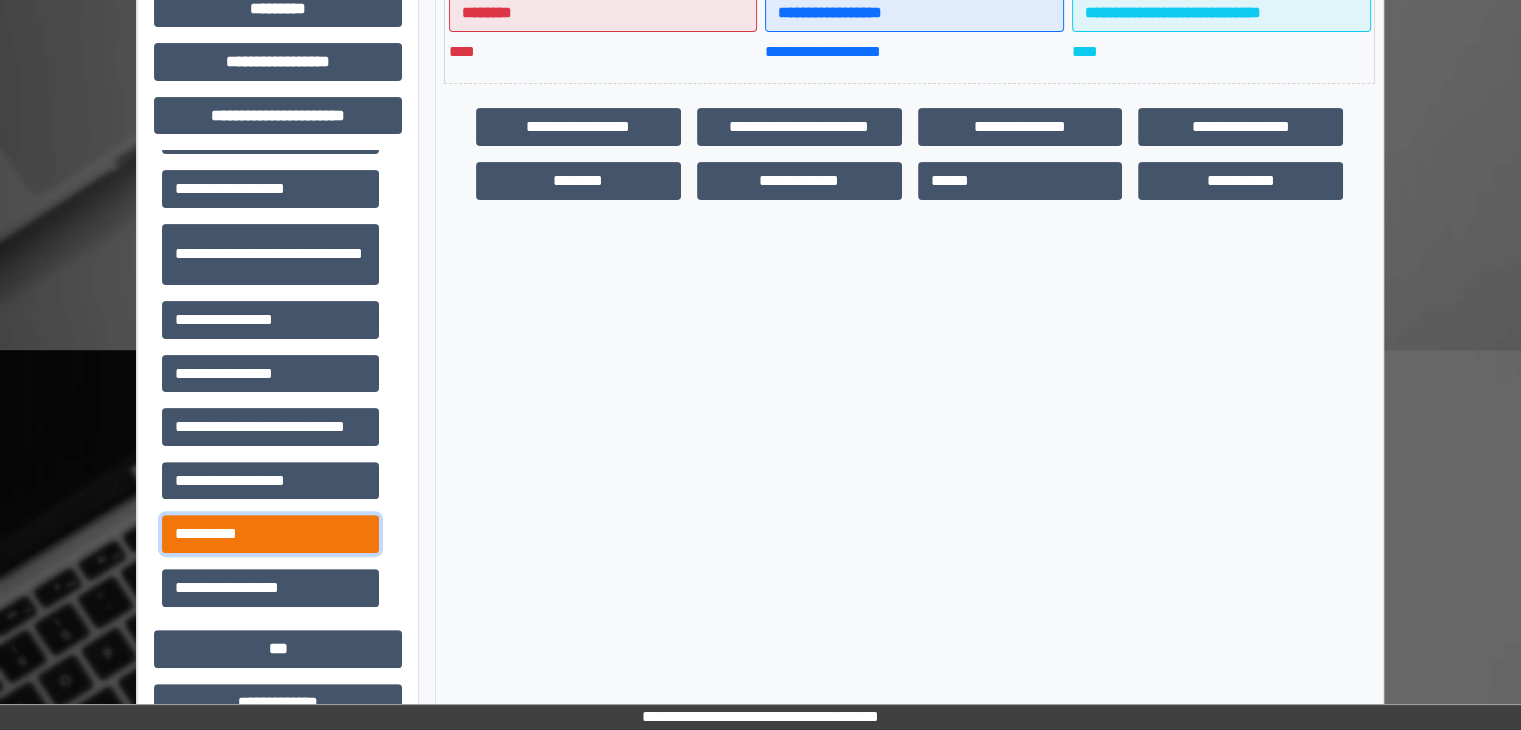 click on "**********" at bounding box center (270, 534) 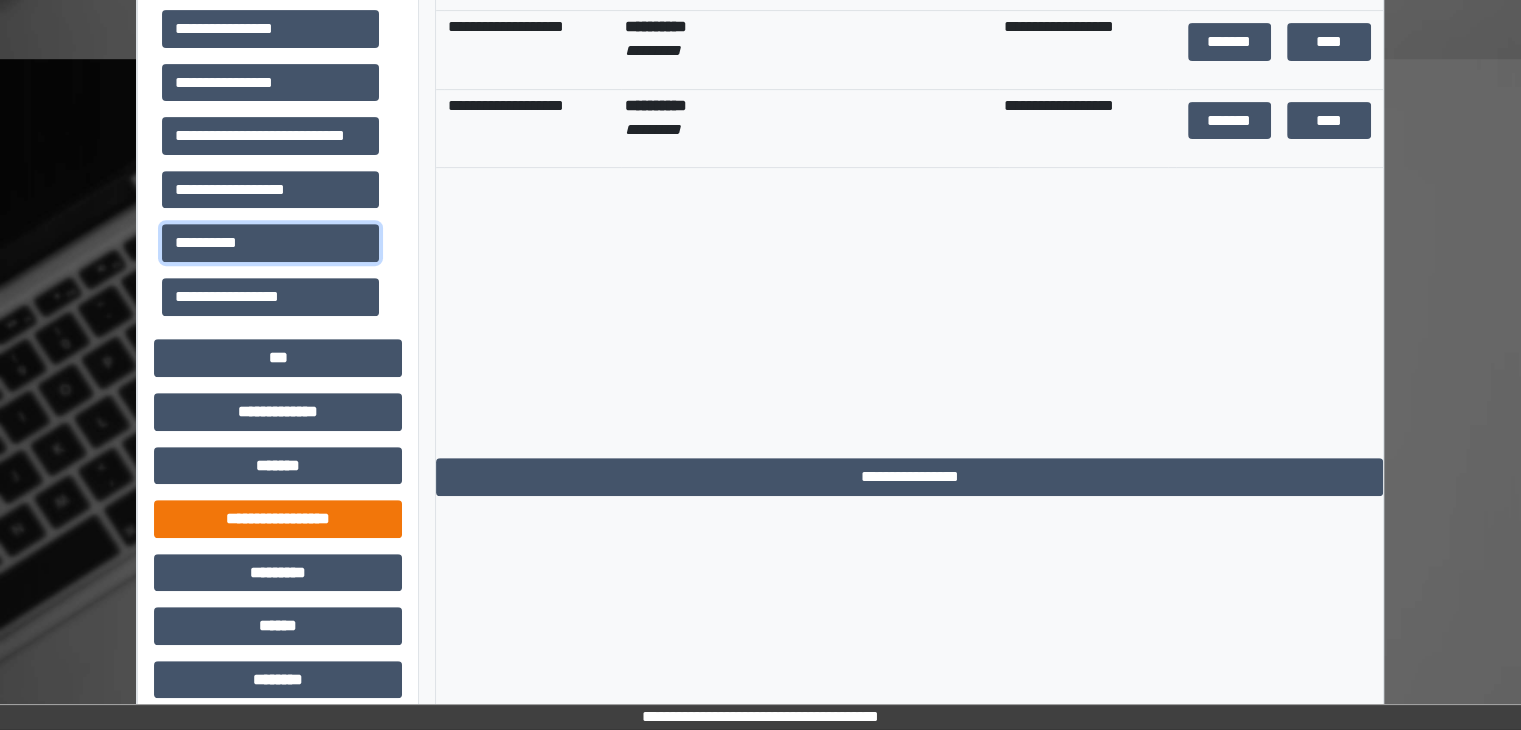 scroll, scrollTop: 800, scrollLeft: 0, axis: vertical 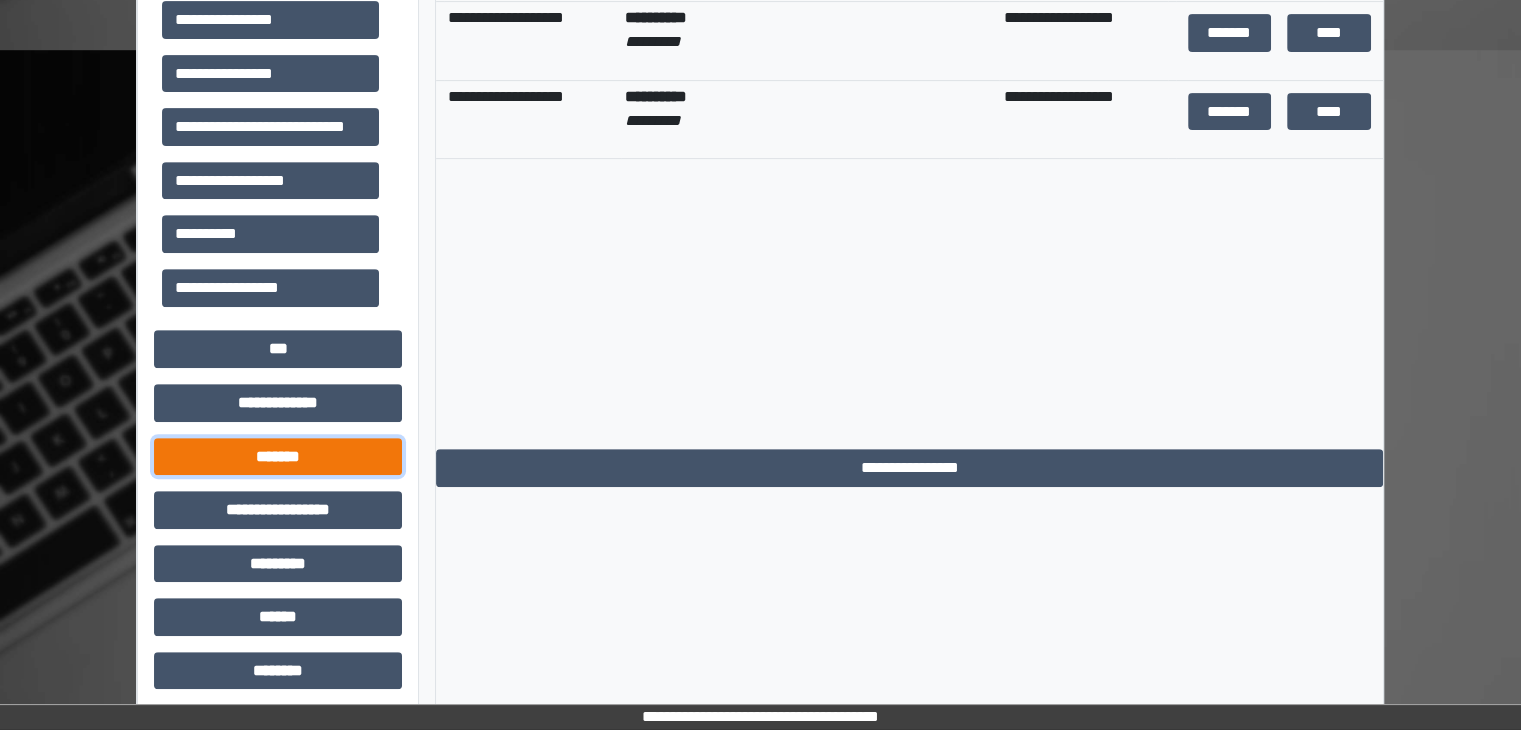 click on "*******" at bounding box center (278, 457) 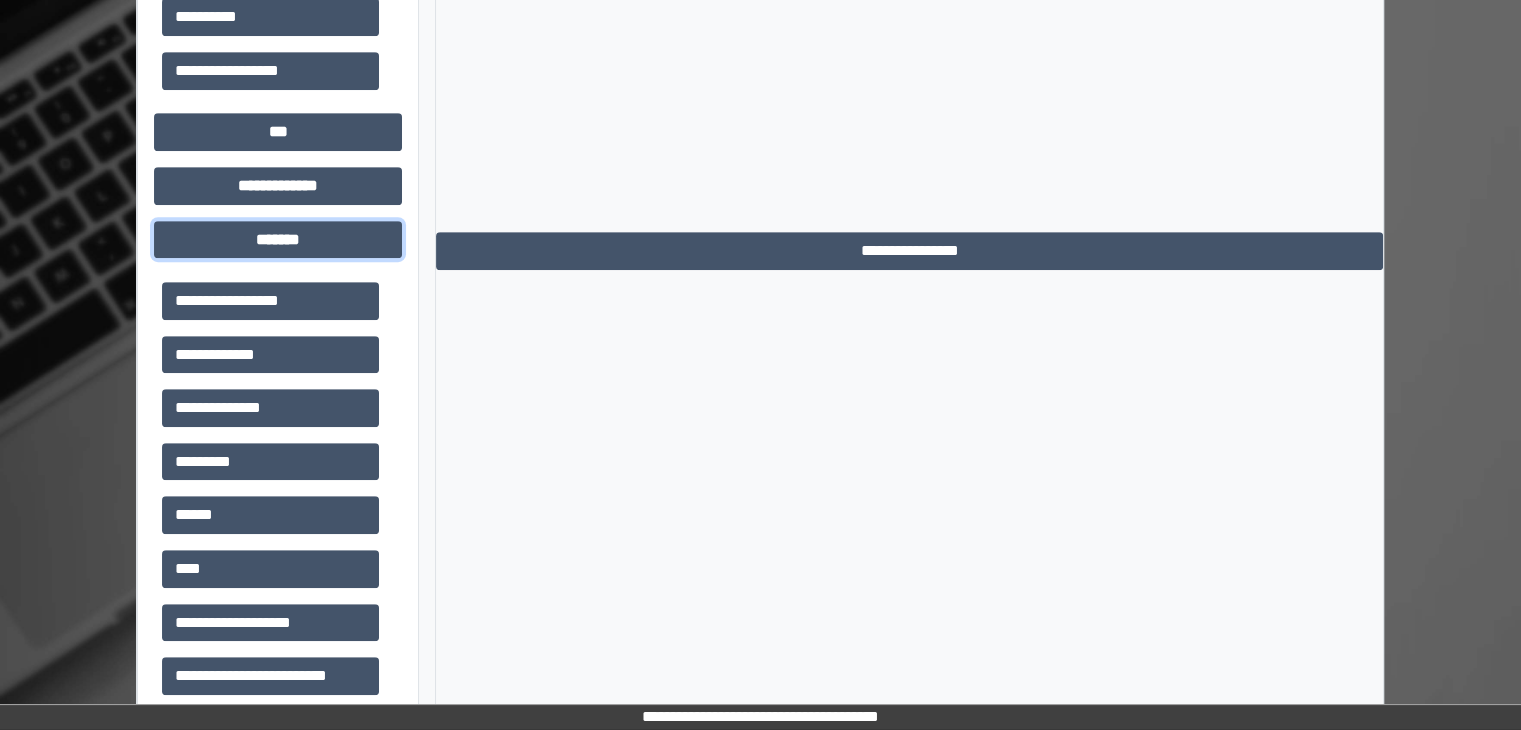 scroll, scrollTop: 1300, scrollLeft: 0, axis: vertical 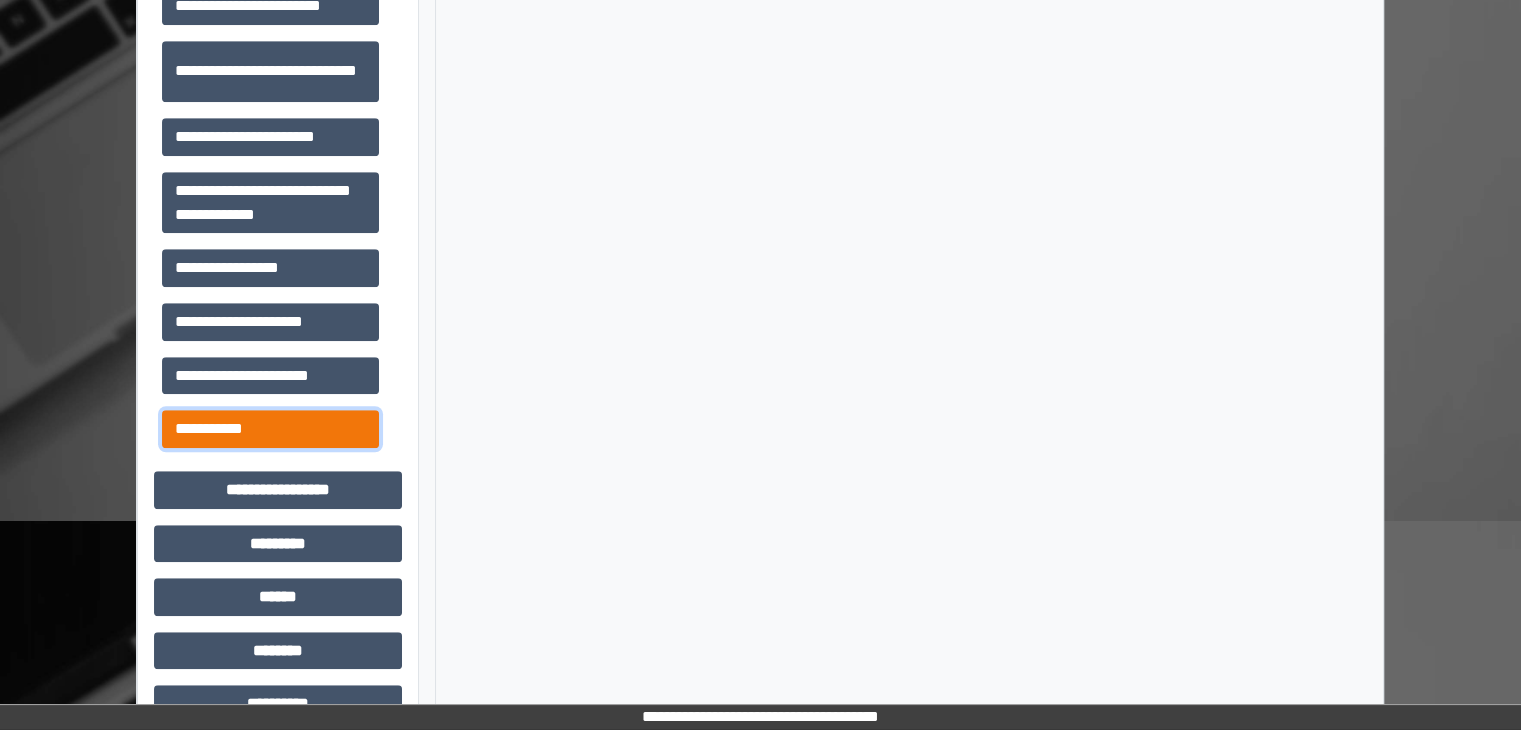 click on "**********" at bounding box center (270, 429) 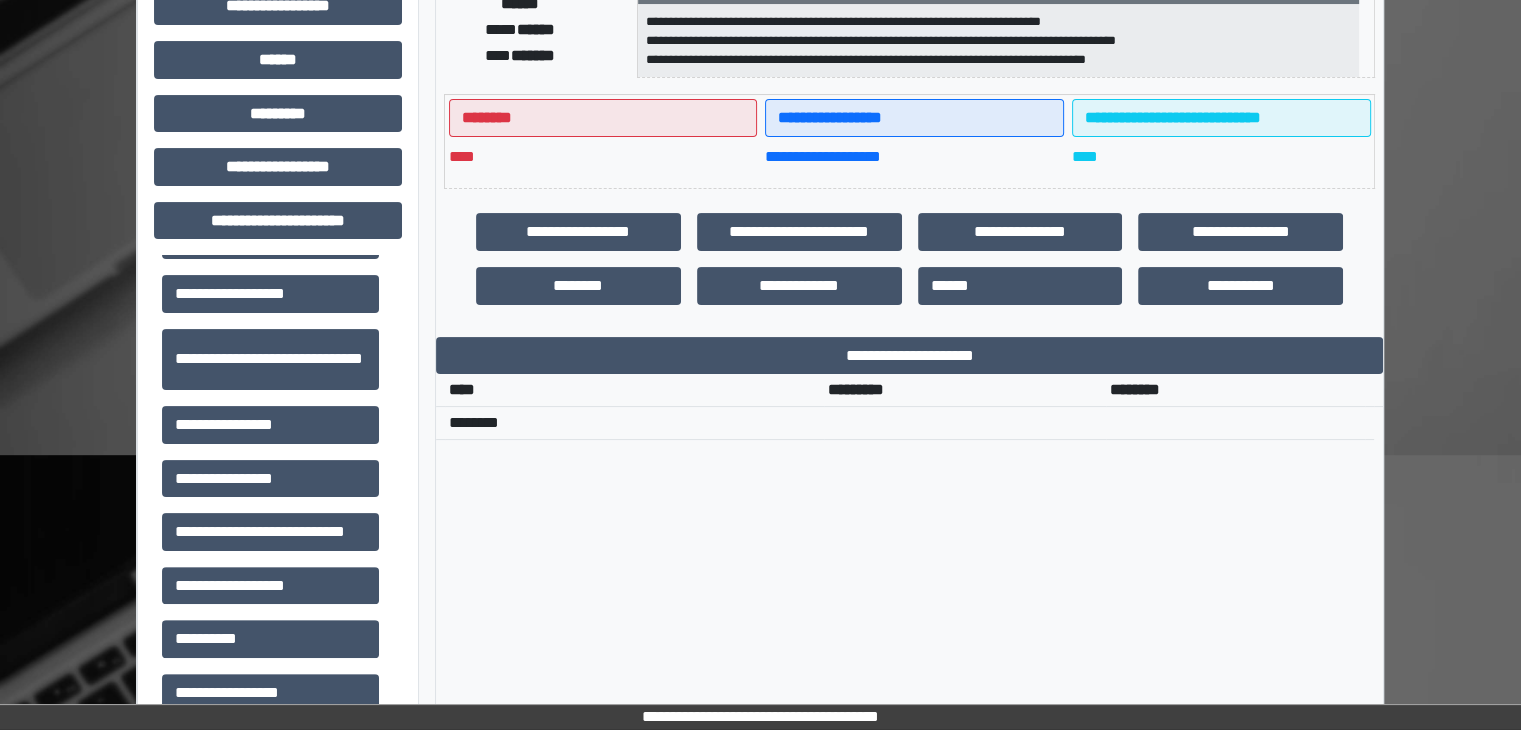 scroll, scrollTop: 300, scrollLeft: 0, axis: vertical 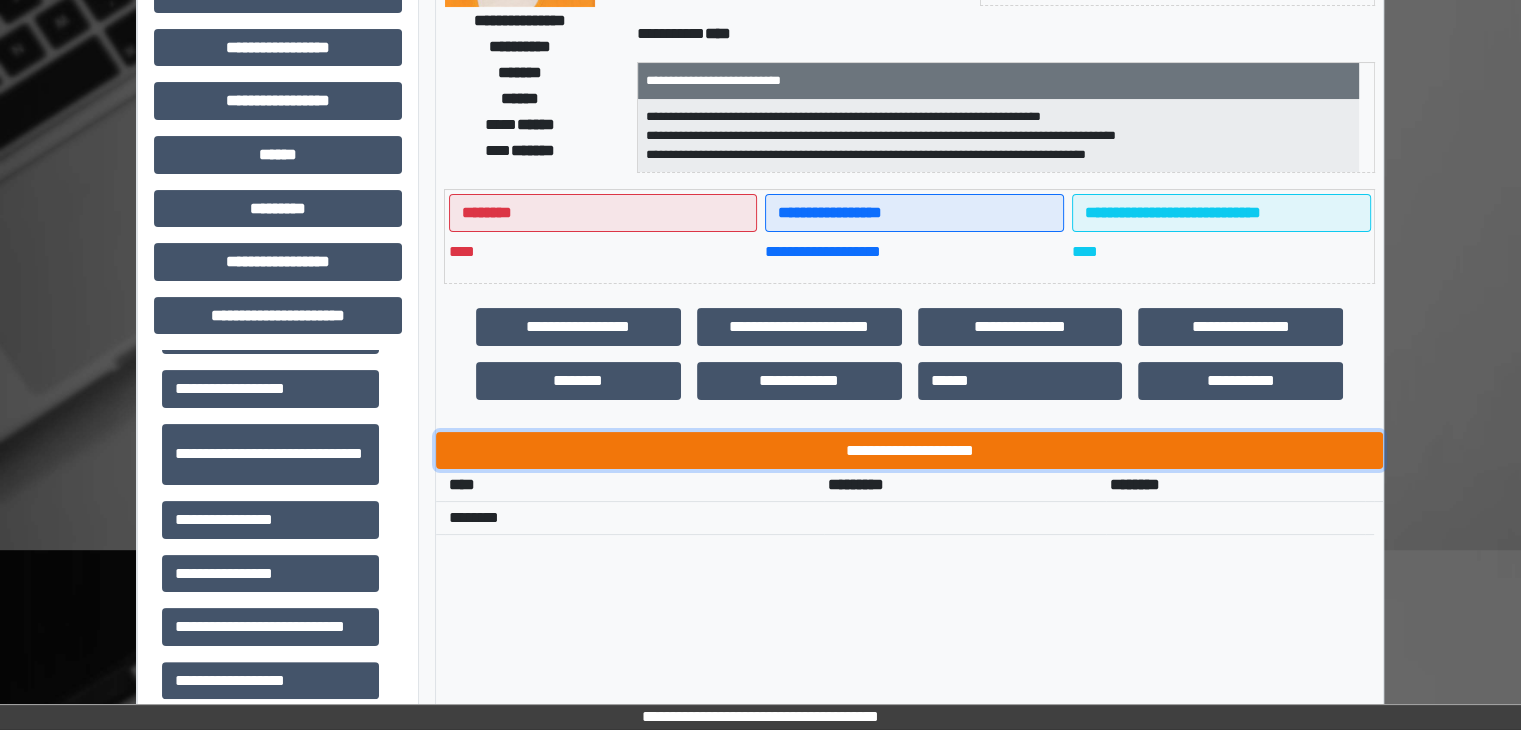 click on "**********" at bounding box center (909, 451) 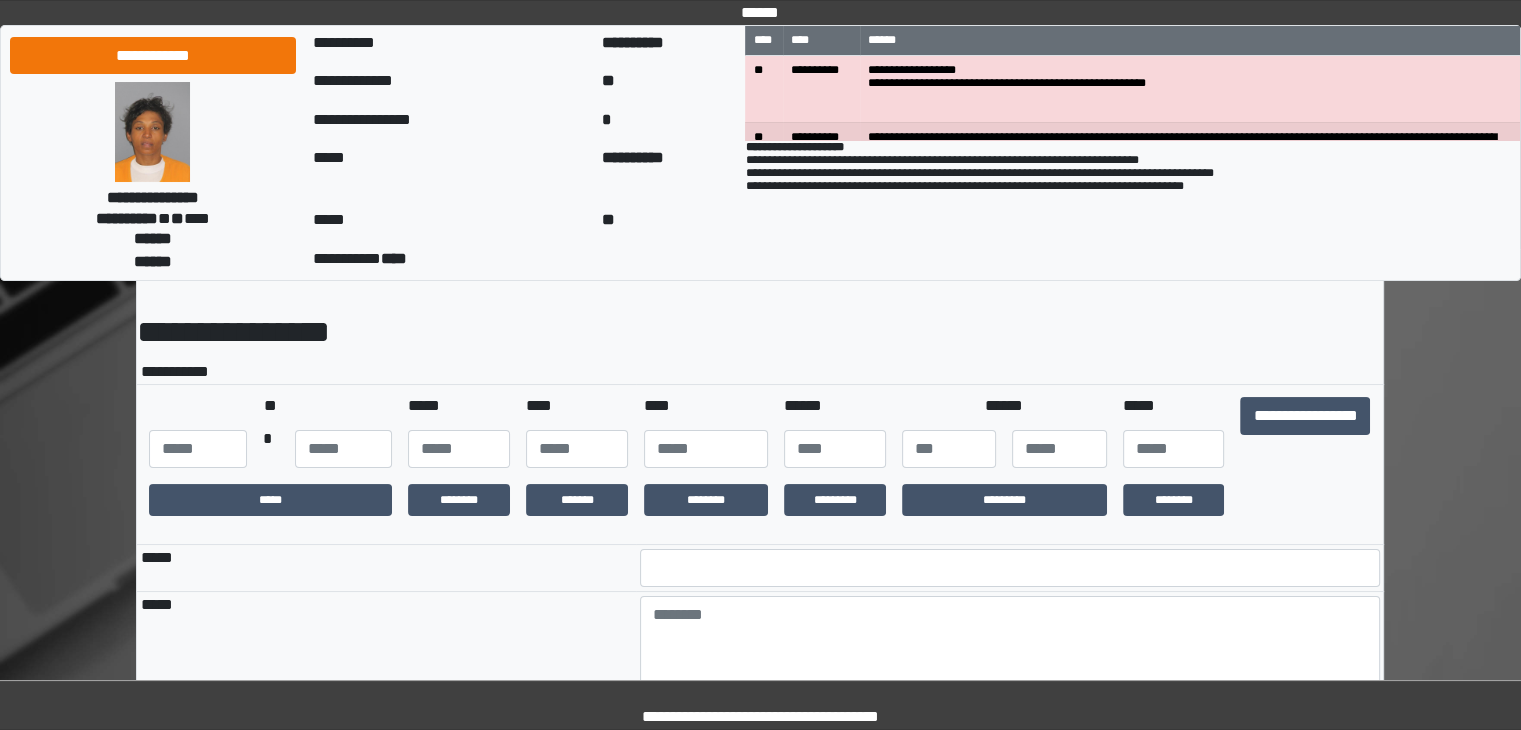 scroll, scrollTop: 76, scrollLeft: 0, axis: vertical 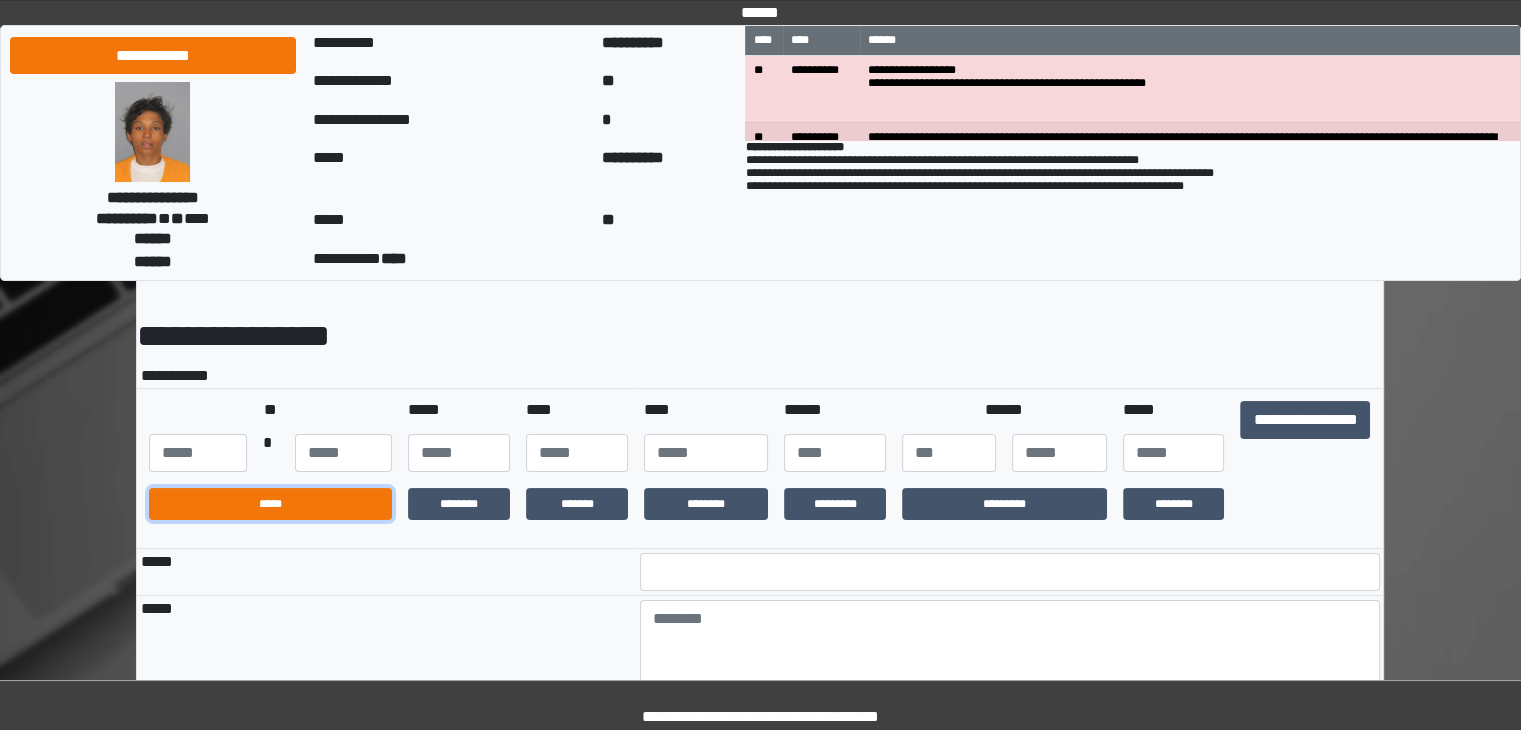 click on "*****" at bounding box center (270, 504) 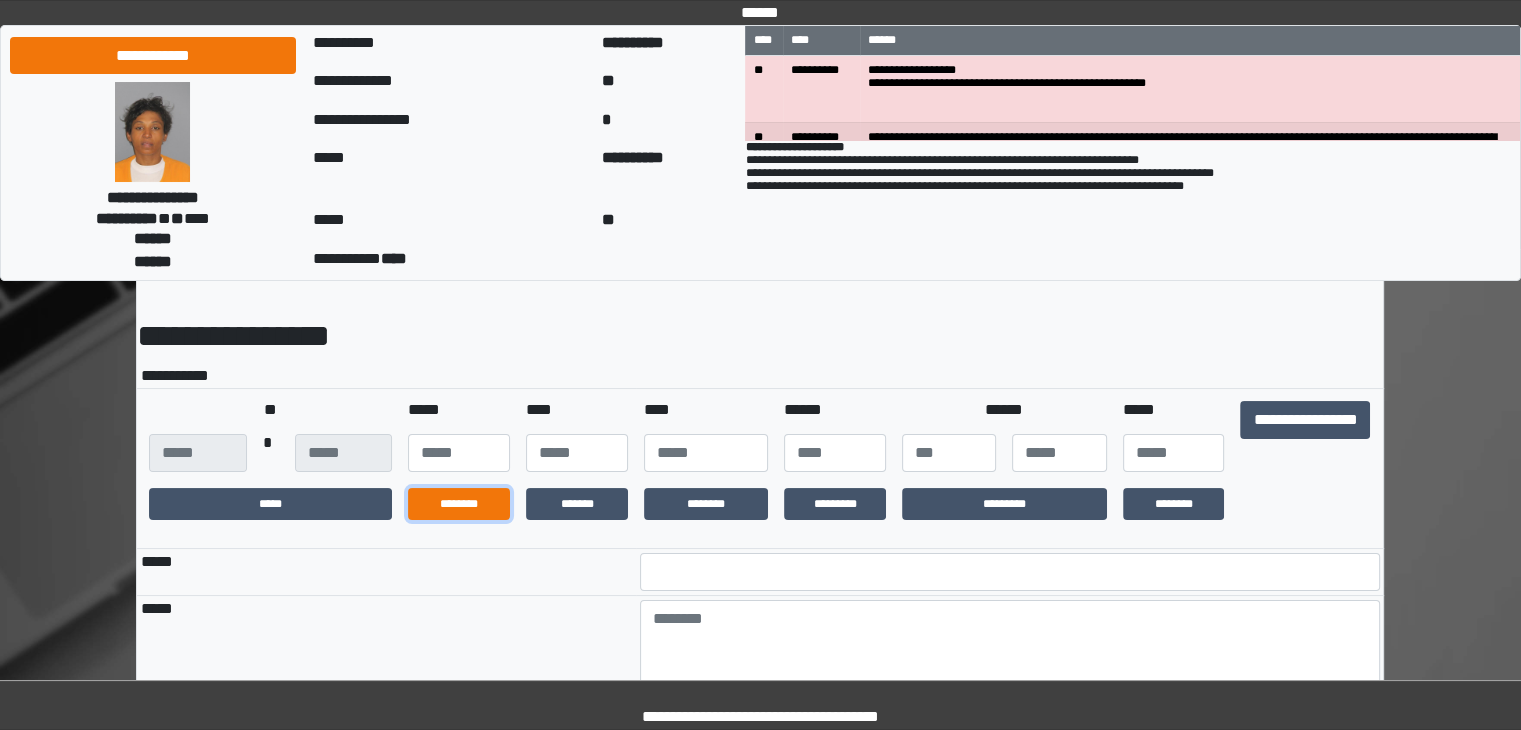 click on "********" at bounding box center [459, 504] 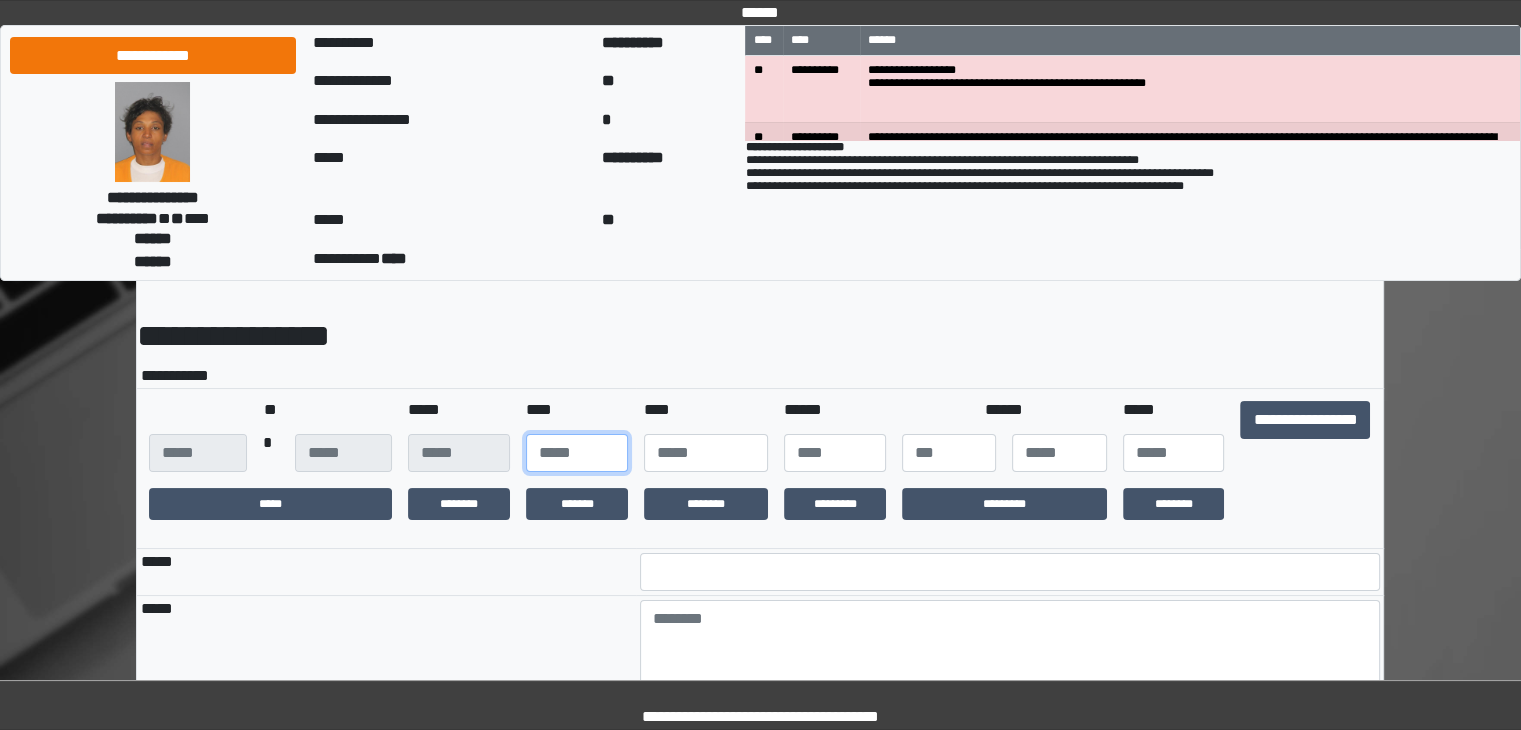 click at bounding box center [577, 453] 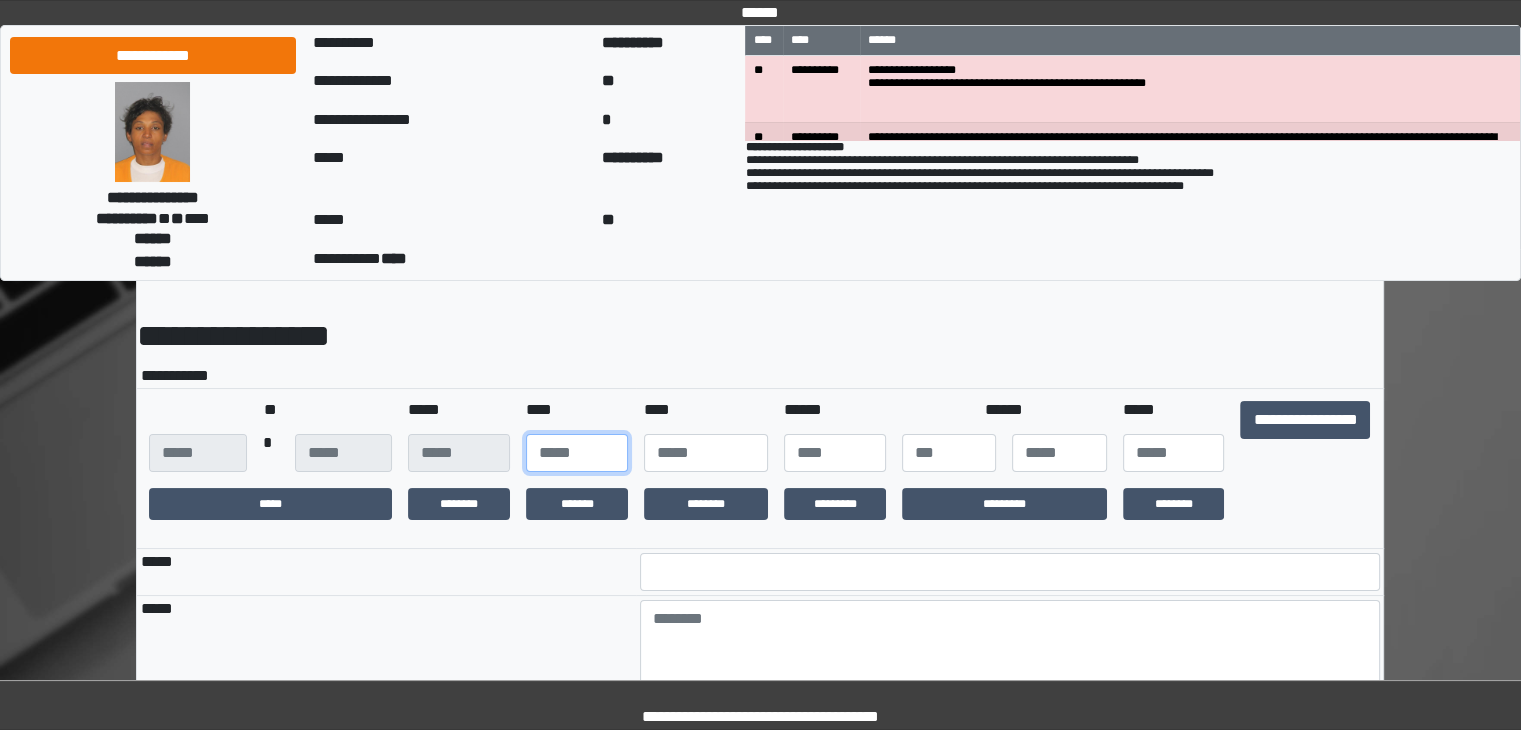 type on "**" 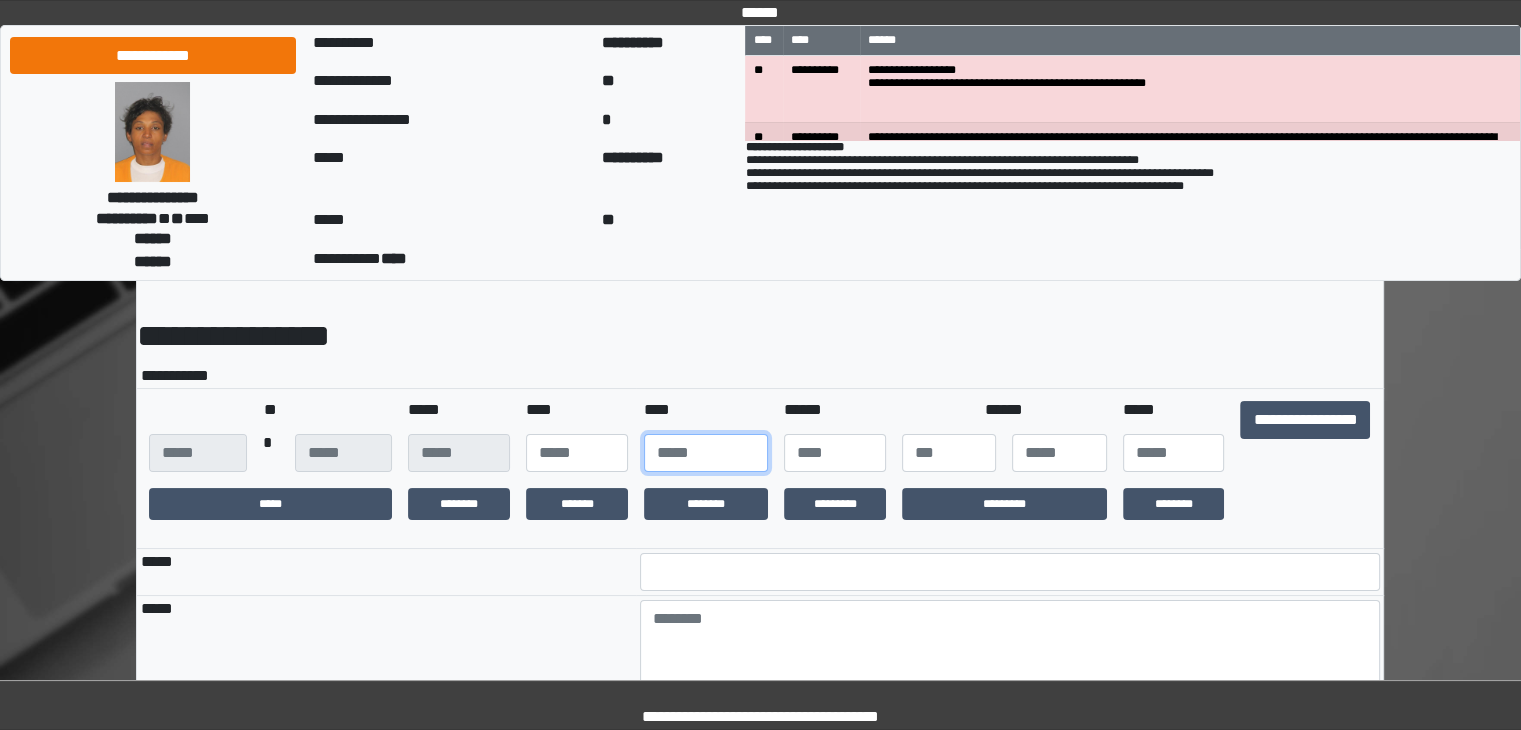 click at bounding box center [706, 453] 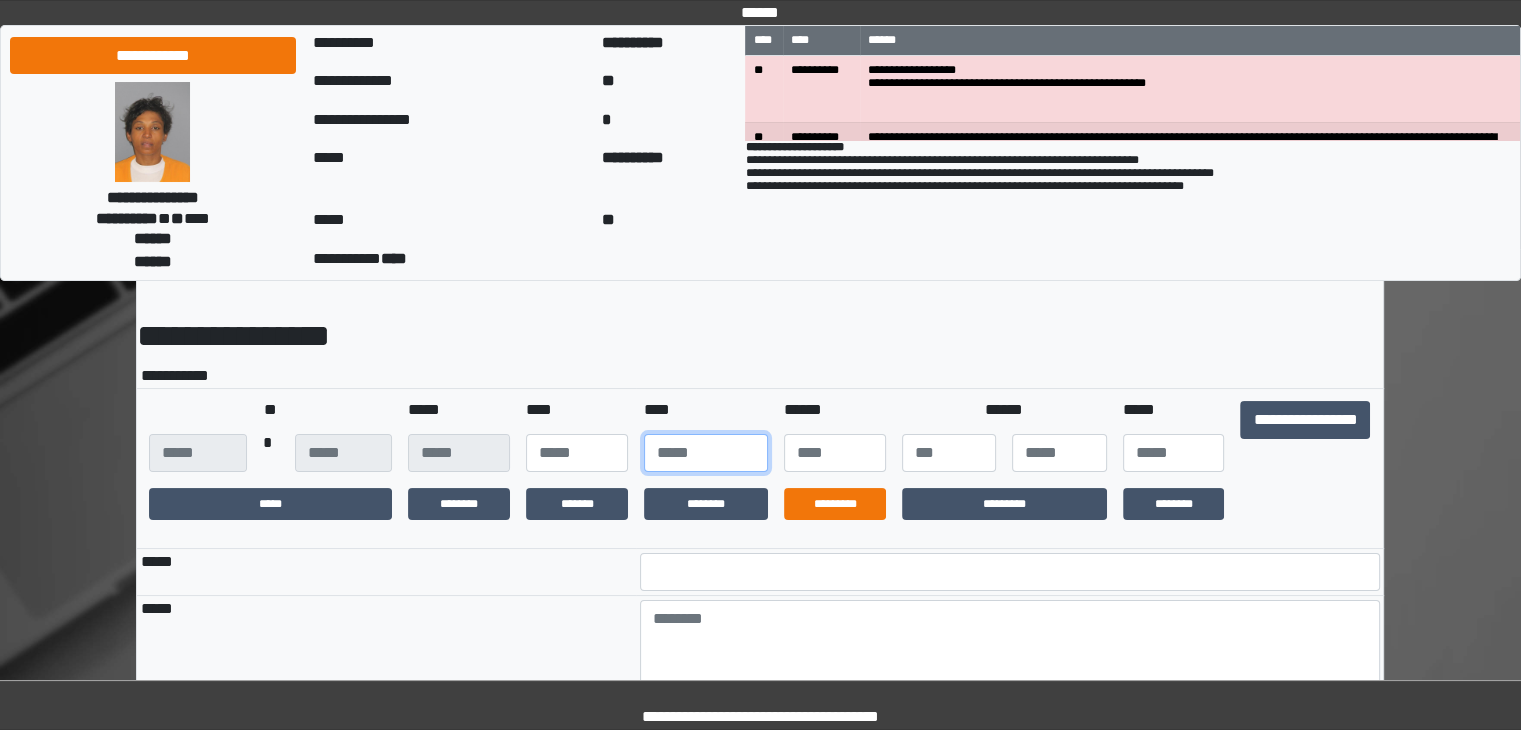 type on "****" 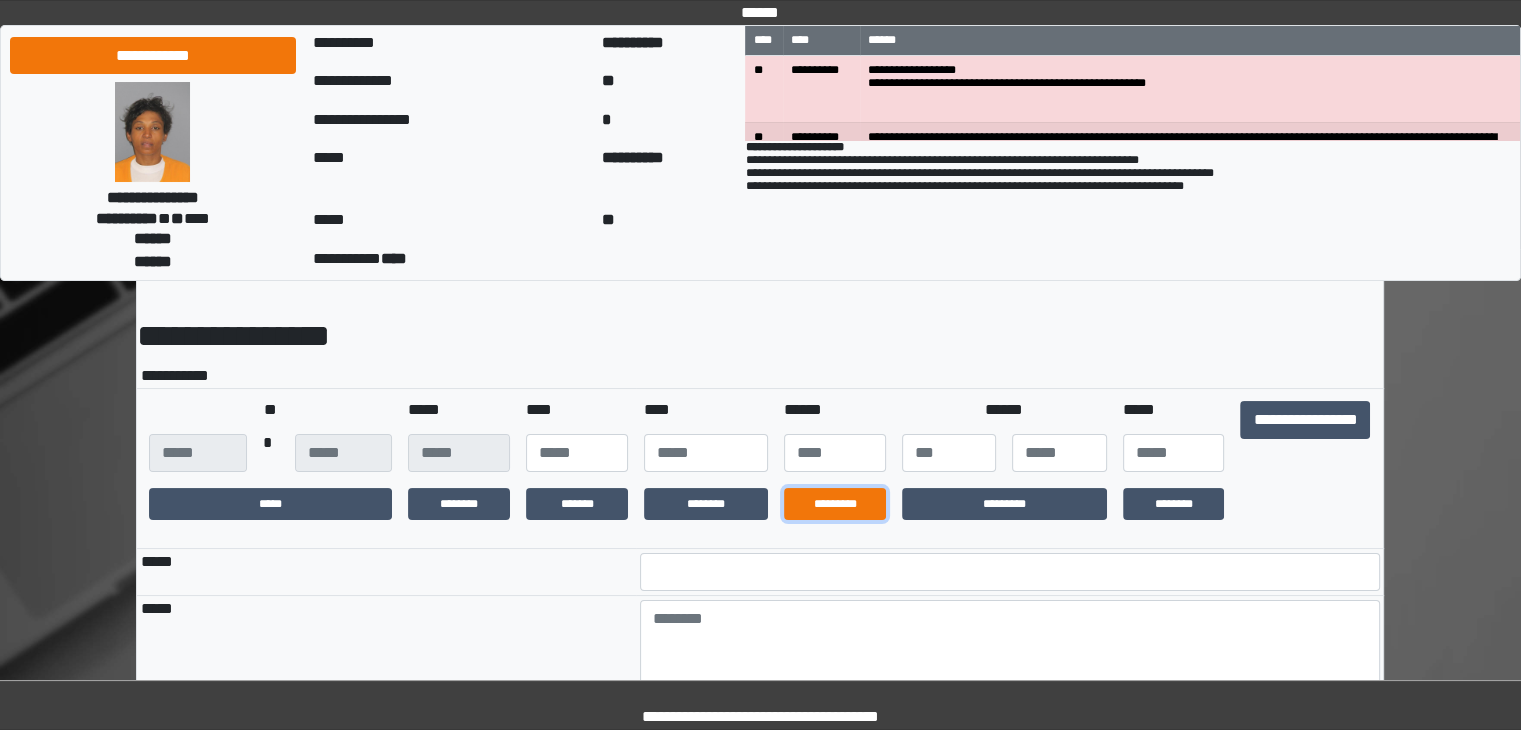 click on "*********" at bounding box center [835, 504] 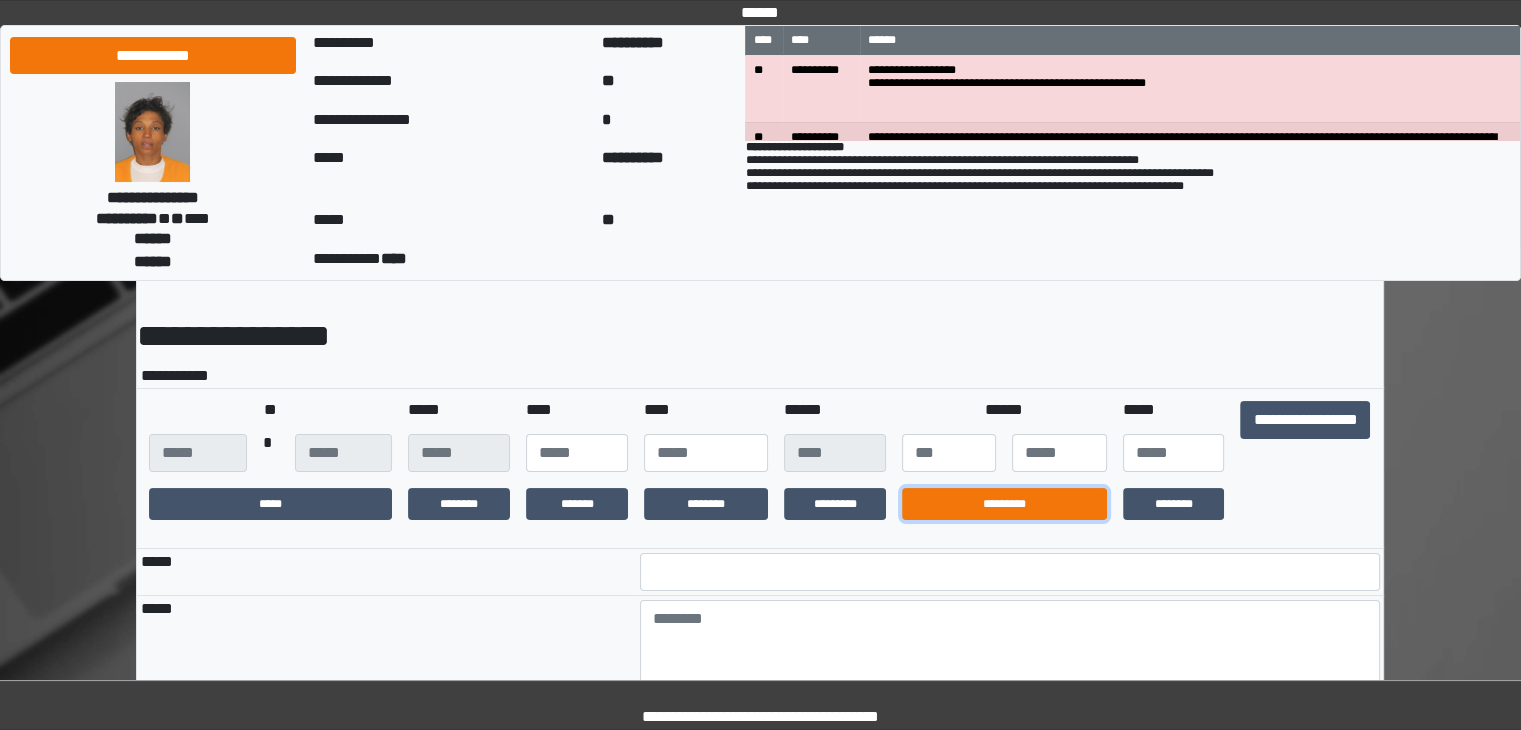 click on "*********" at bounding box center [1004, 504] 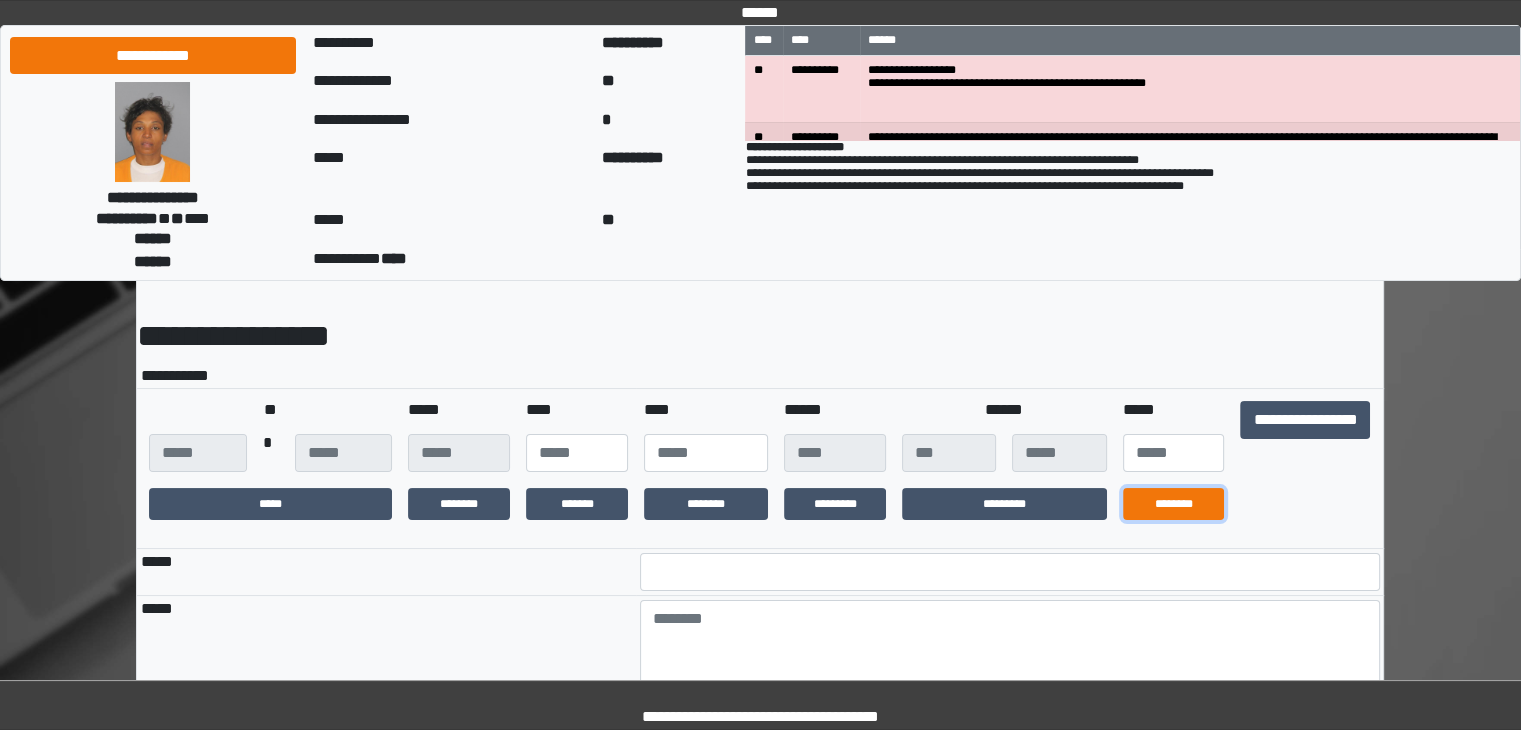 click on "********" at bounding box center [1174, 504] 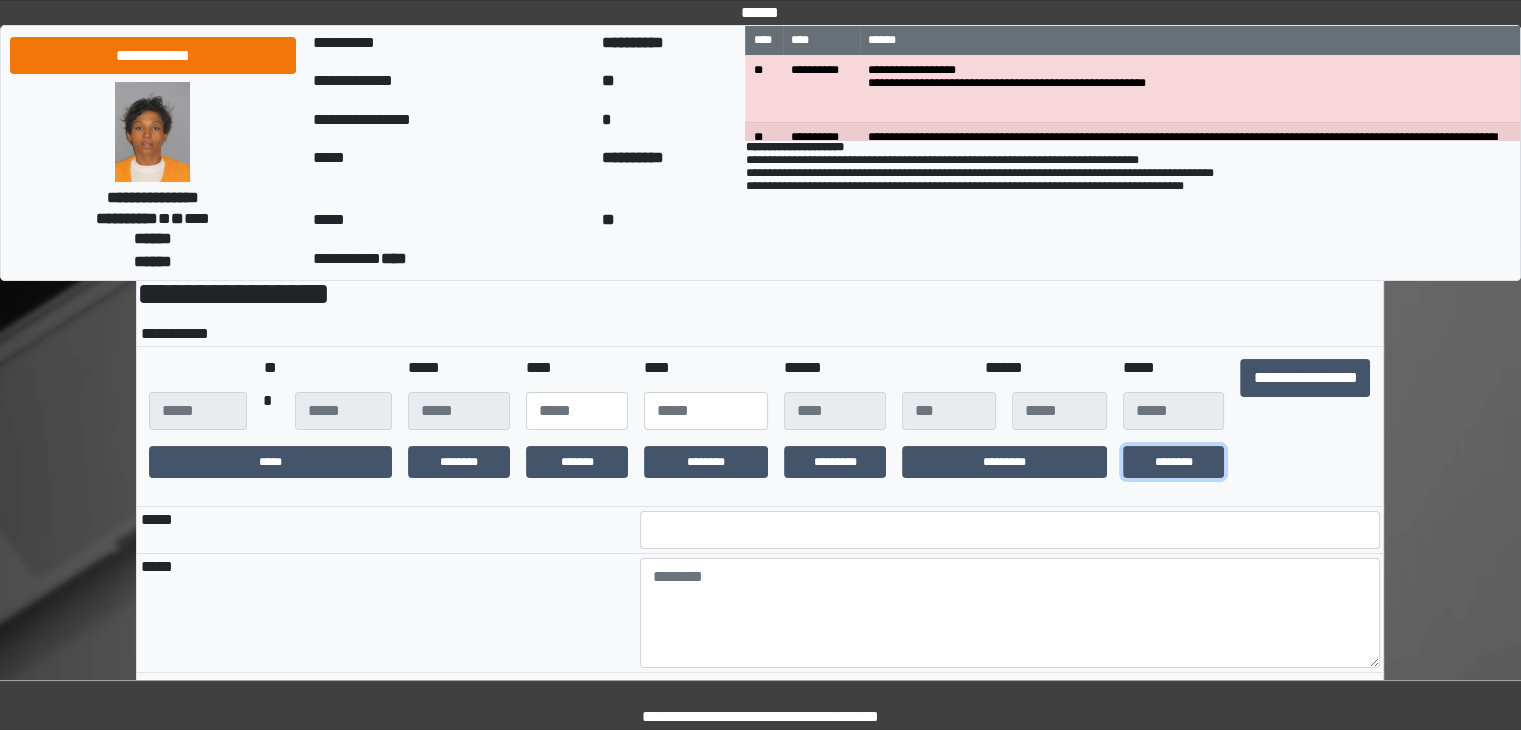 scroll, scrollTop: 276, scrollLeft: 0, axis: vertical 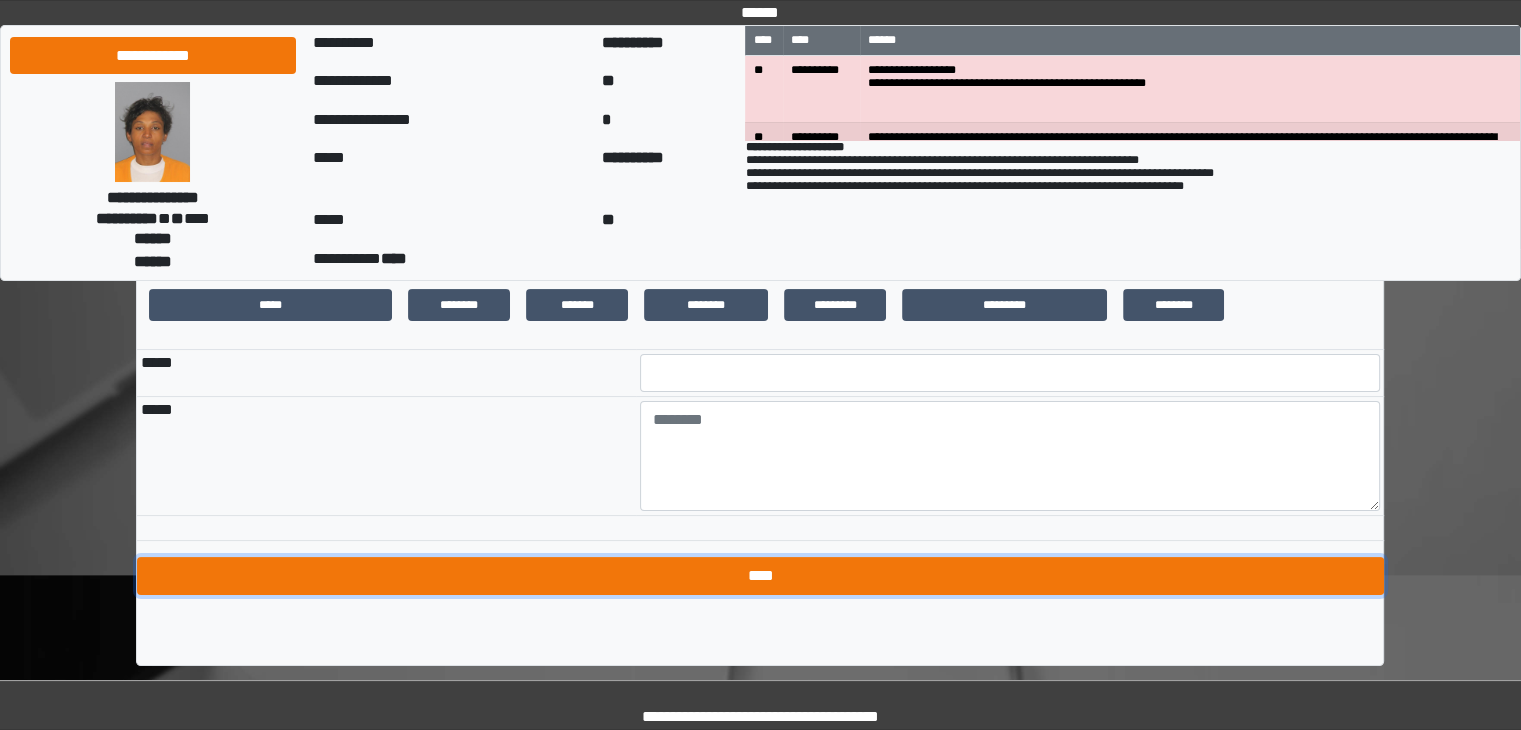 click on "****" at bounding box center (760, 576) 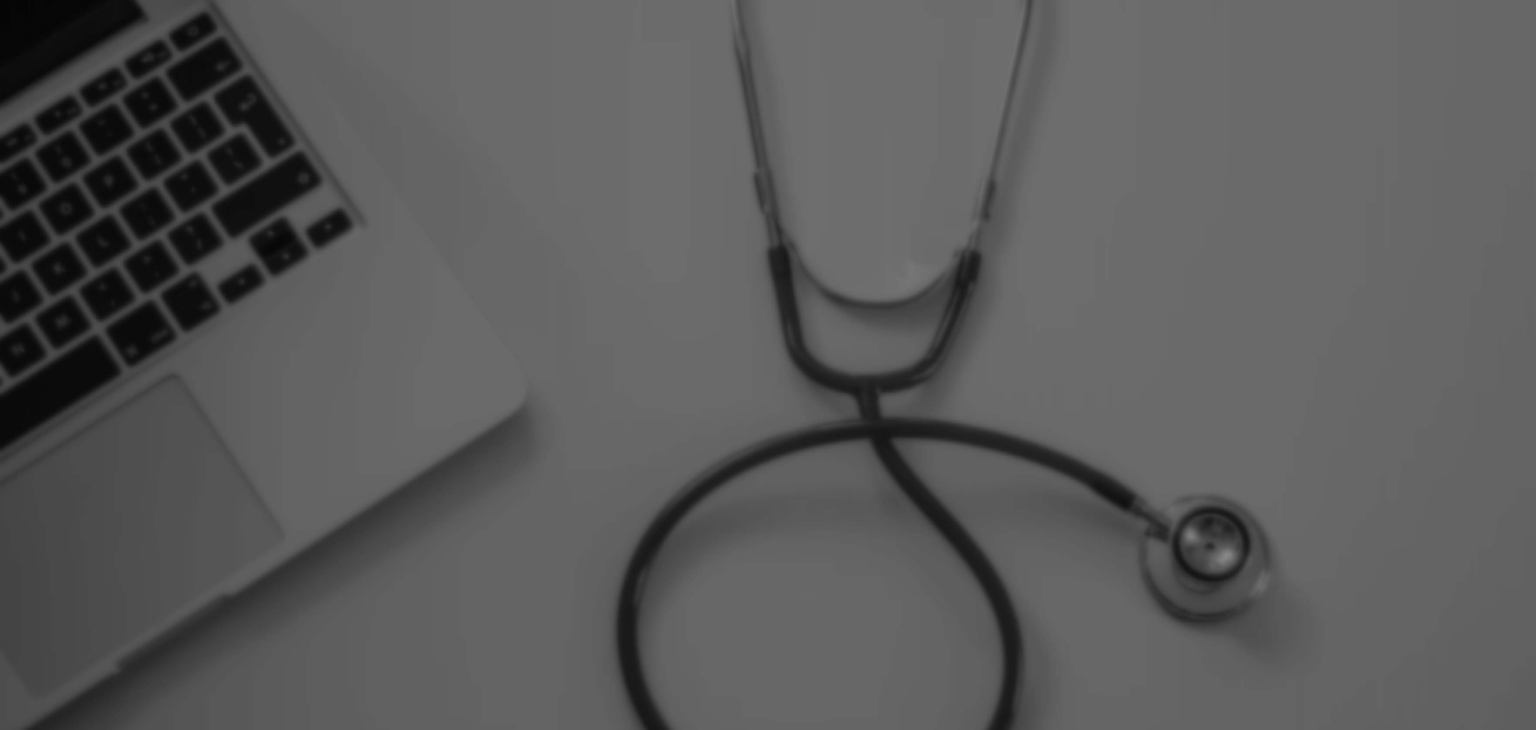scroll, scrollTop: 0, scrollLeft: 0, axis: both 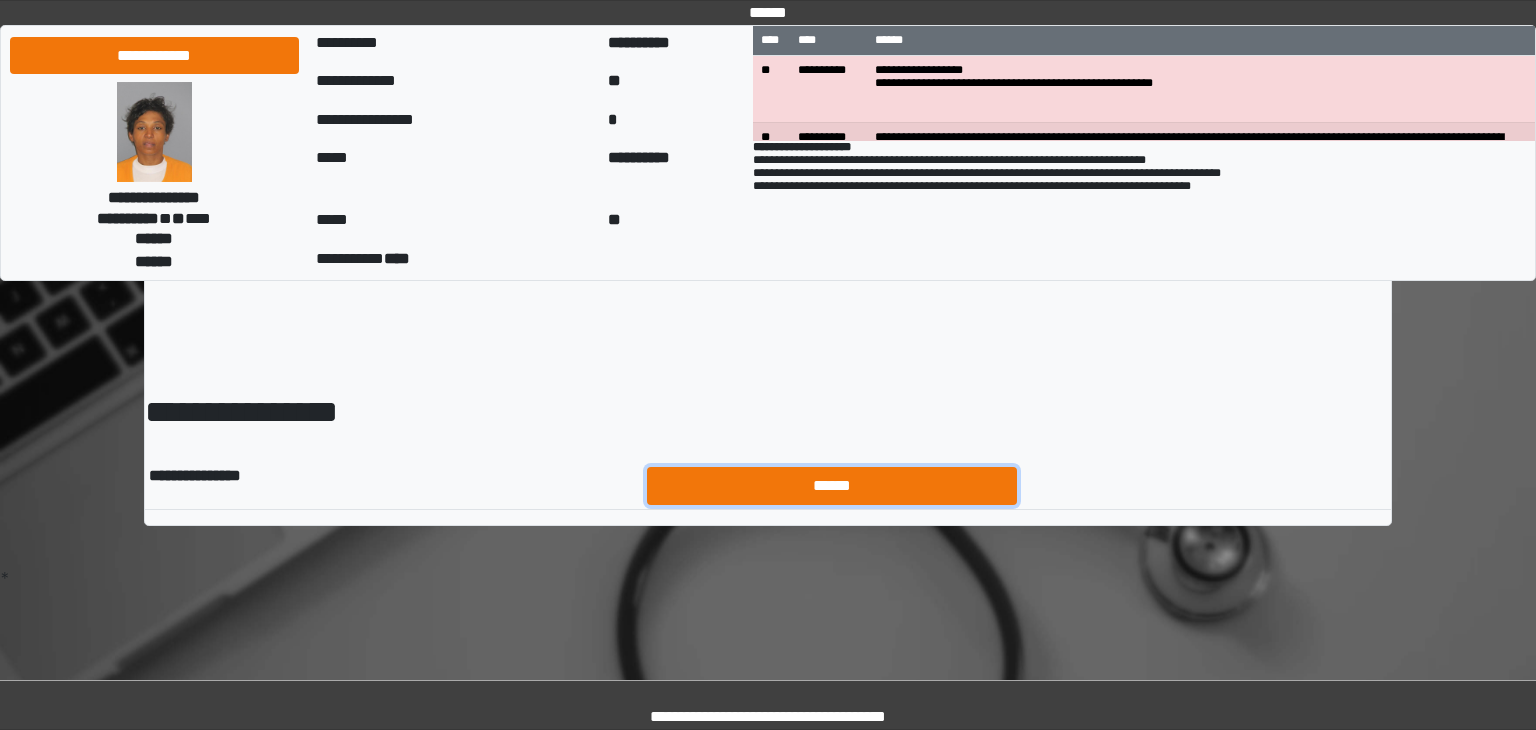 click on "******" at bounding box center [832, 486] 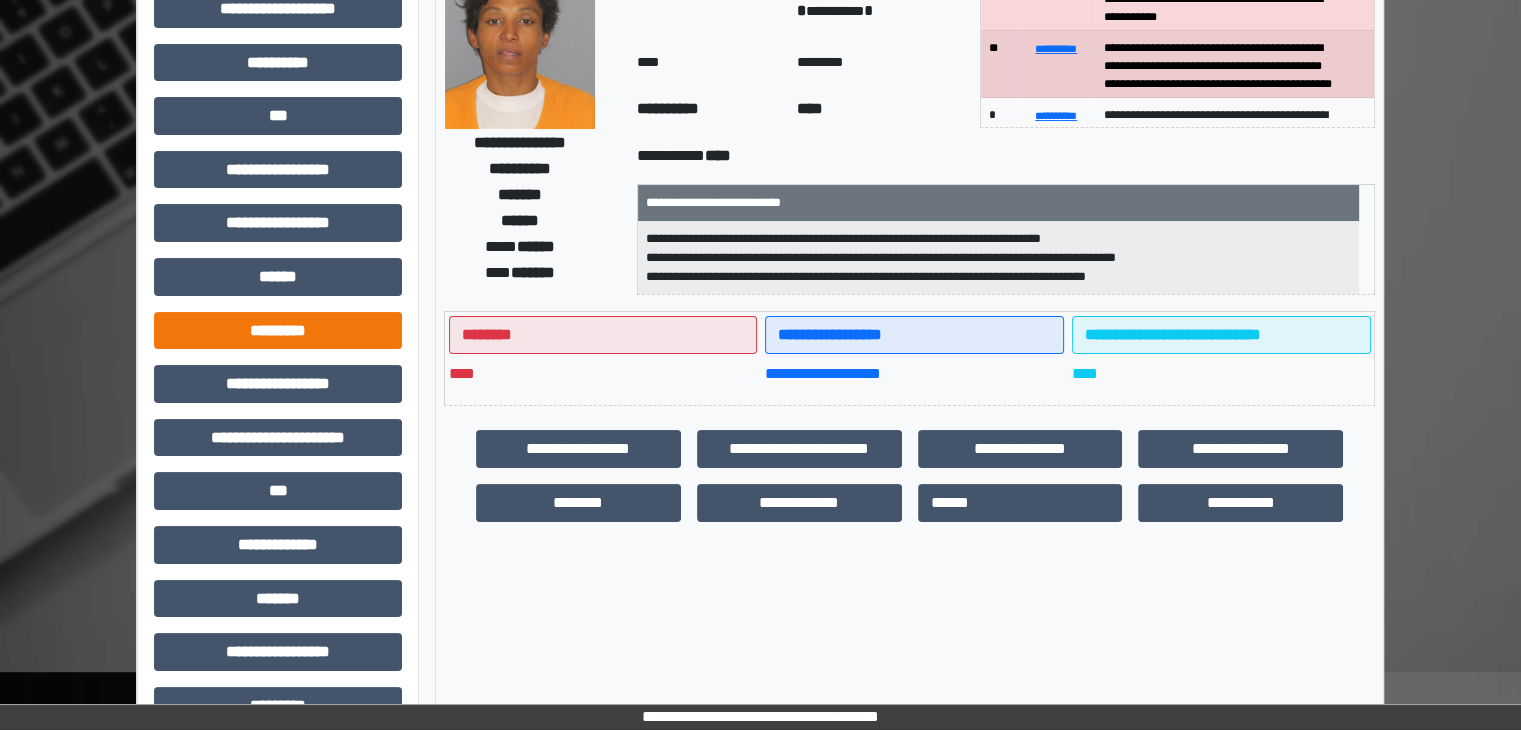 scroll, scrollTop: 200, scrollLeft: 0, axis: vertical 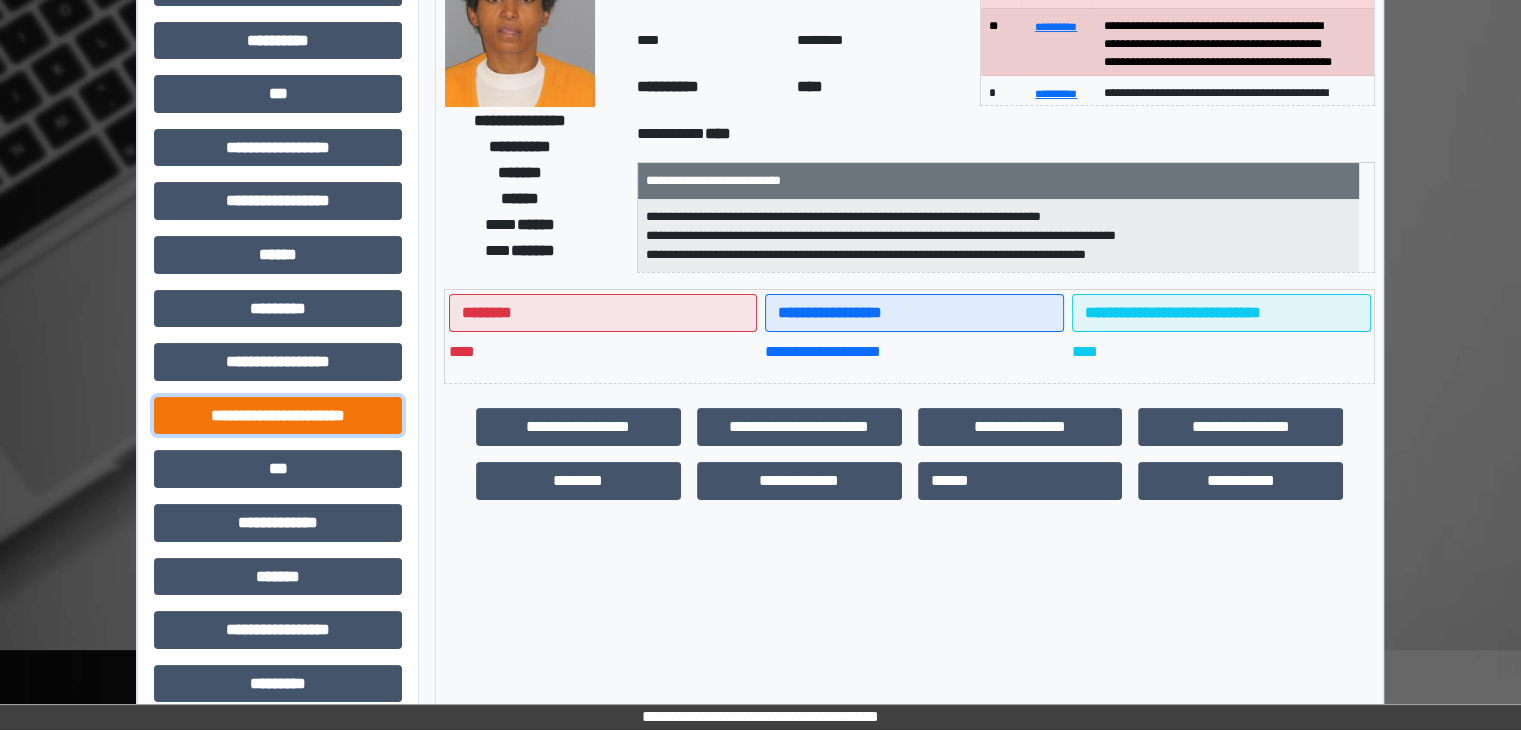 click on "**********" at bounding box center [278, 416] 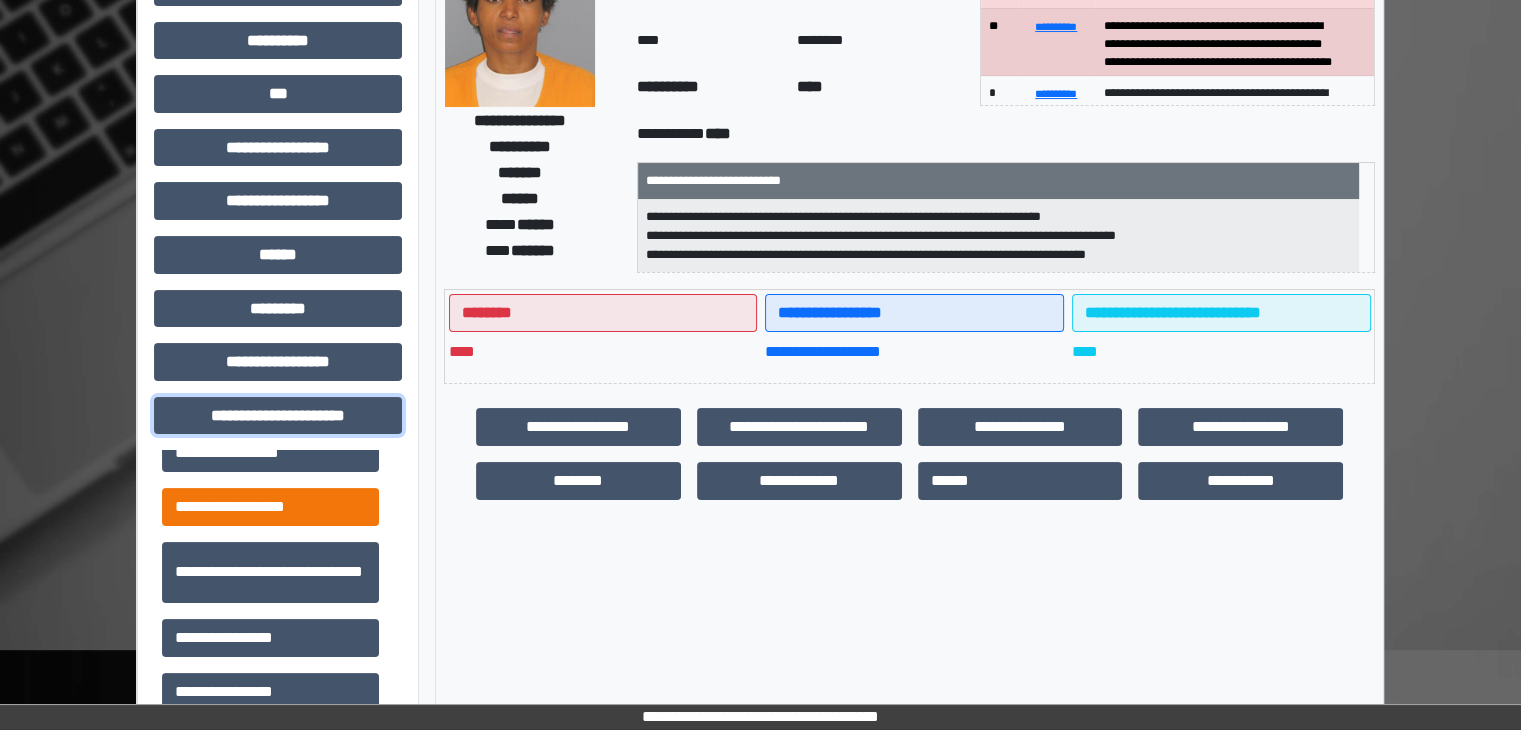 scroll, scrollTop: 42, scrollLeft: 0, axis: vertical 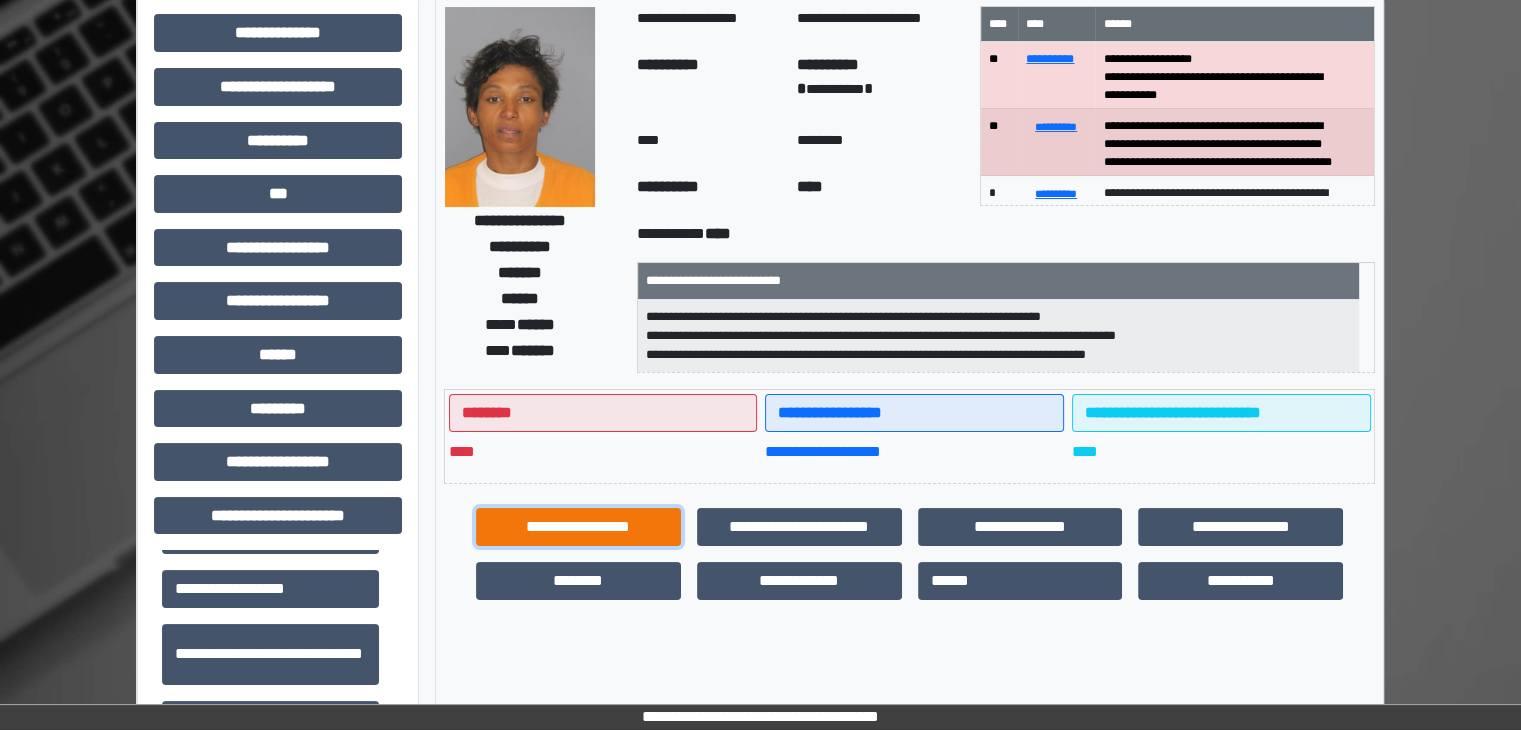 click on "**********" at bounding box center (578, 527) 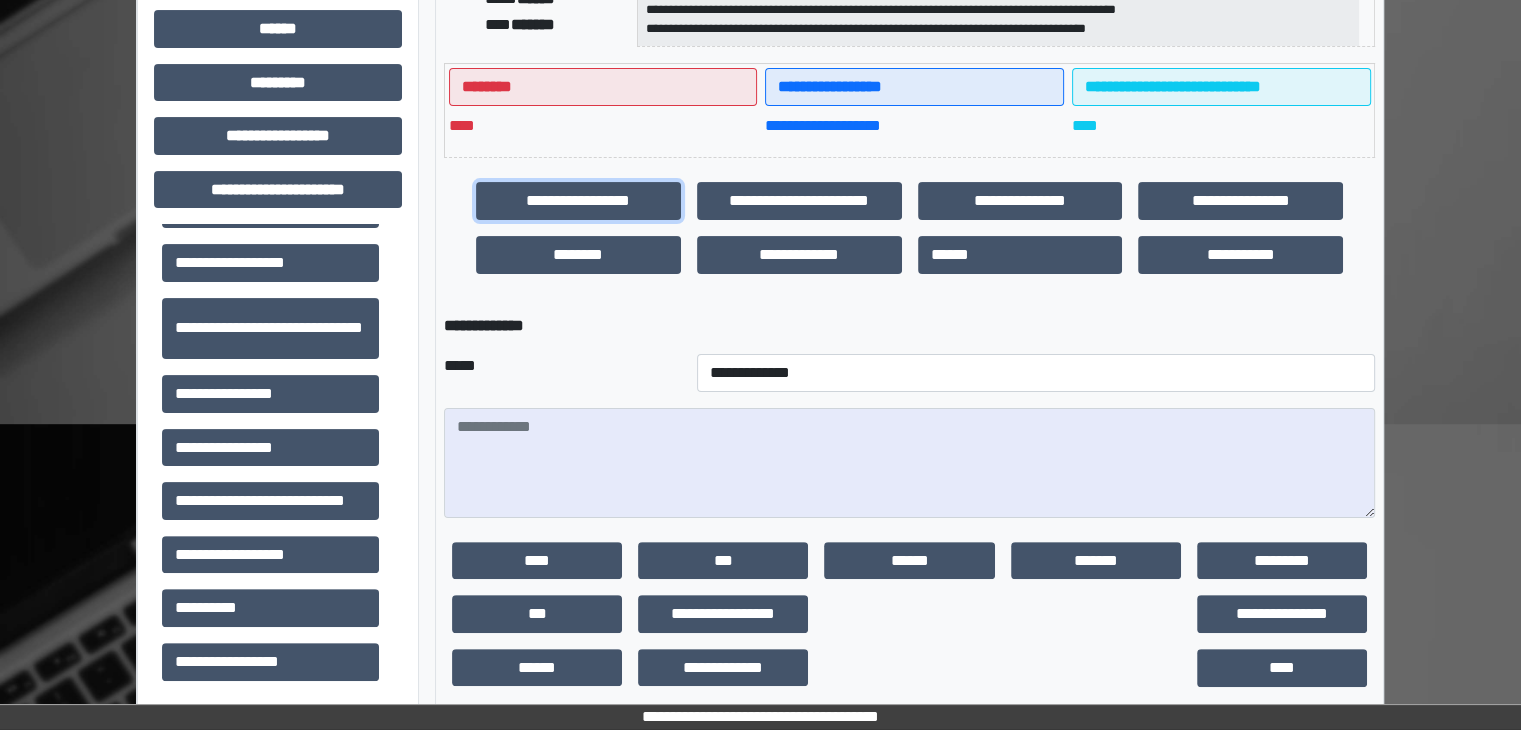 scroll, scrollTop: 500, scrollLeft: 0, axis: vertical 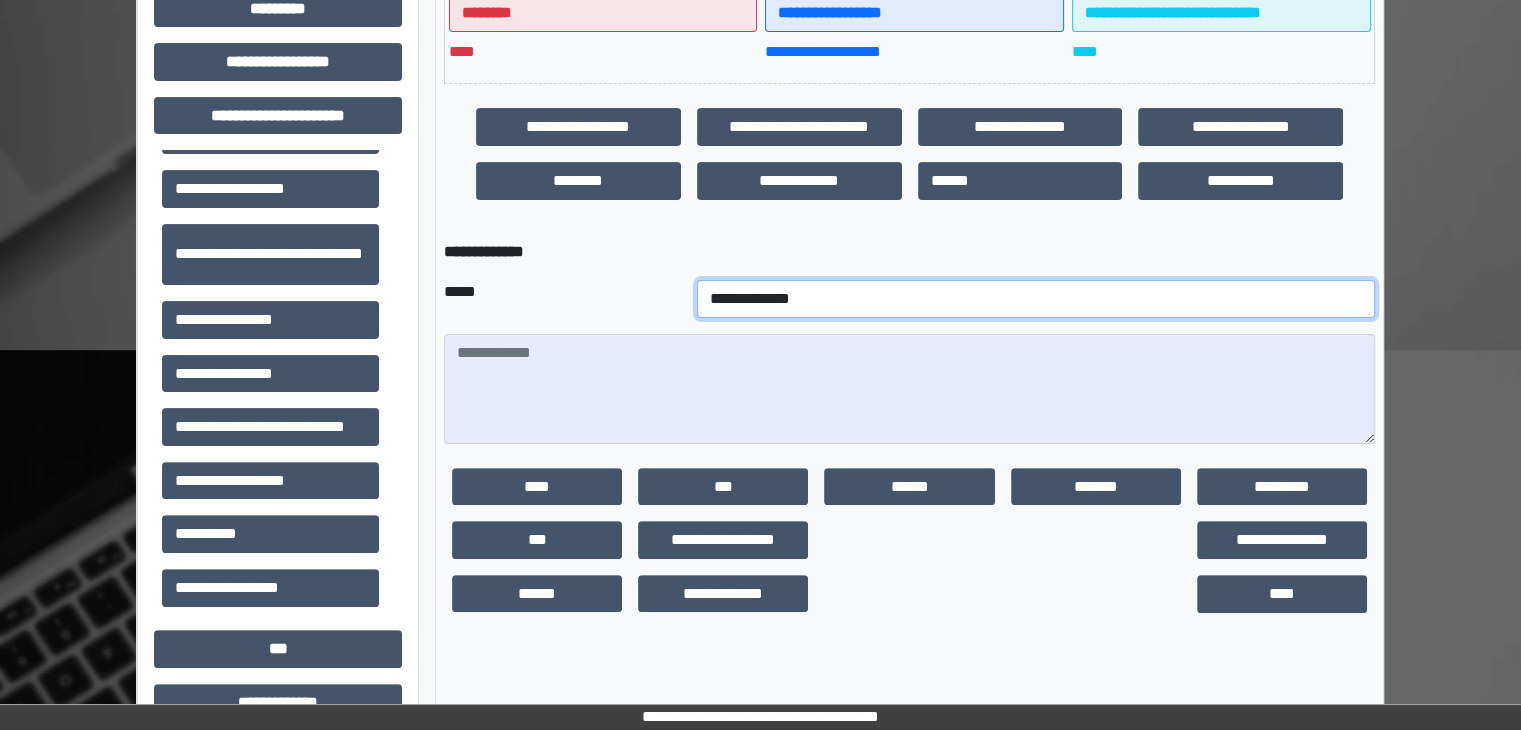 click on "**********" at bounding box center (1036, 299) 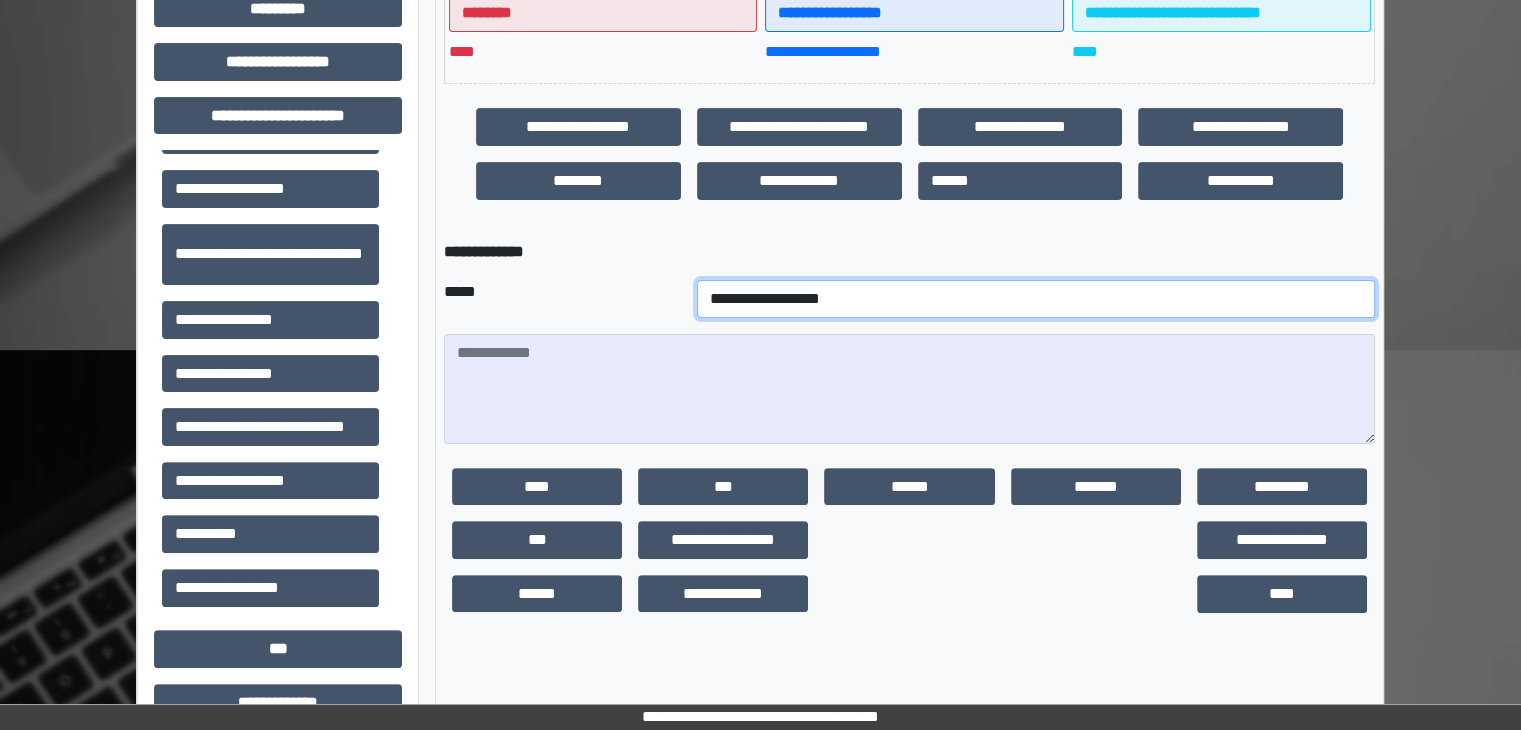 click on "**********" at bounding box center [1036, 299] 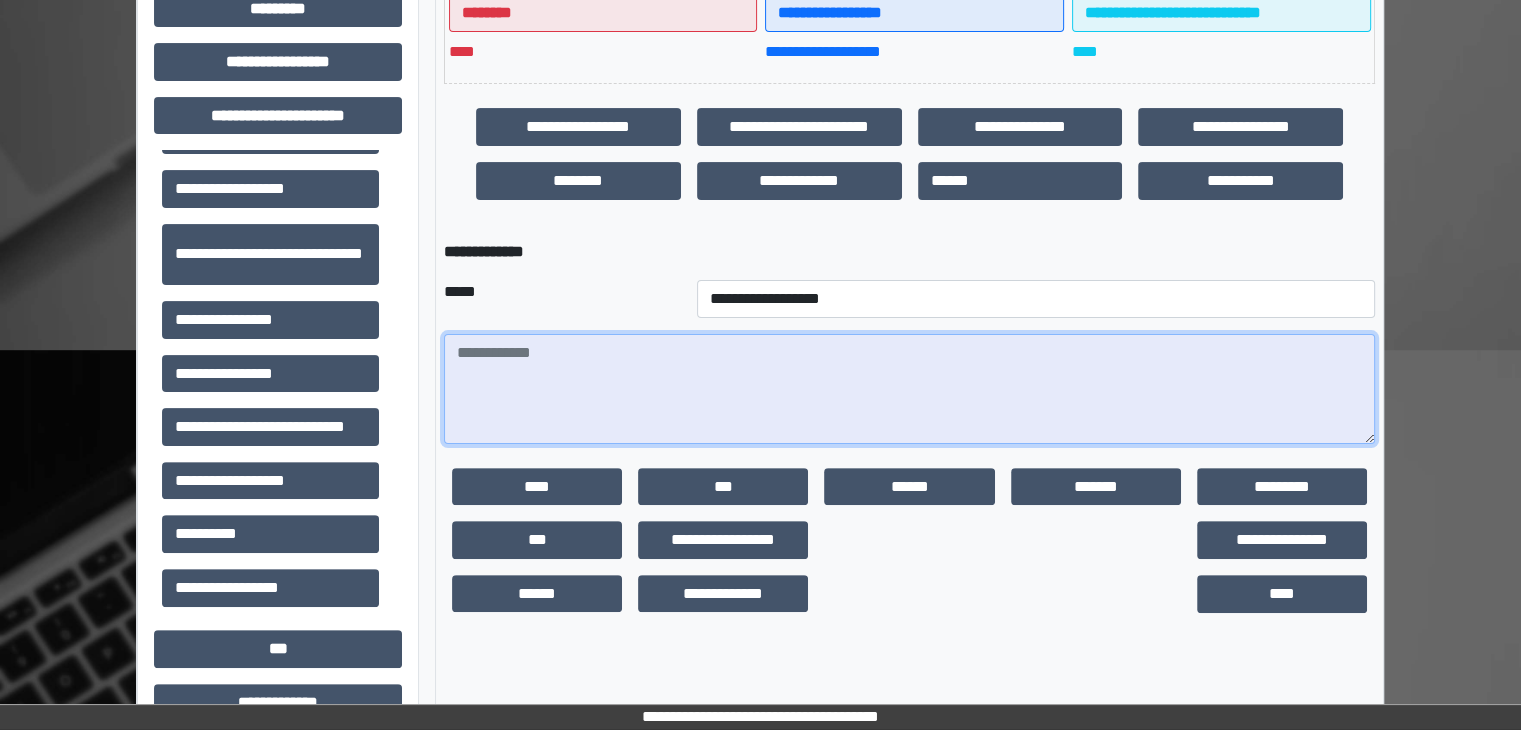 click at bounding box center [909, 389] 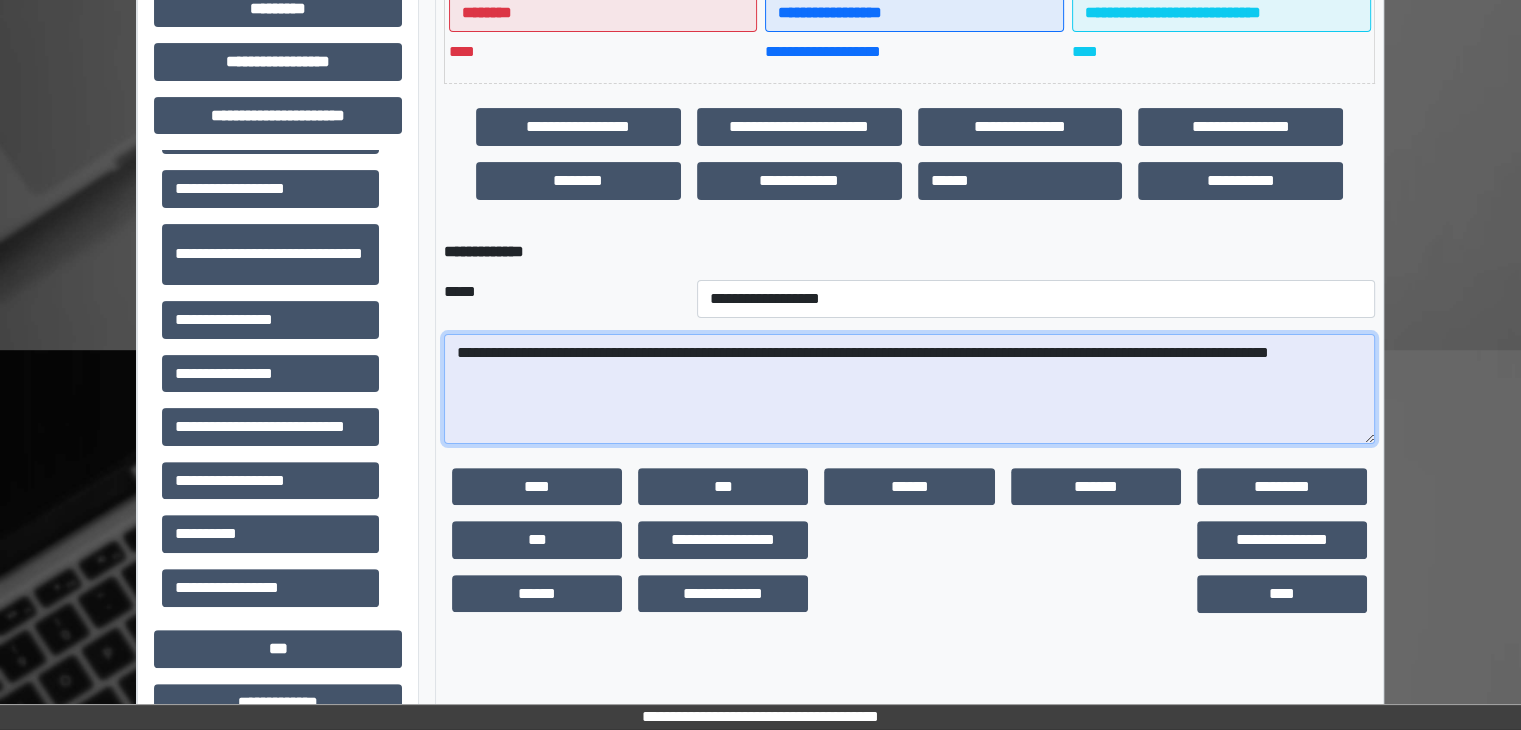 drag, startPoint x: 462, startPoint y: 351, endPoint x: 488, endPoint y: 357, distance: 26.683329 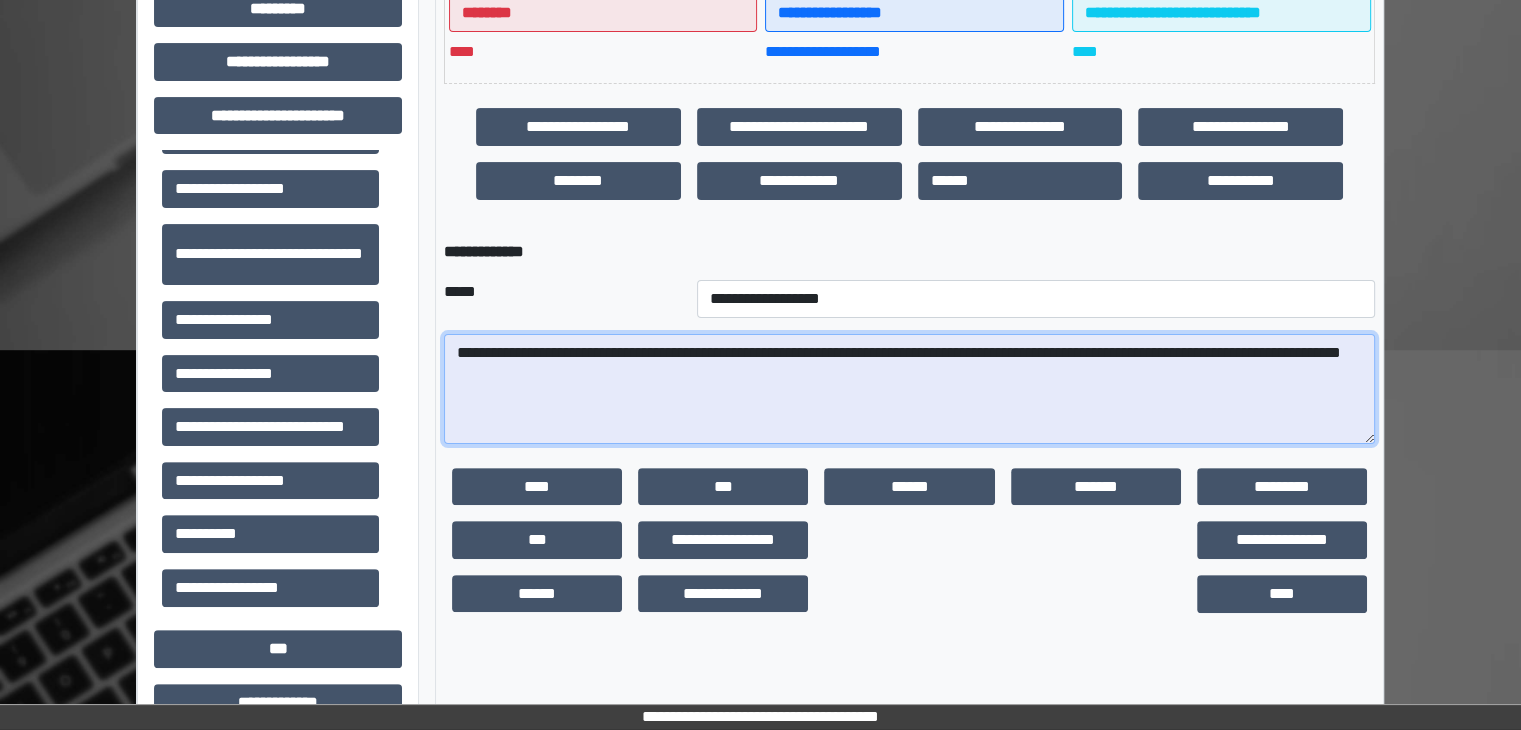 click on "**********" at bounding box center [909, 389] 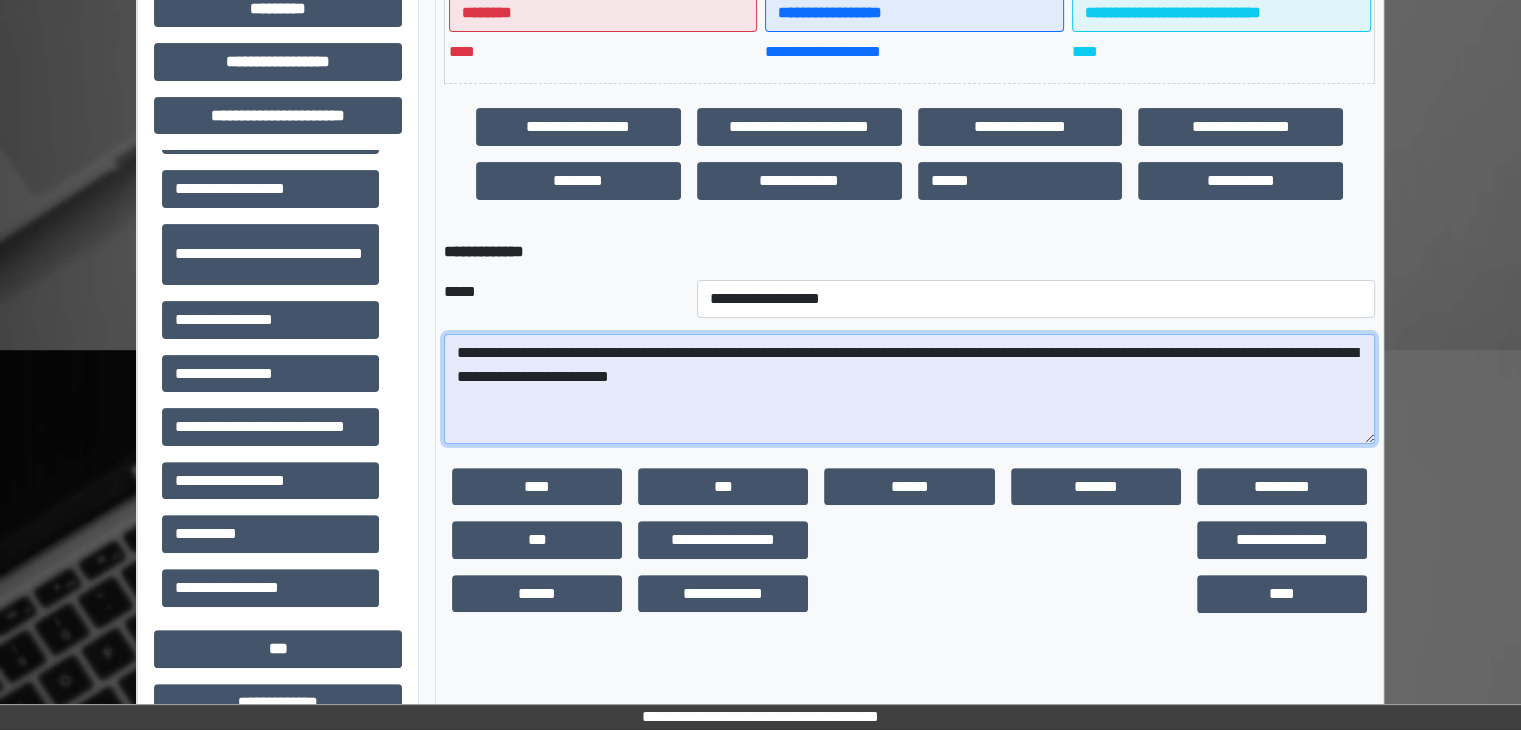 click on "**********" at bounding box center (909, 389) 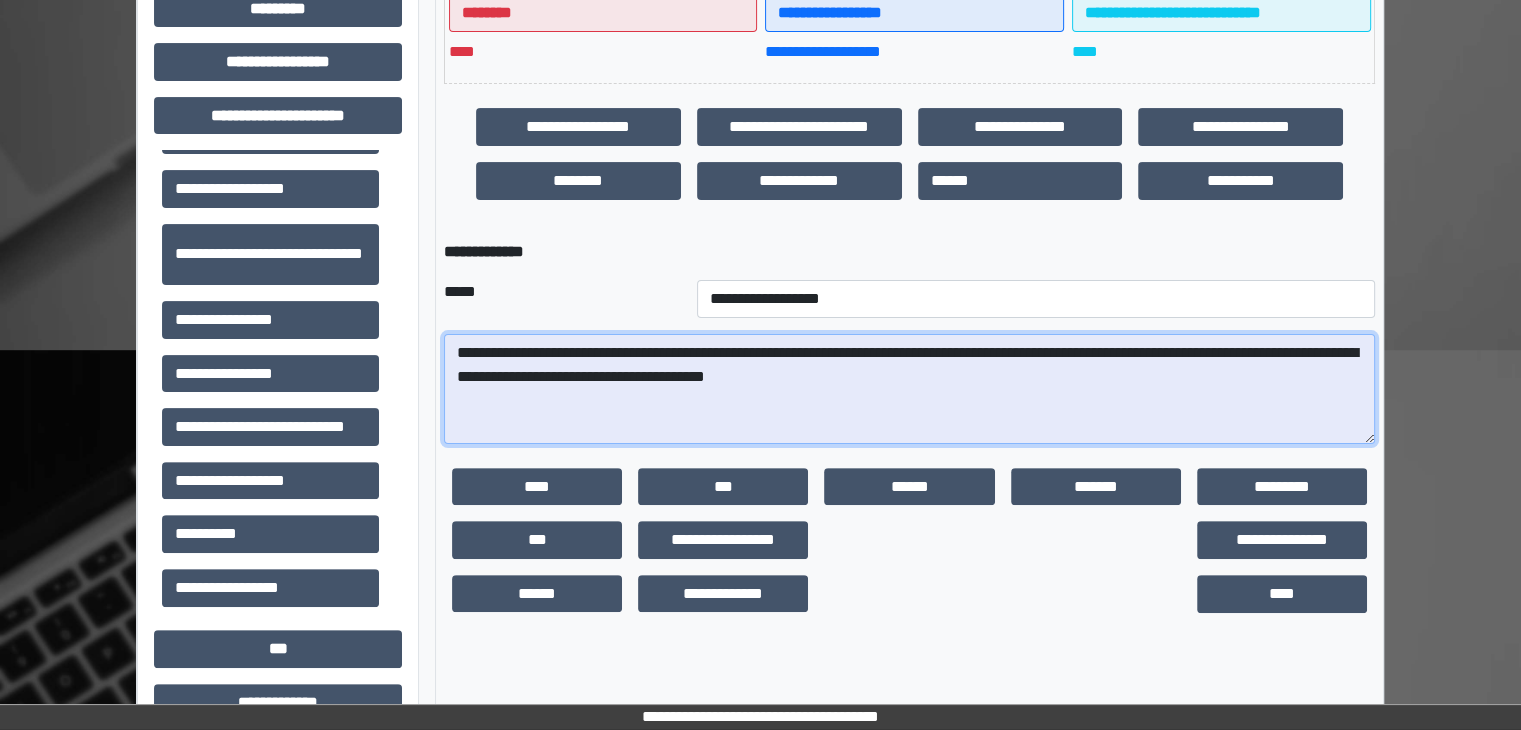 click on "**********" at bounding box center (909, 389) 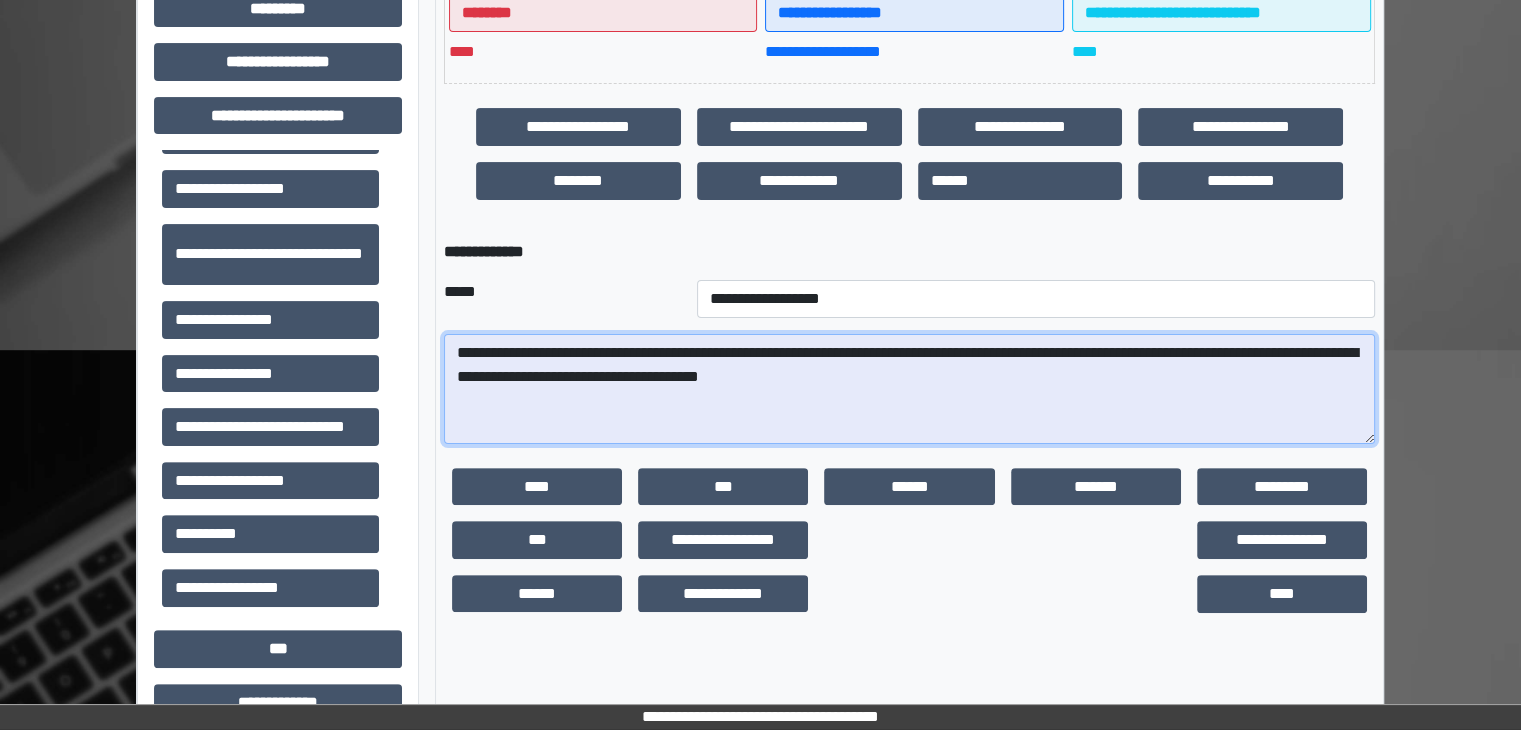 click on "**********" at bounding box center (909, 389) 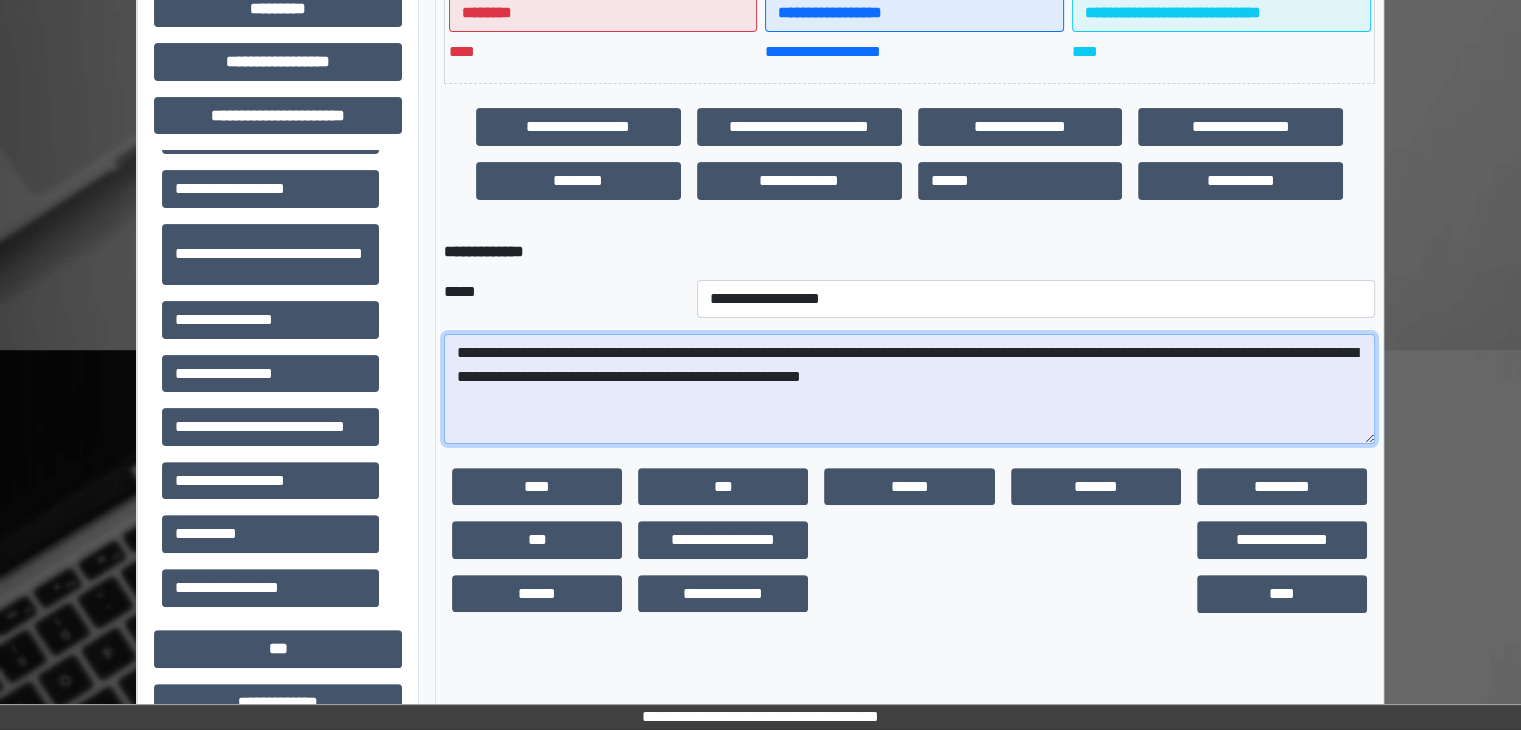click on "**********" at bounding box center [909, 389] 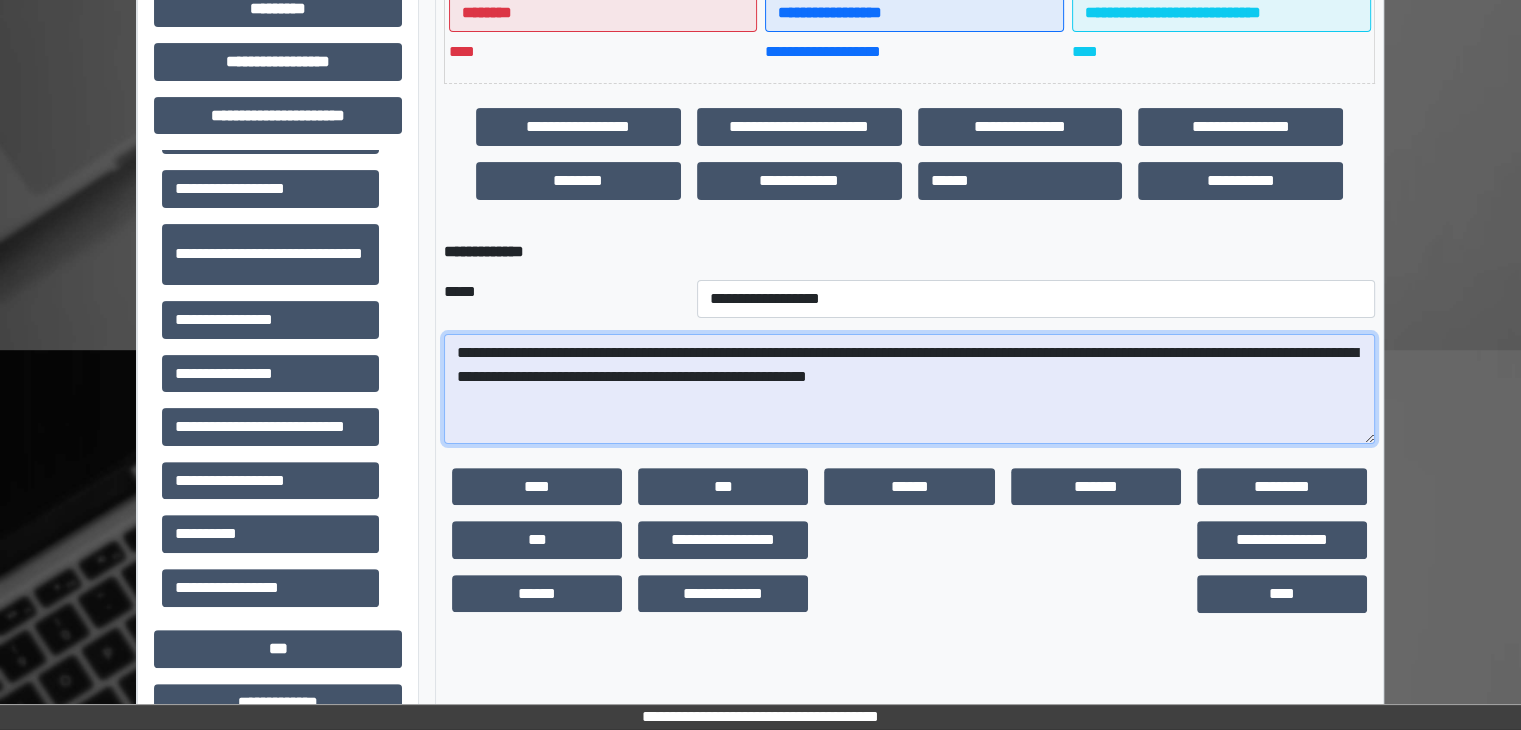 click on "**********" at bounding box center [909, 389] 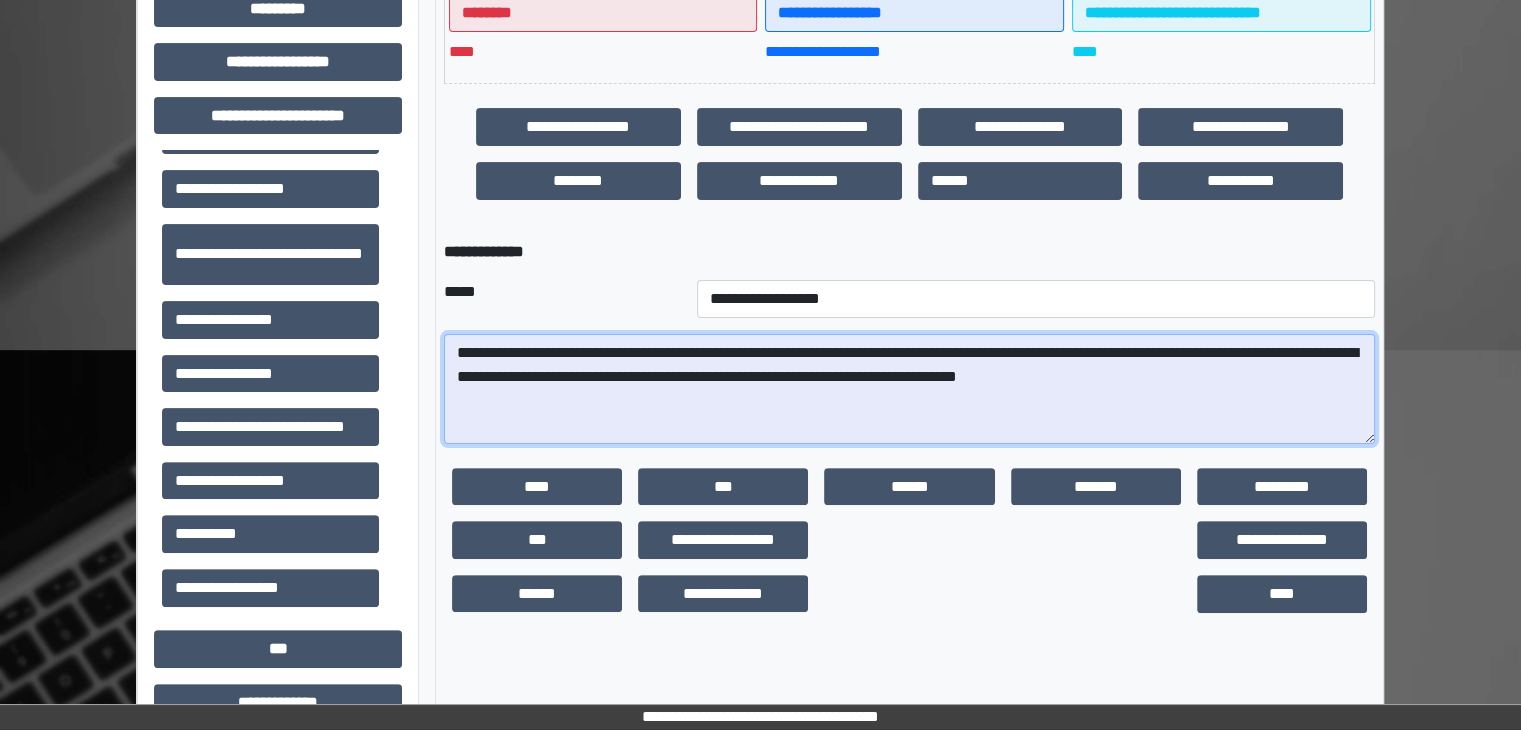 click on "**********" at bounding box center [909, 389] 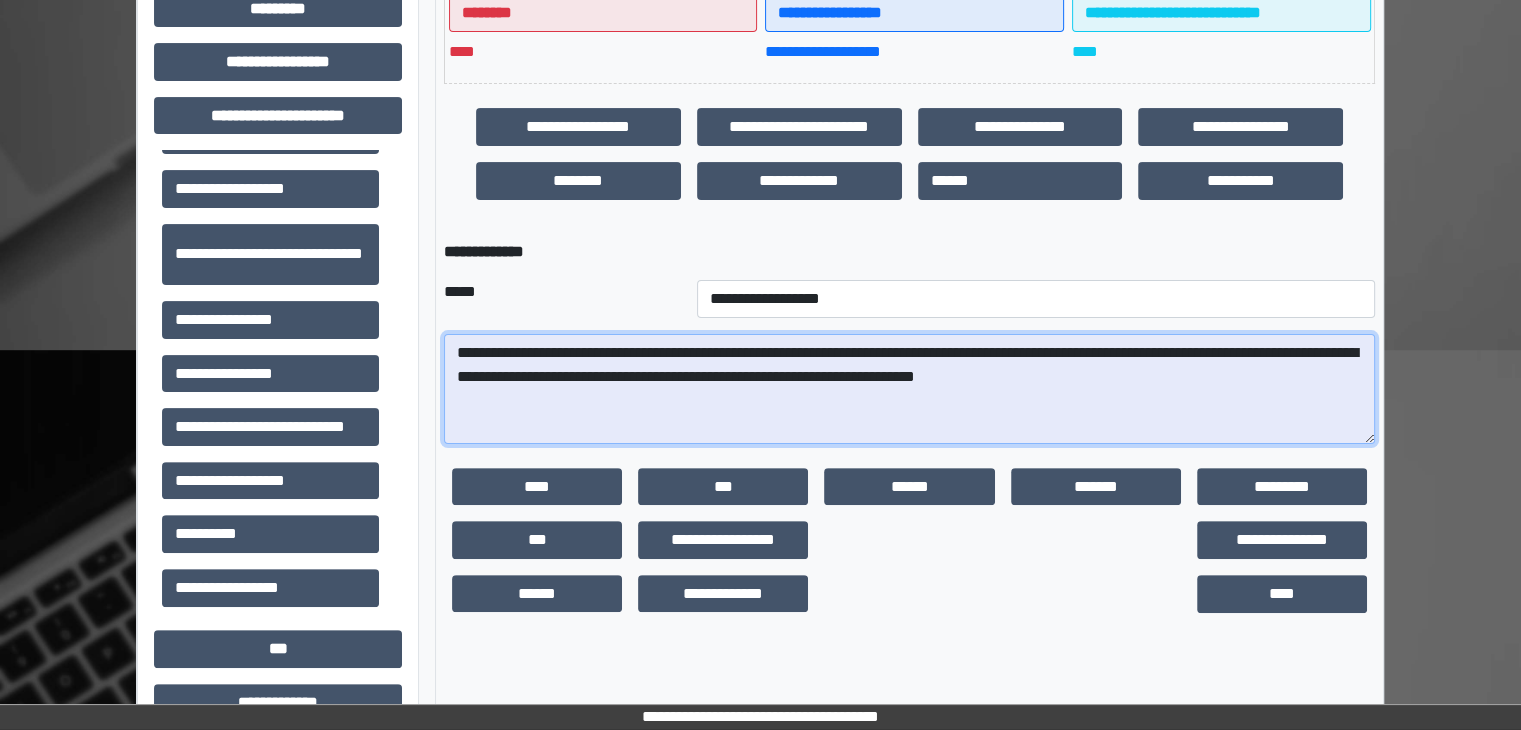 click on "**********" at bounding box center [909, 389] 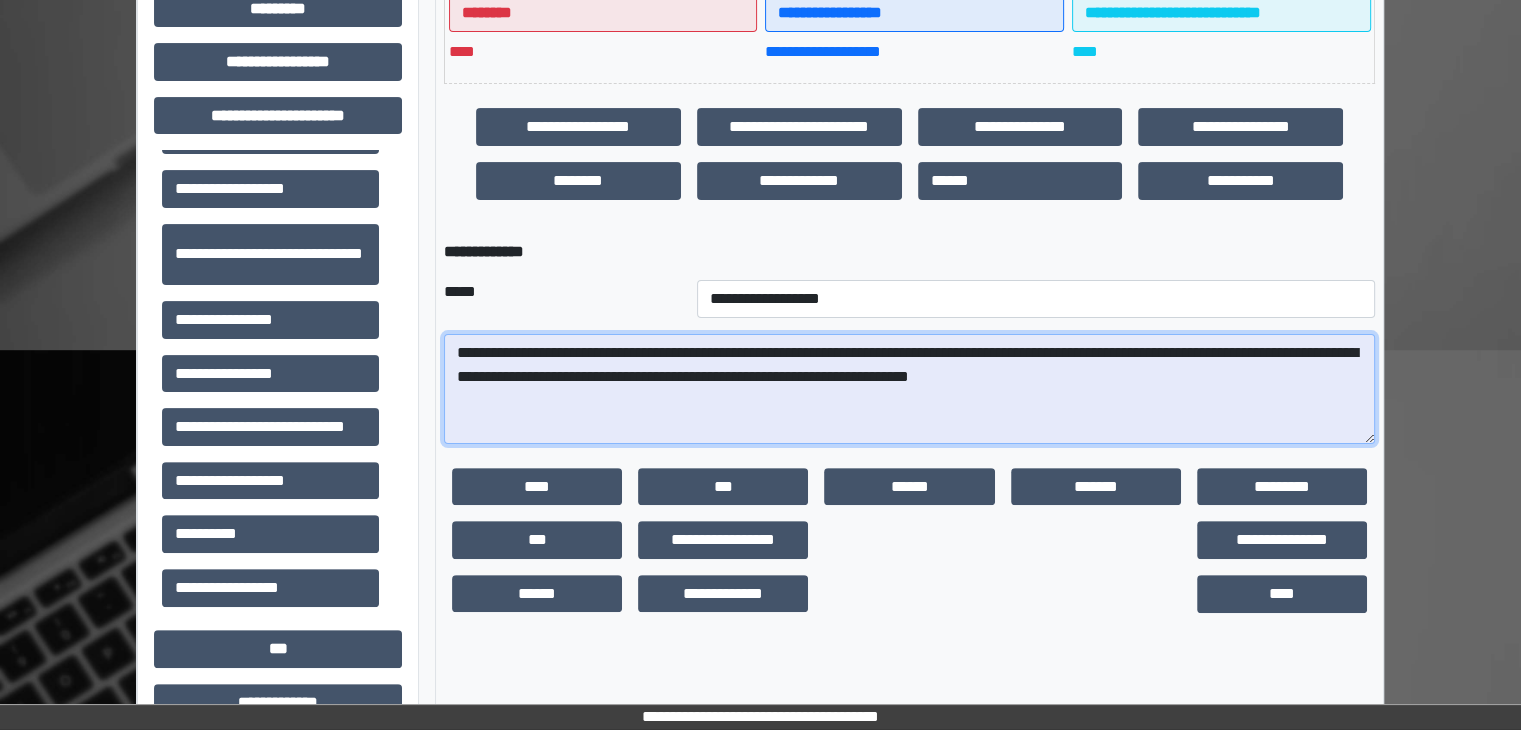 drag, startPoint x: 1024, startPoint y: 373, endPoint x: 1170, endPoint y: 346, distance: 148.47559 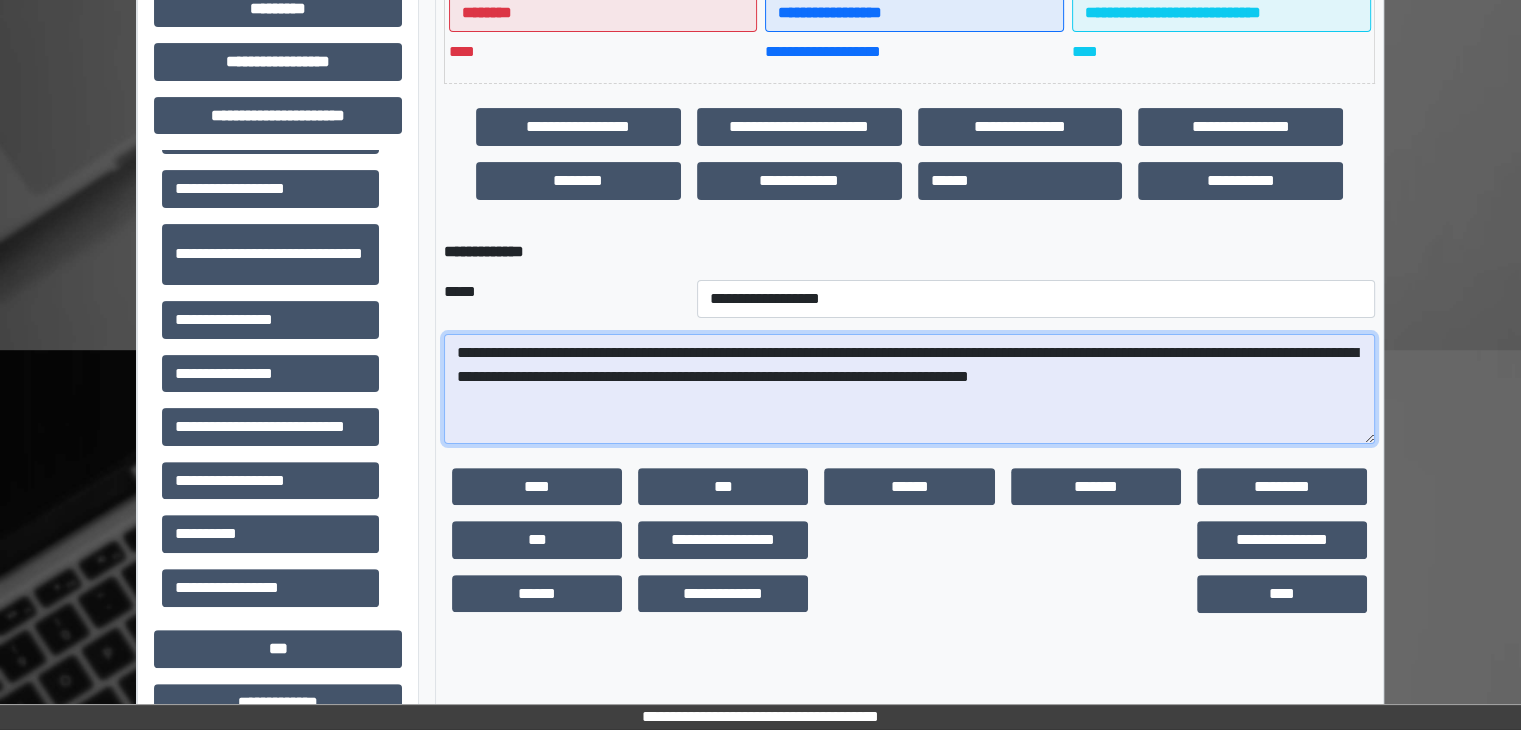 click on "**********" at bounding box center (909, 389) 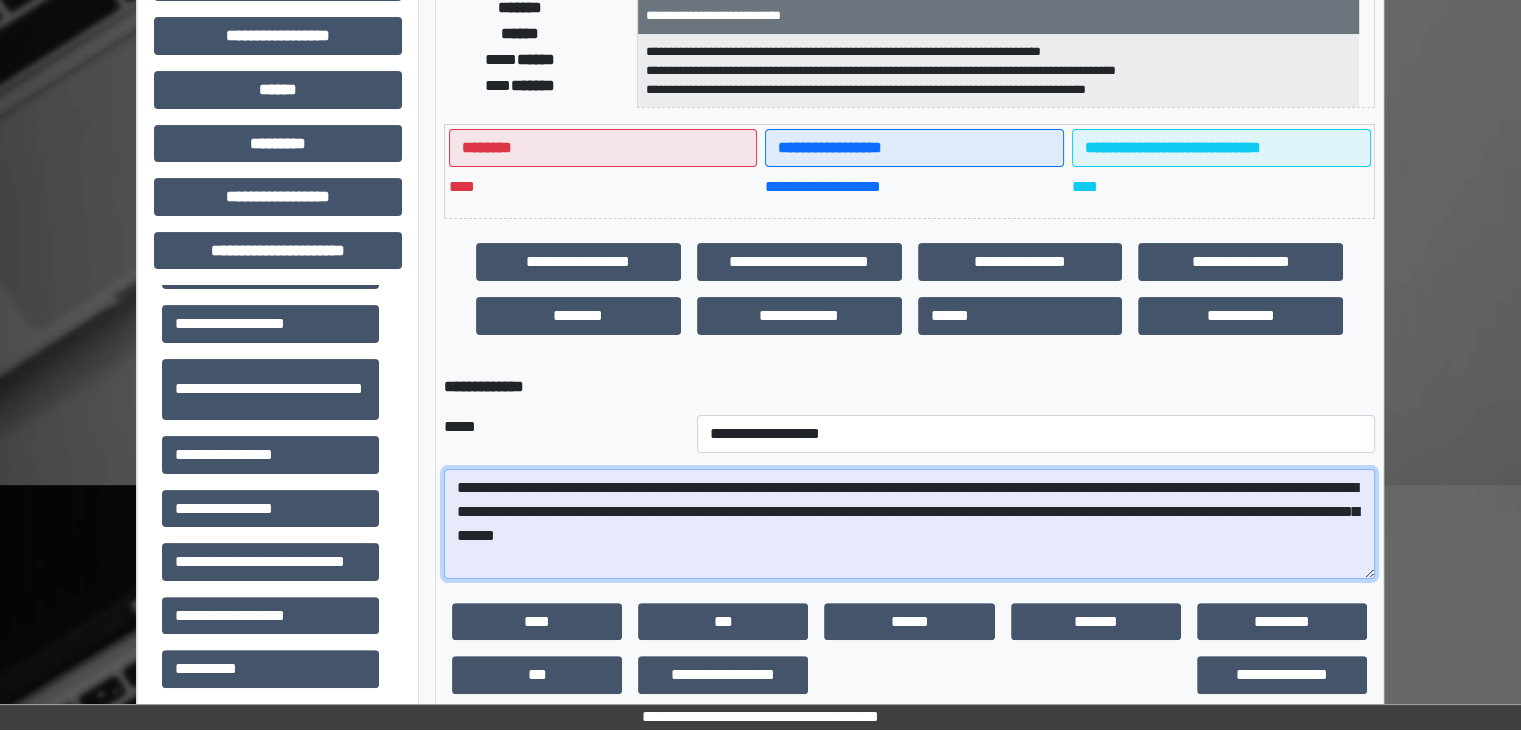 scroll, scrollTop: 600, scrollLeft: 0, axis: vertical 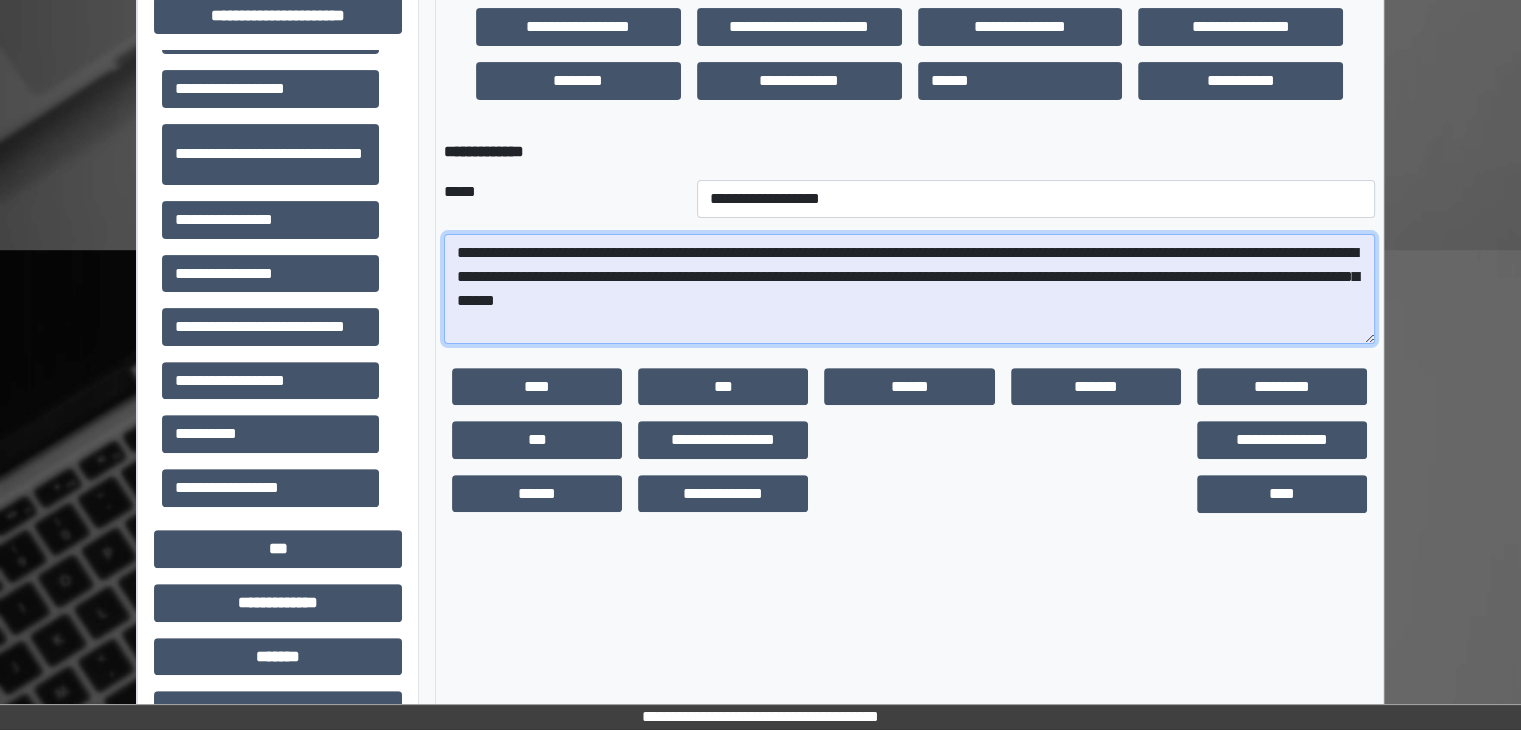 drag, startPoint x: 452, startPoint y: 250, endPoint x: 906, endPoint y: 309, distance: 457.81766 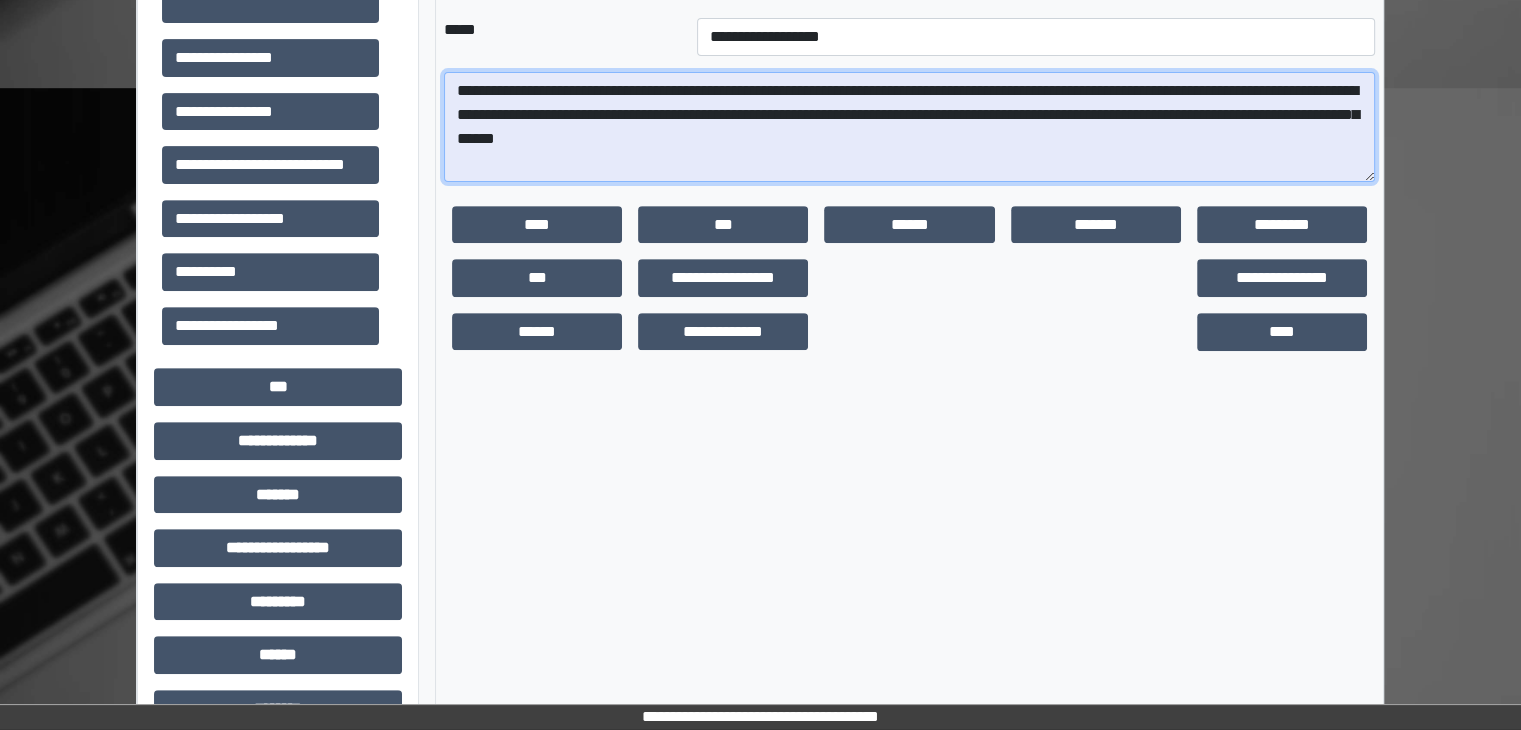 scroll, scrollTop: 800, scrollLeft: 0, axis: vertical 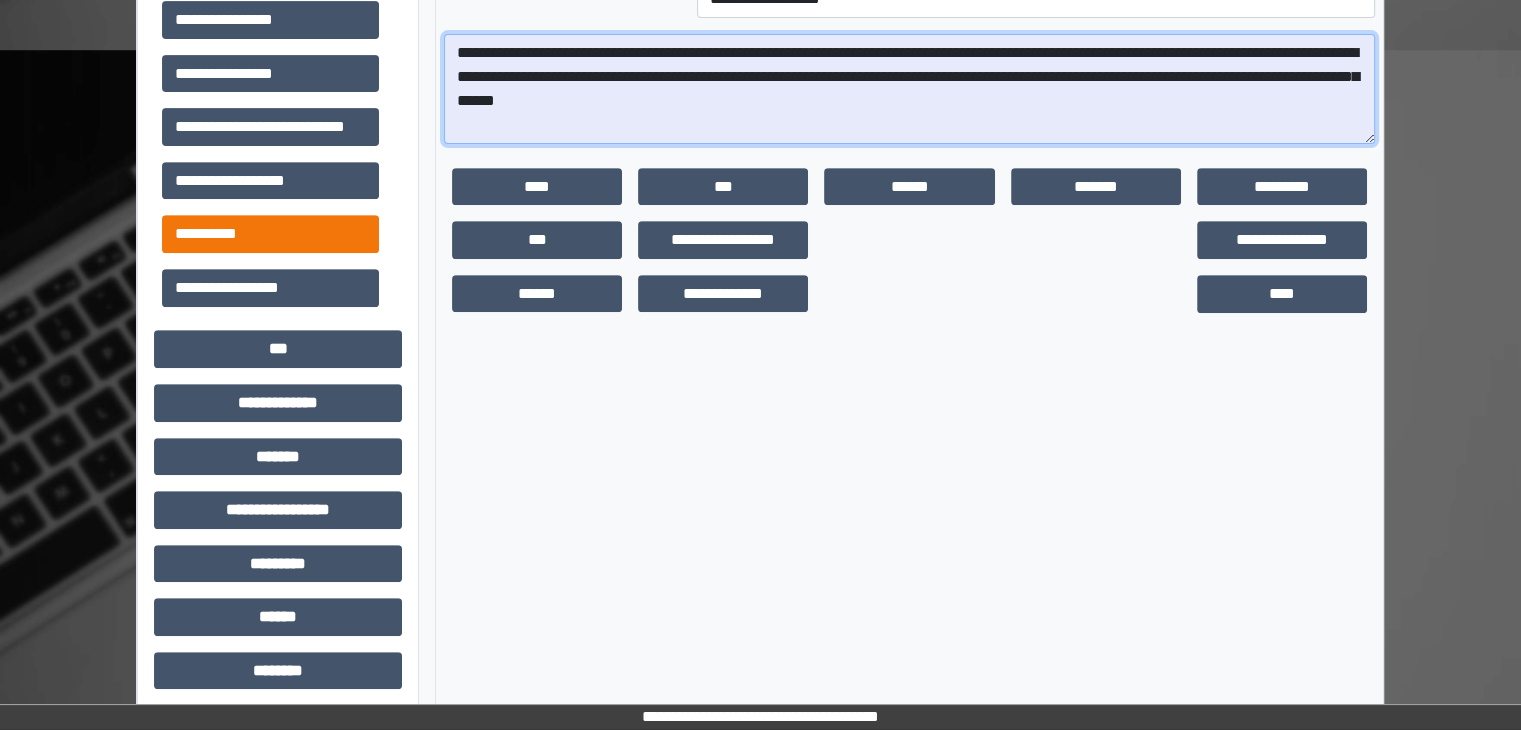 type on "**********" 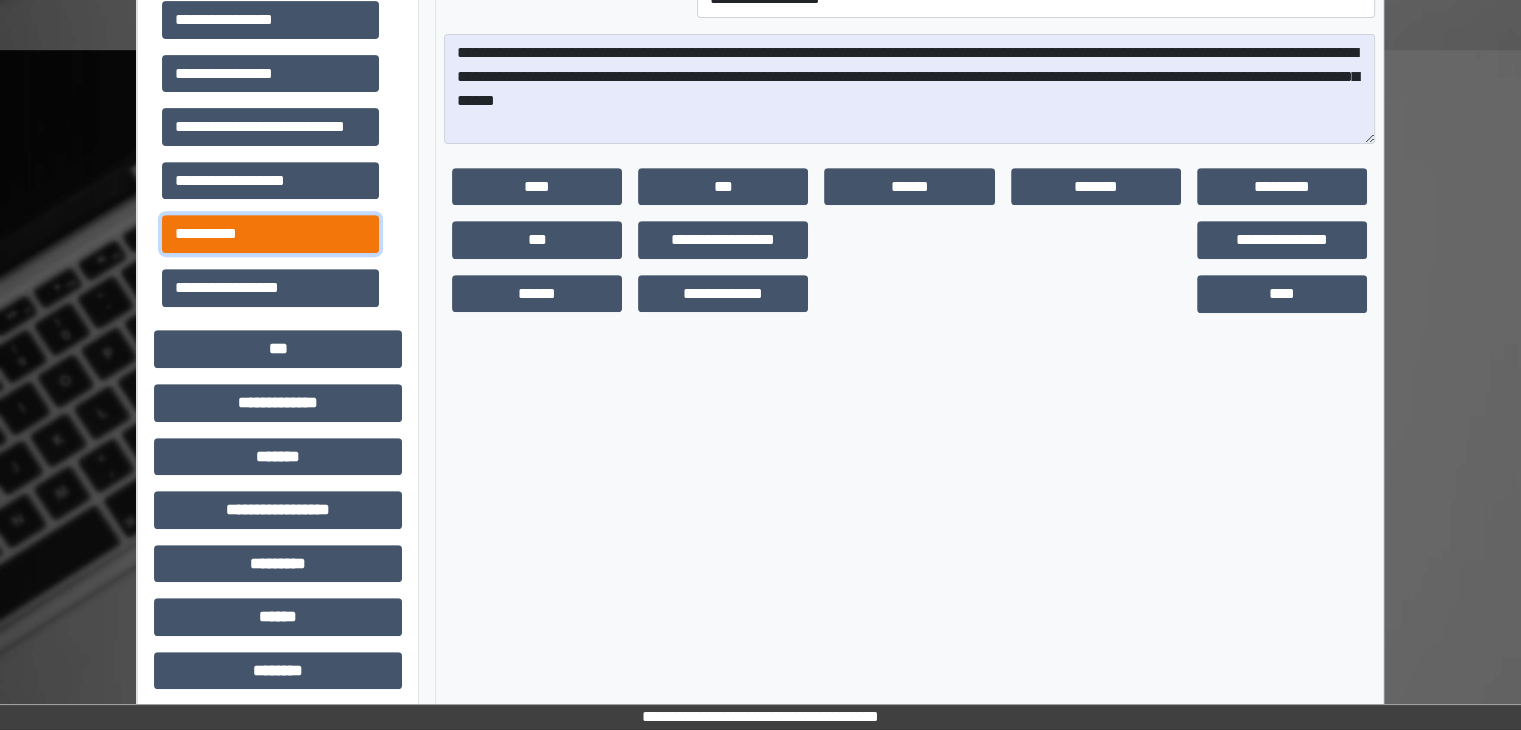 click on "**********" at bounding box center (270, 234) 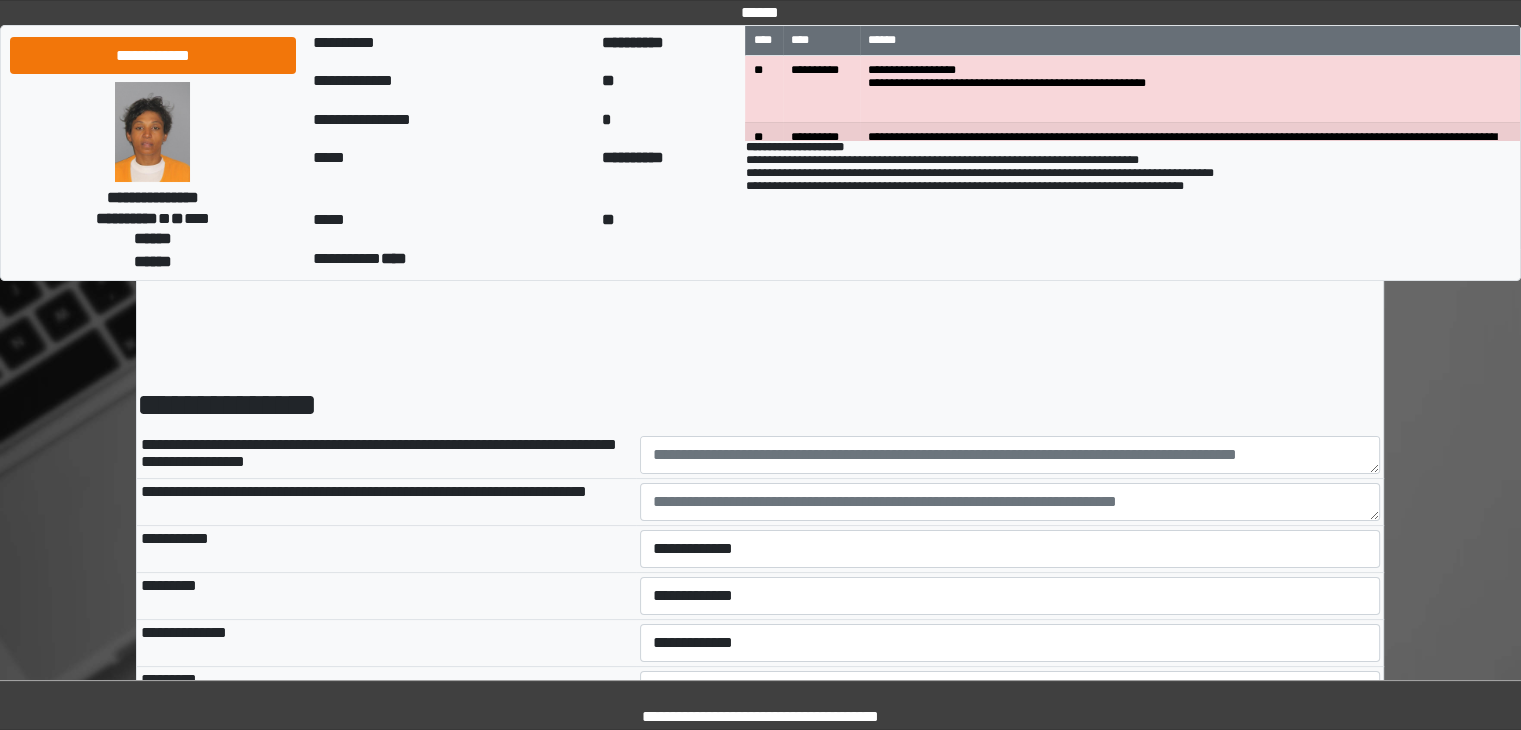 scroll, scrollTop: 0, scrollLeft: 0, axis: both 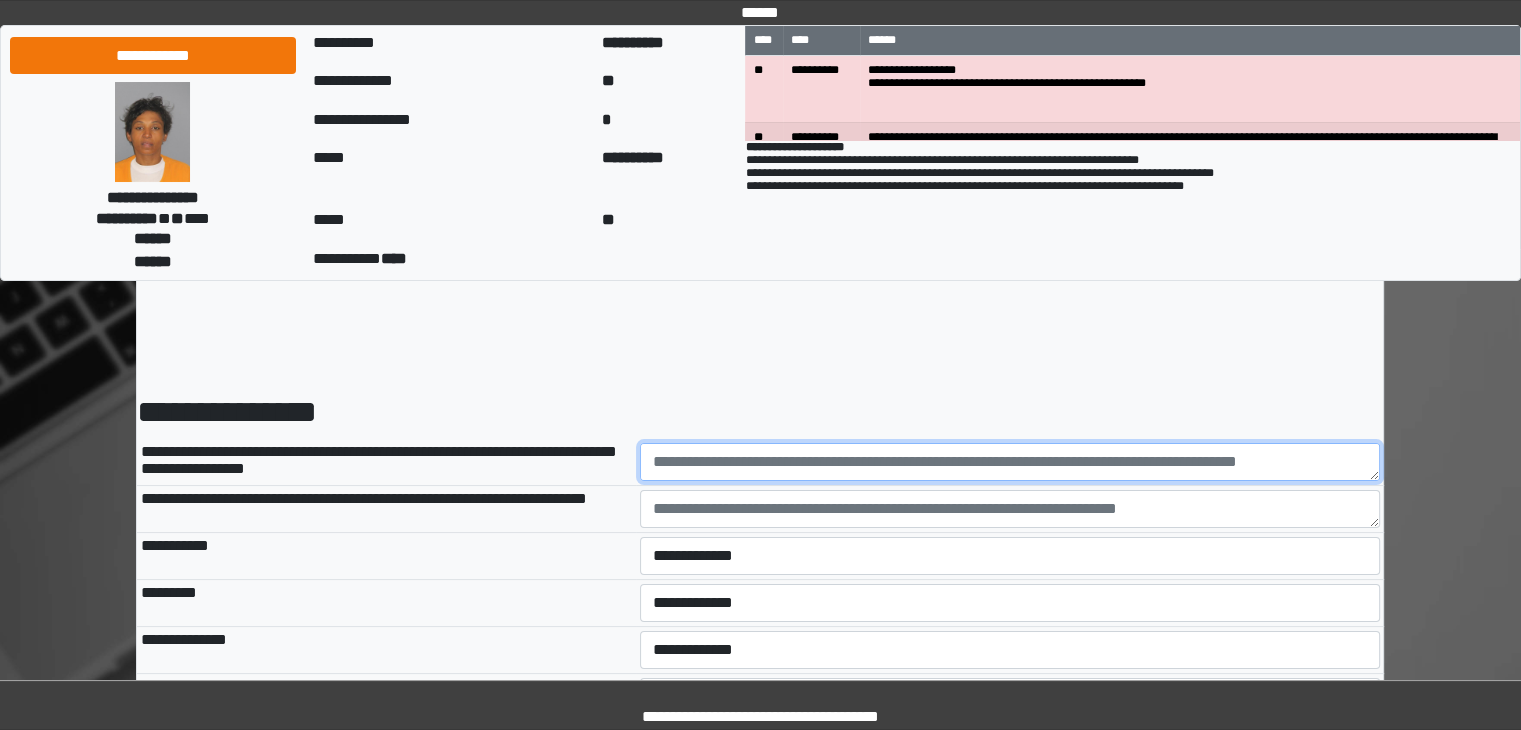 click at bounding box center (1010, 462) 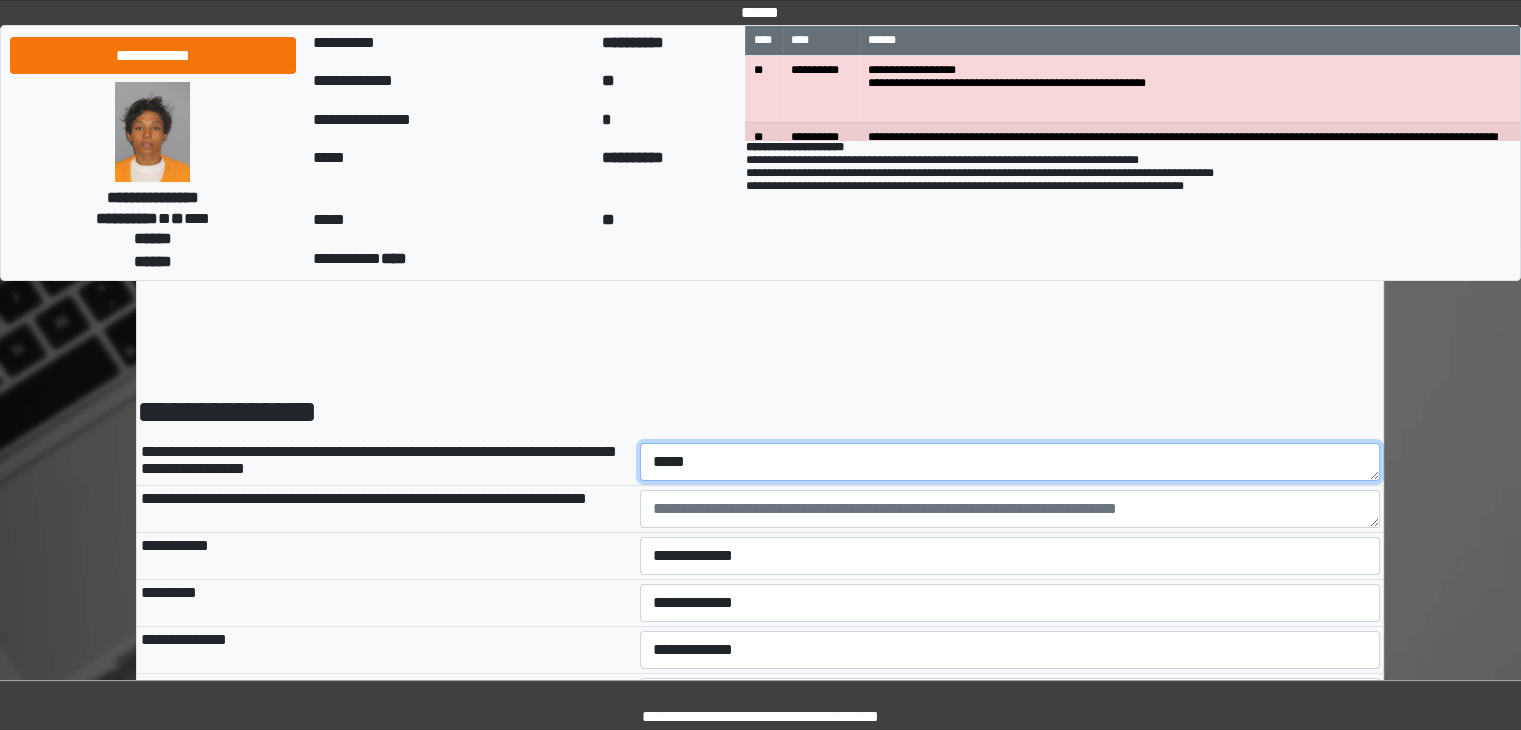 type on "*****" 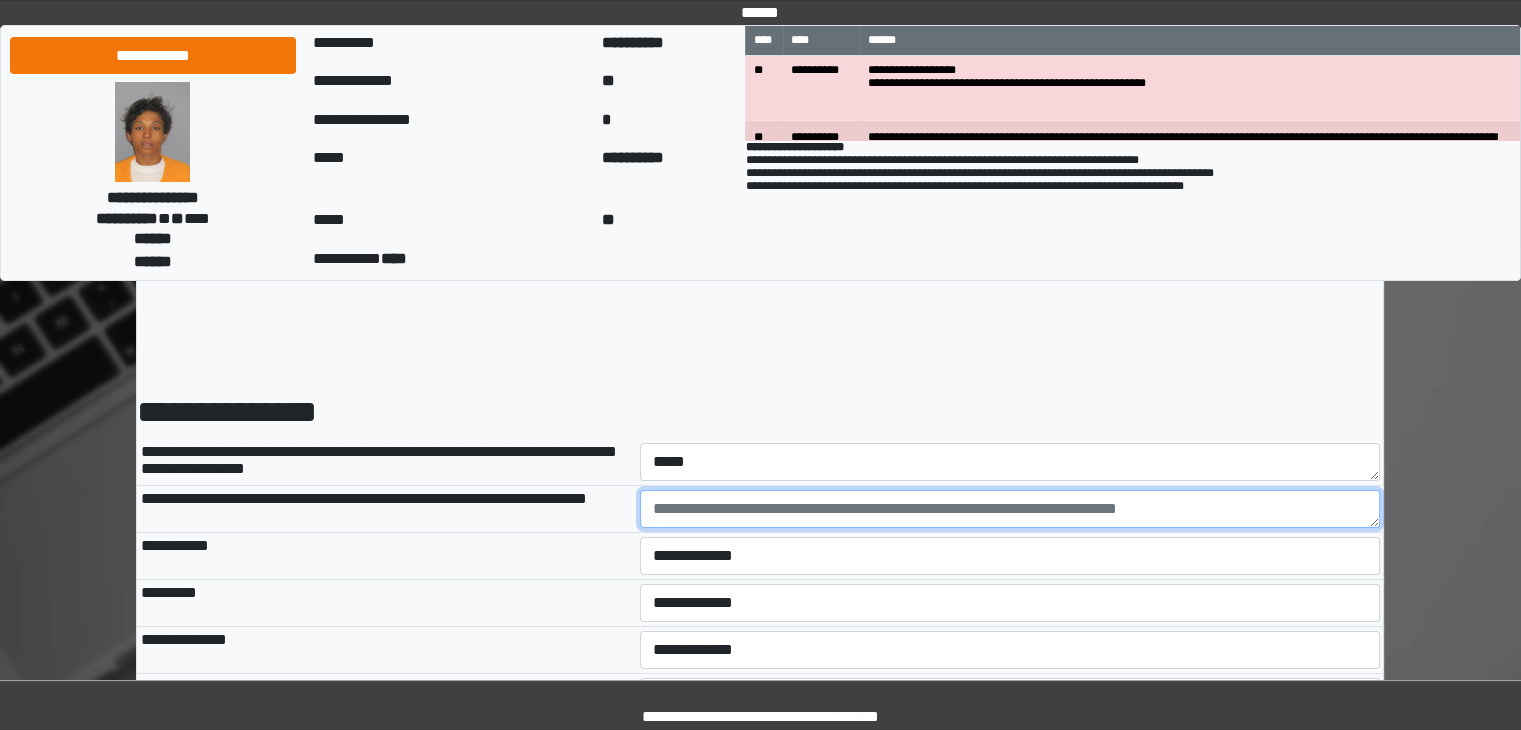 click at bounding box center (1010, 509) 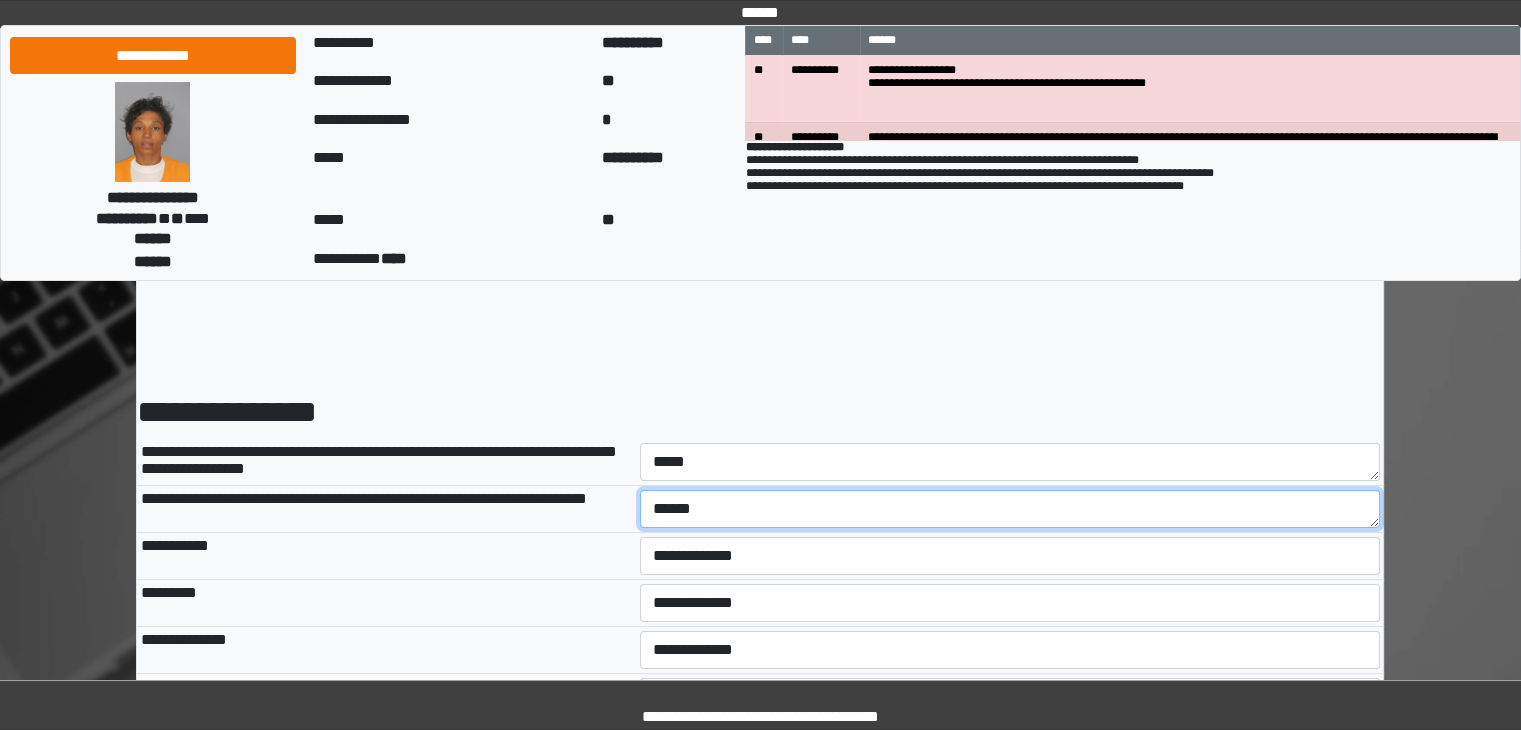 type on "******" 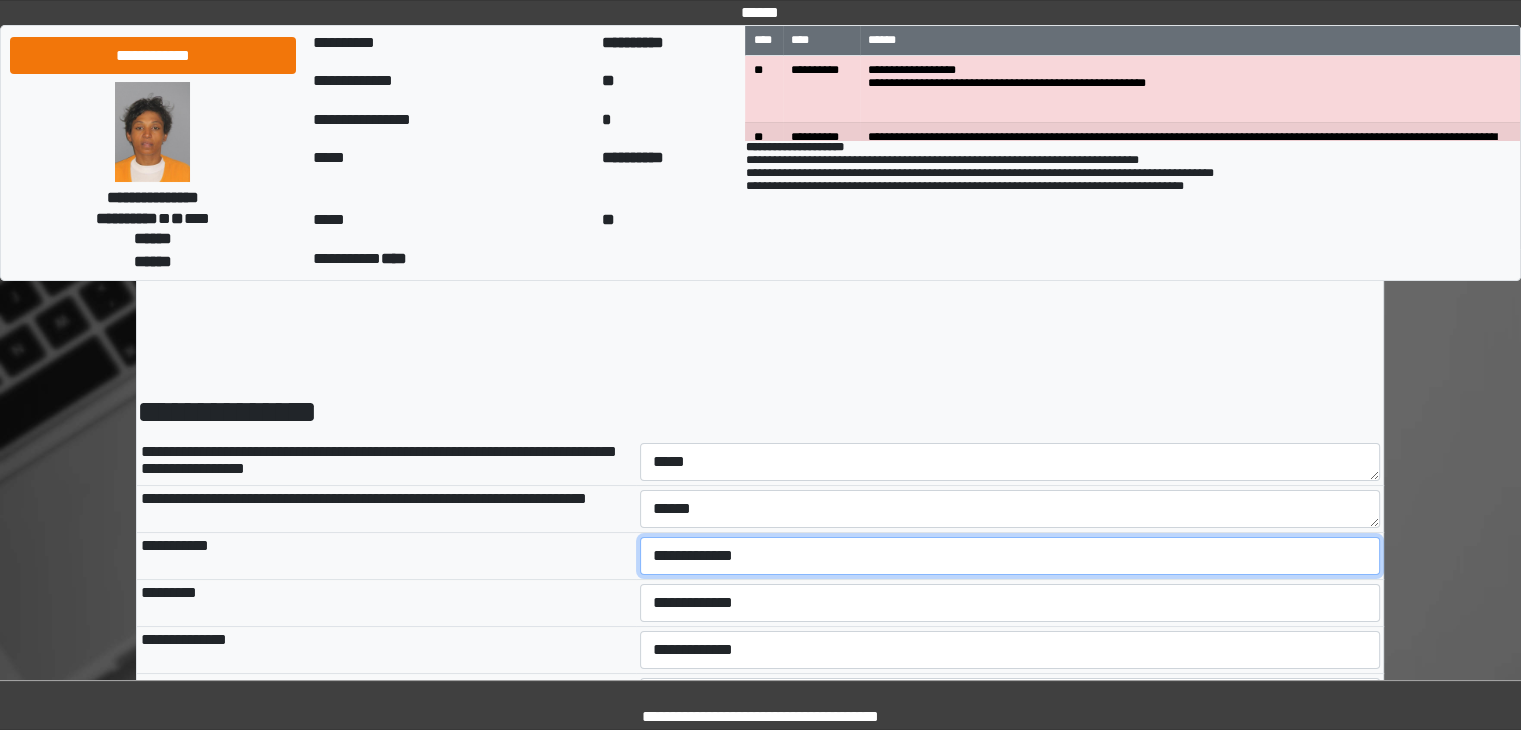 click on "**********" at bounding box center [1010, 556] 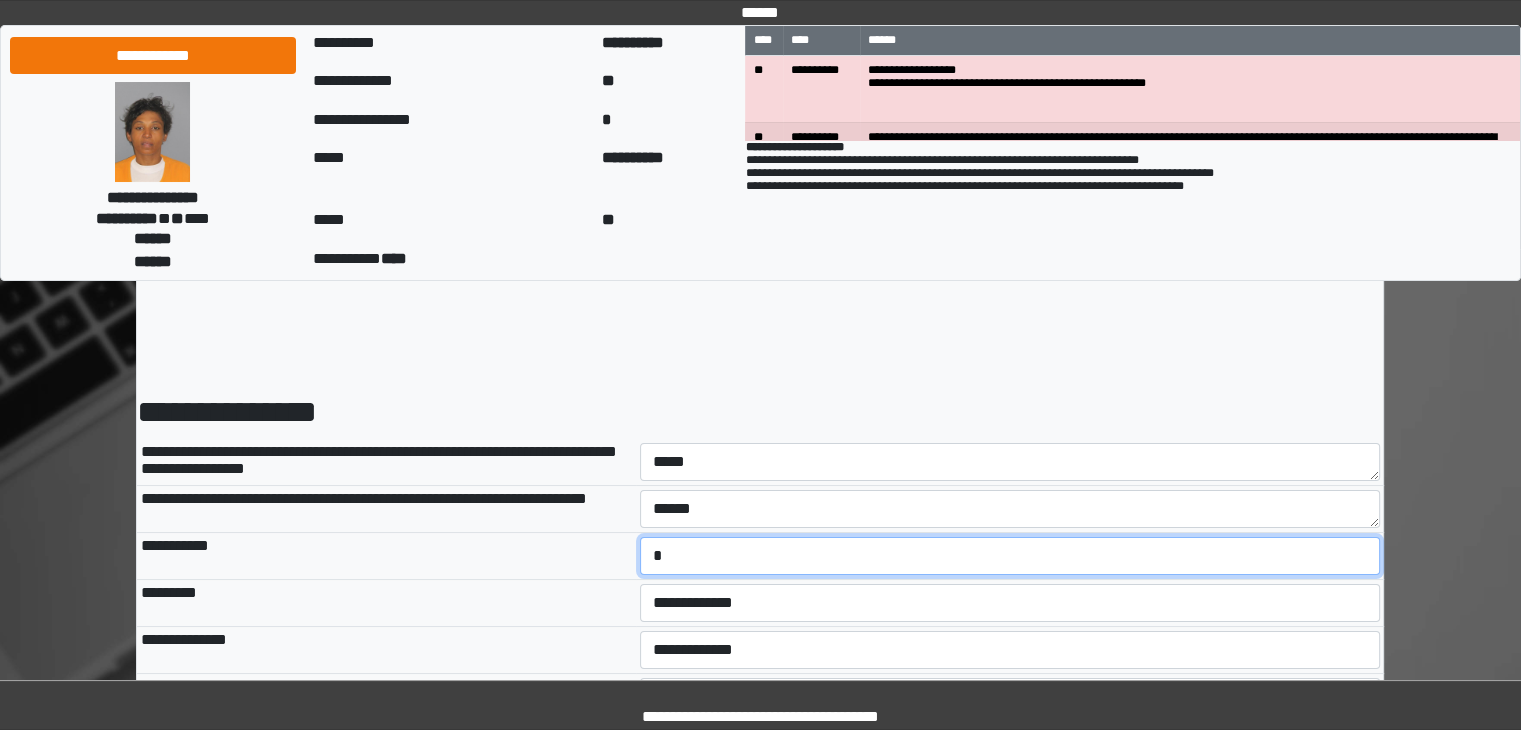 click on "**********" at bounding box center [1010, 556] 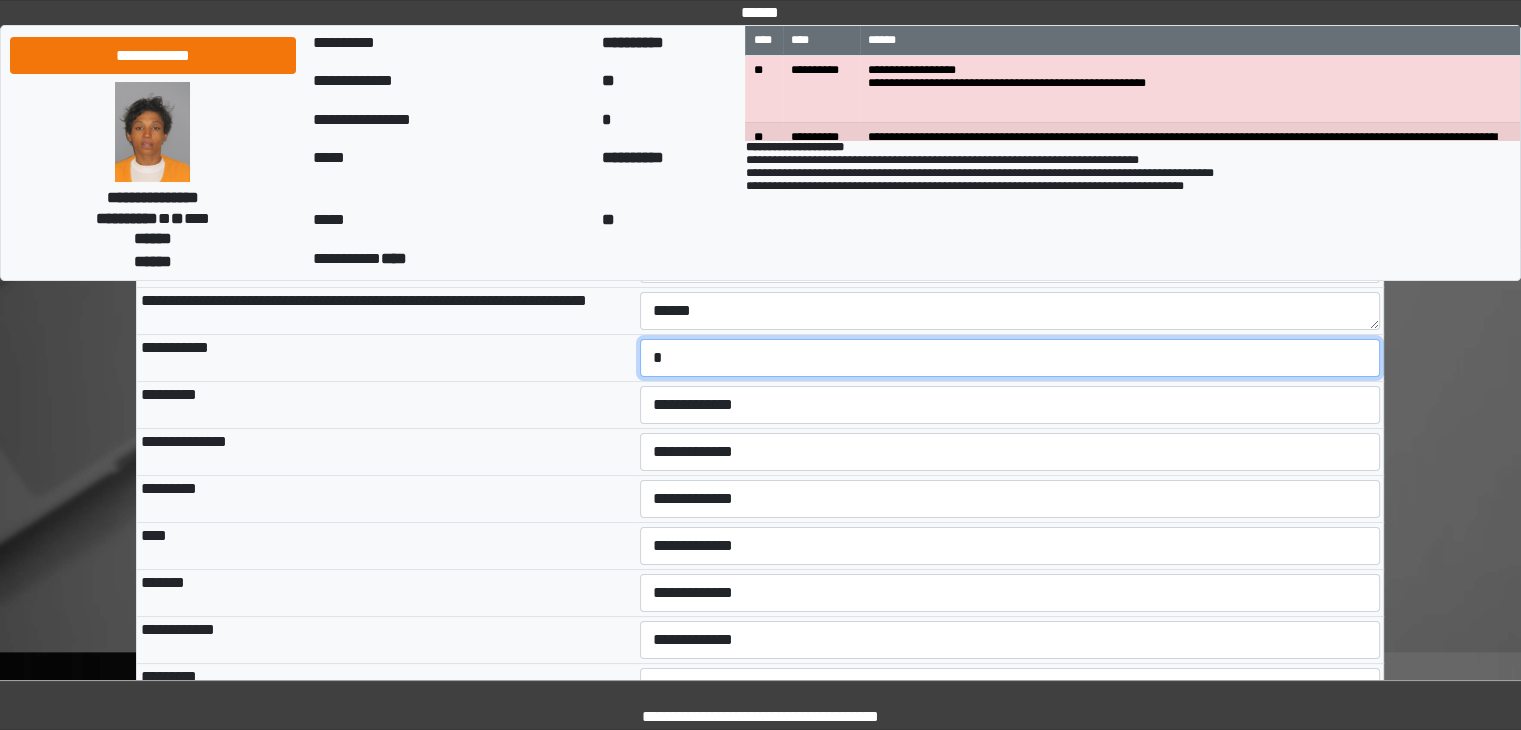 scroll, scrollTop: 200, scrollLeft: 0, axis: vertical 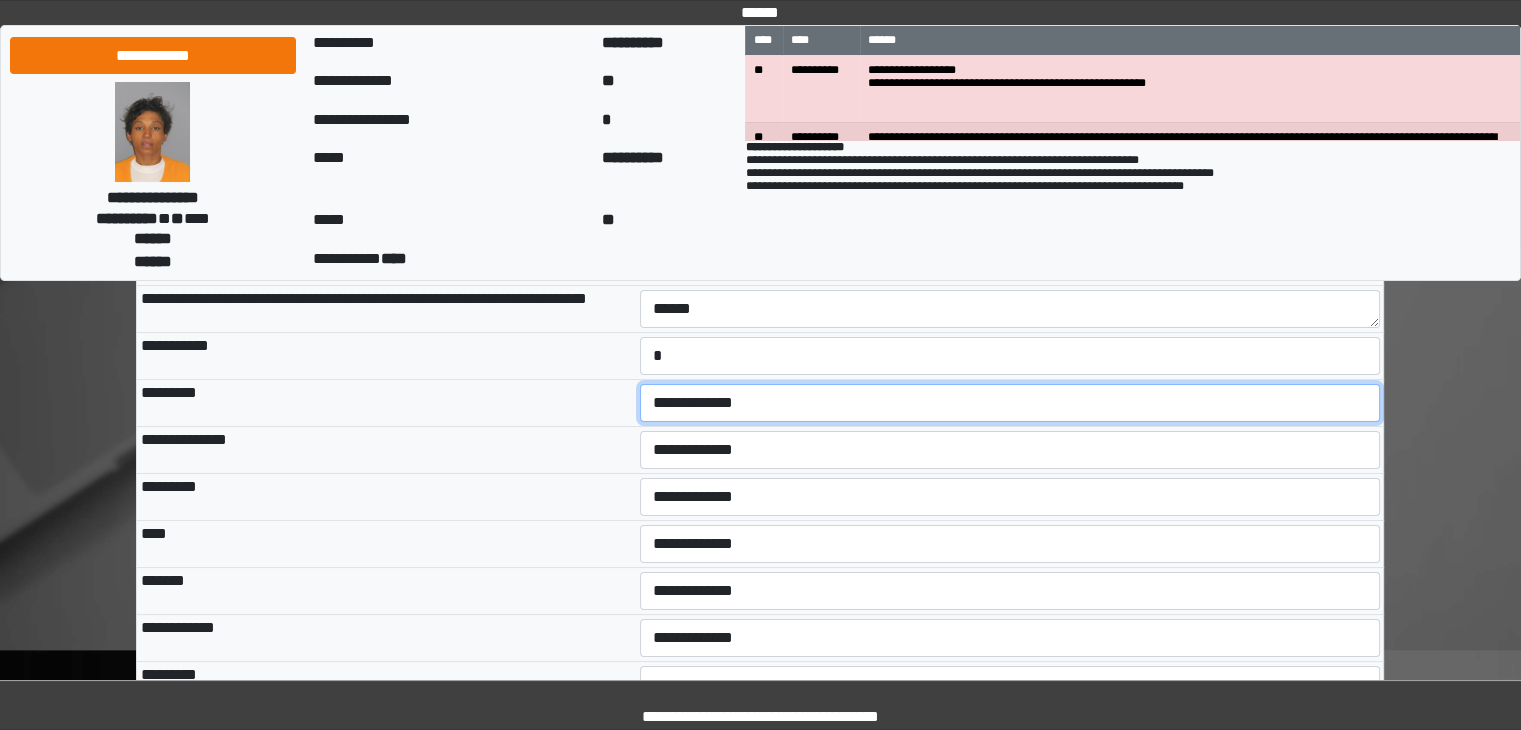 click on "**********" at bounding box center [1010, 403] 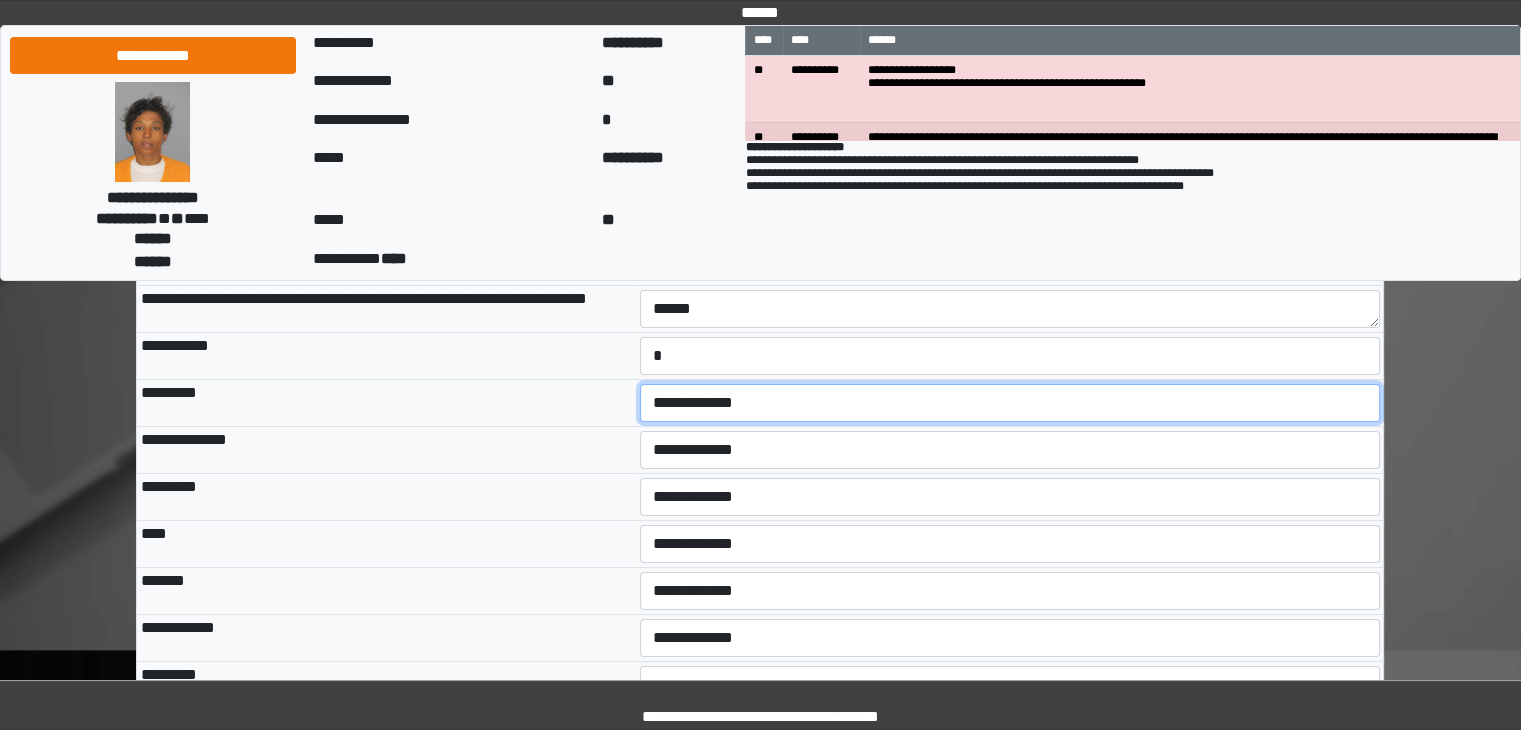 select on "*" 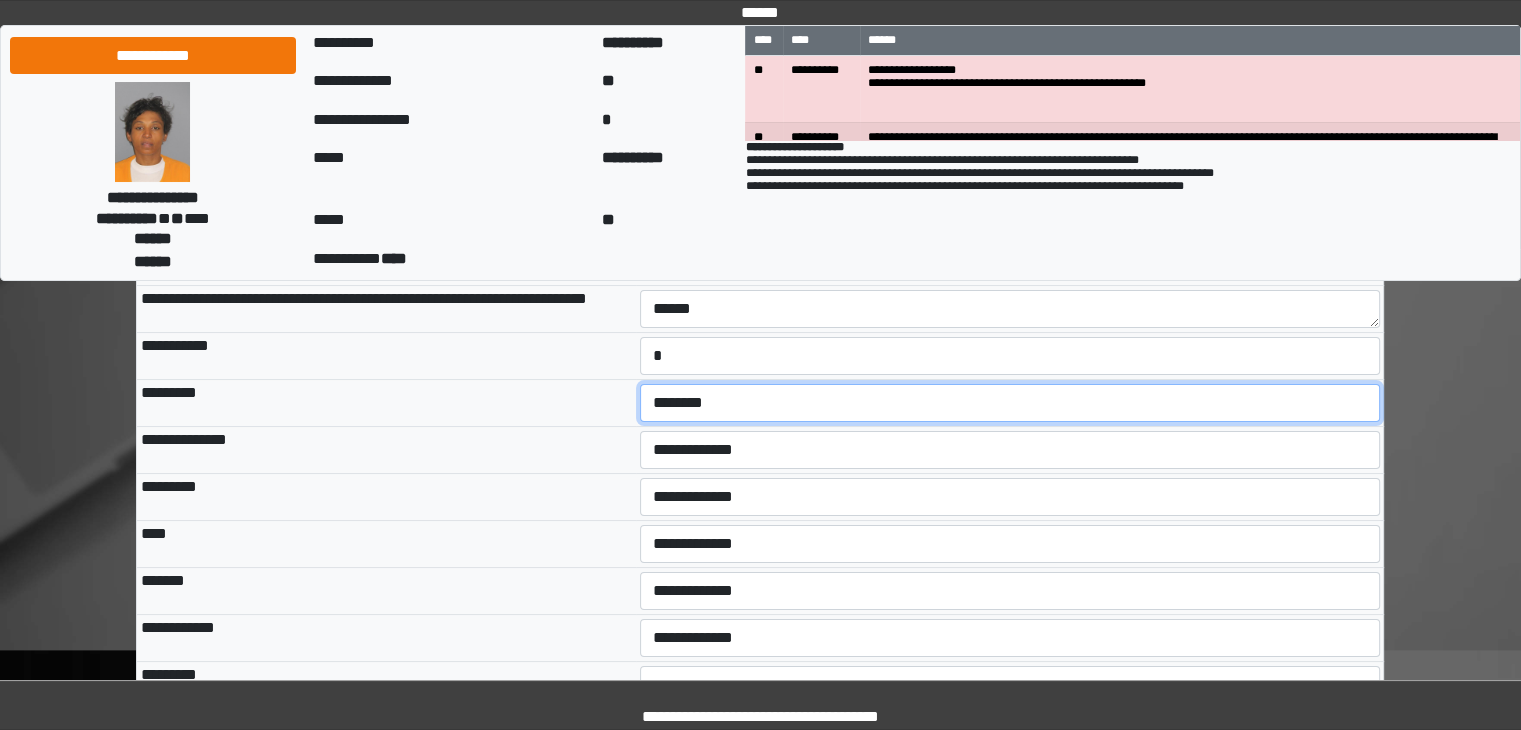 click on "**********" at bounding box center [1010, 403] 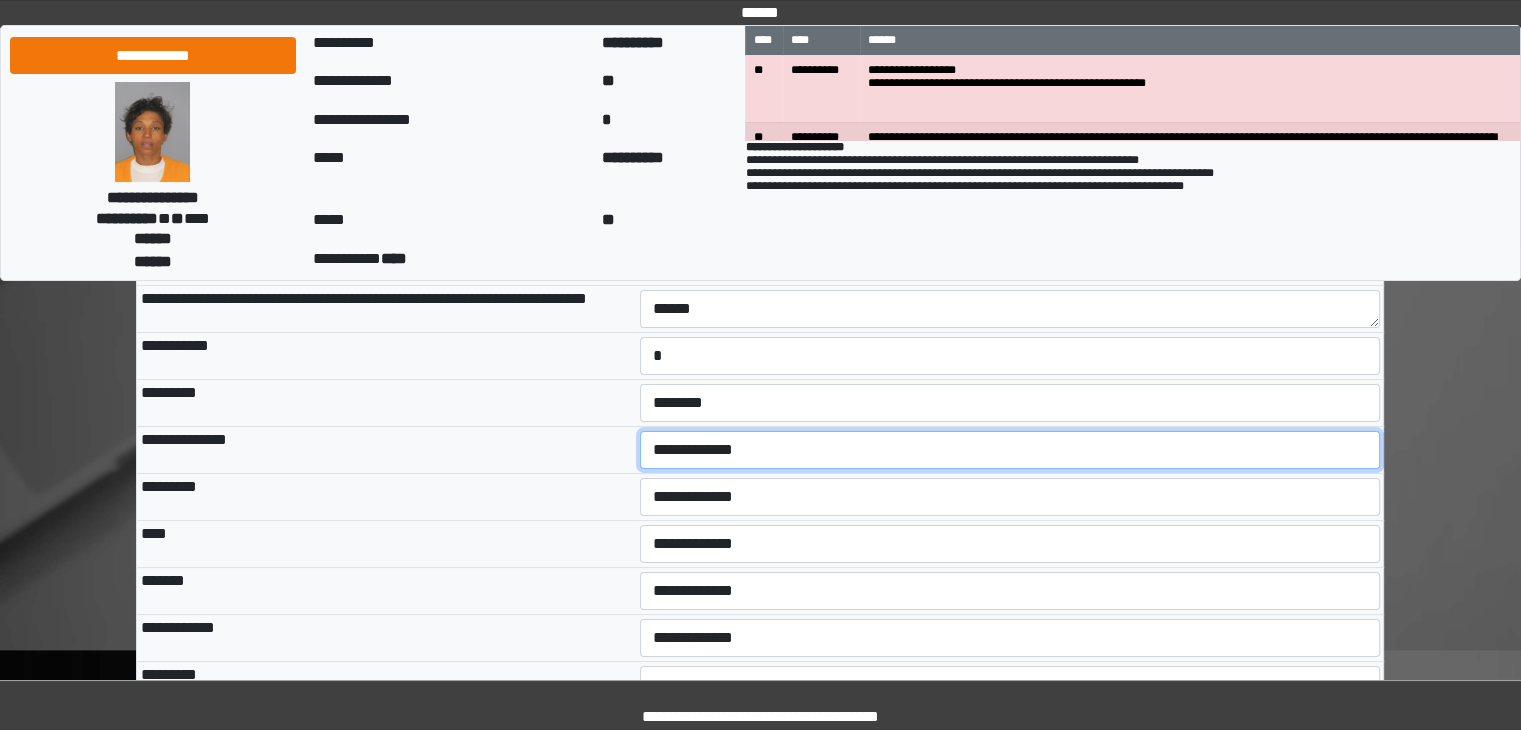 click on "**********" at bounding box center [1010, 450] 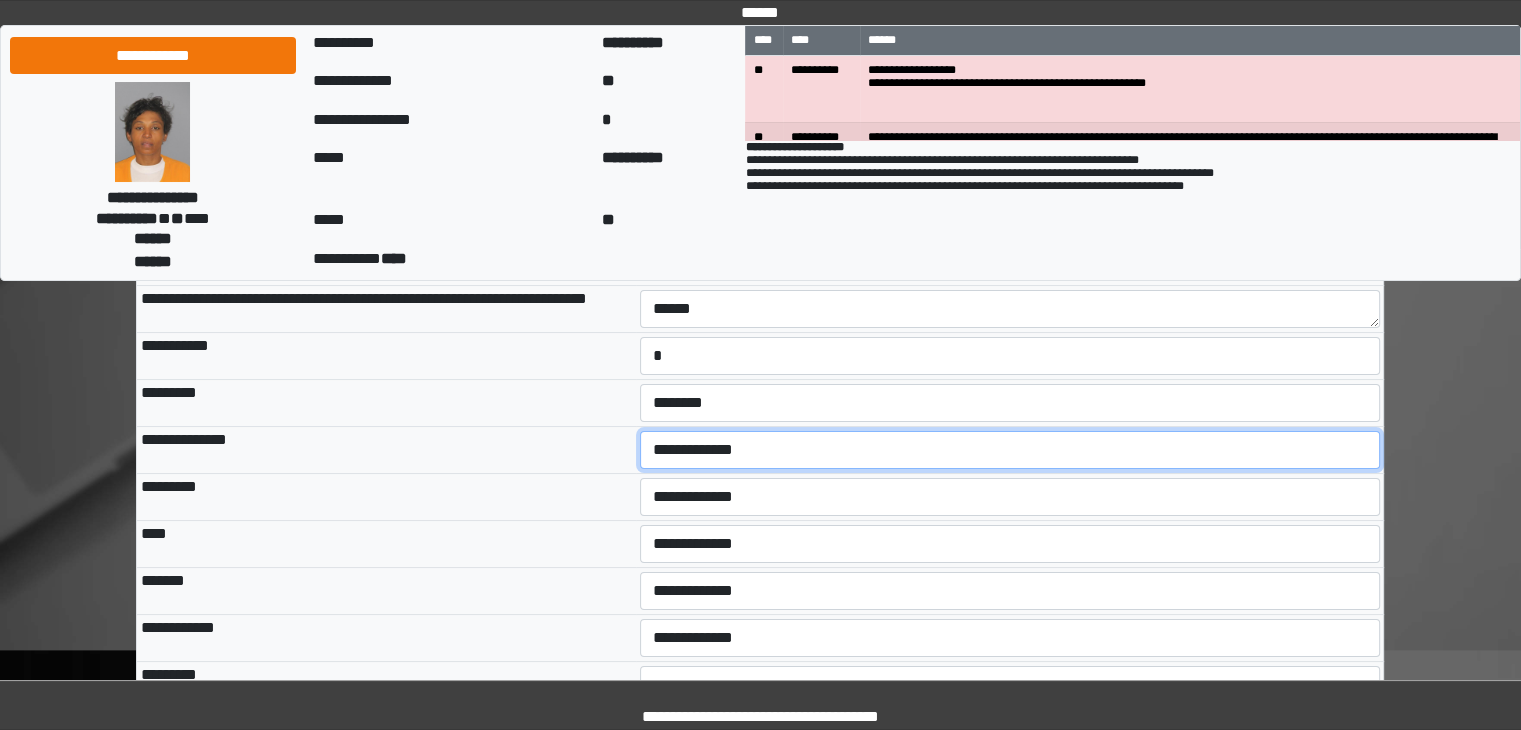 select on "***" 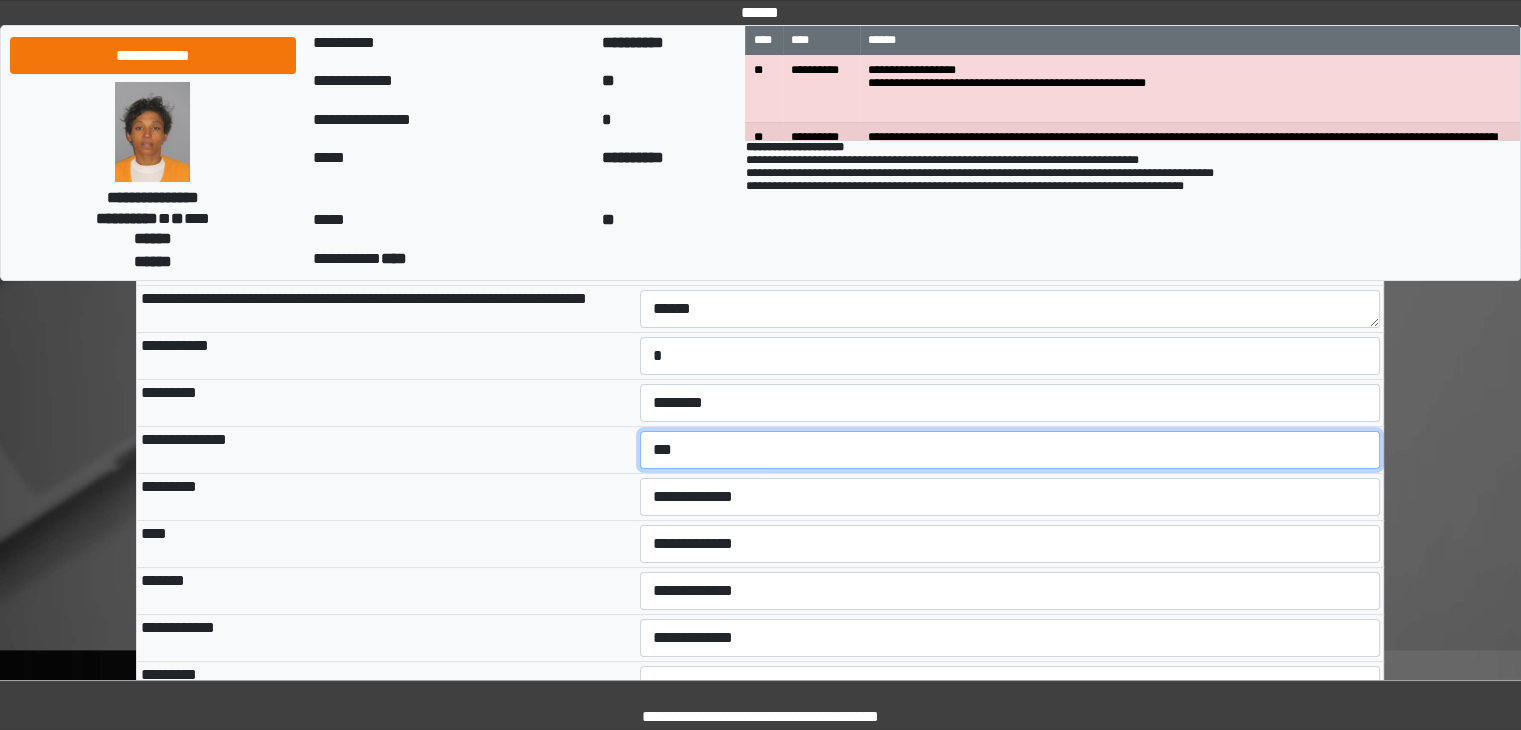 click on "**********" at bounding box center (1010, 450) 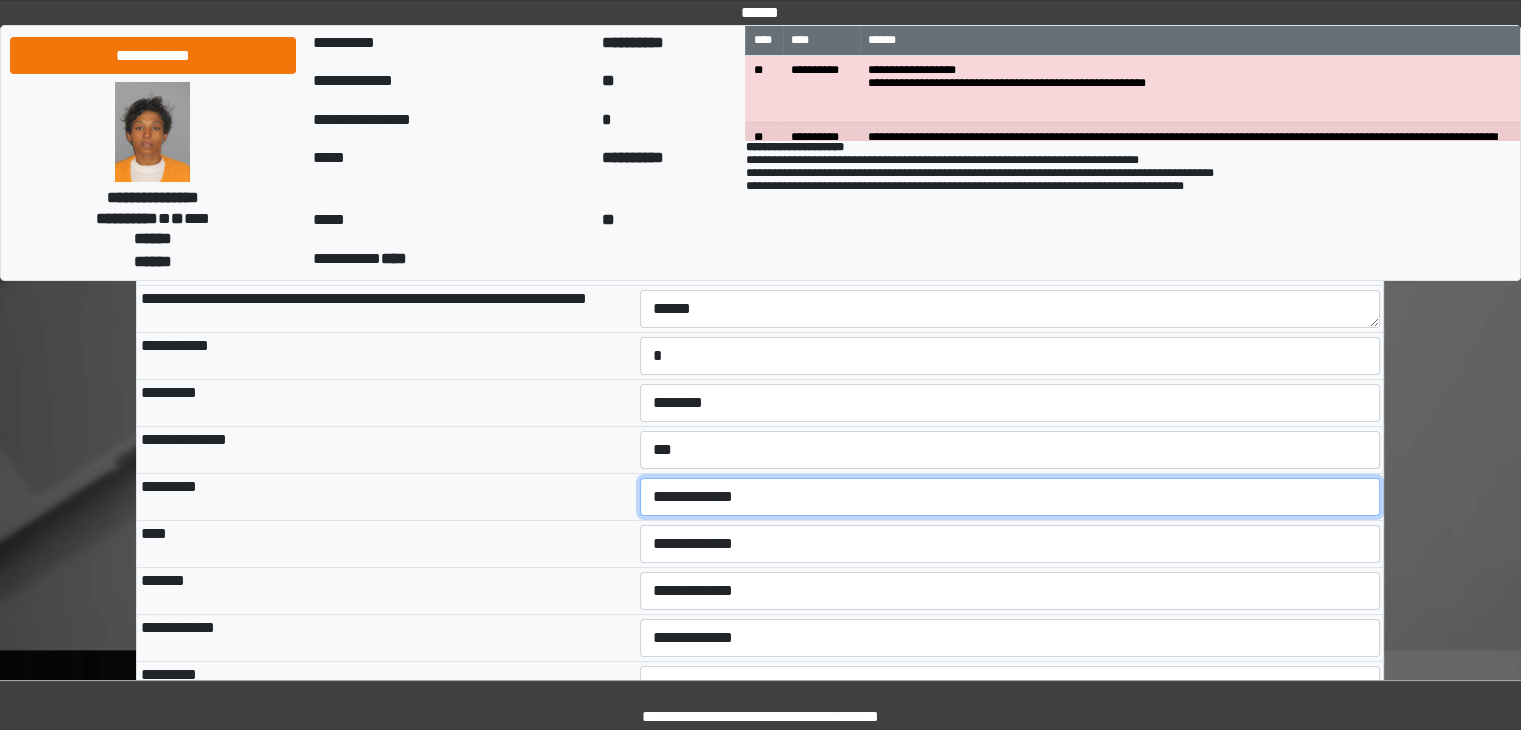 click on "**********" at bounding box center [1010, 497] 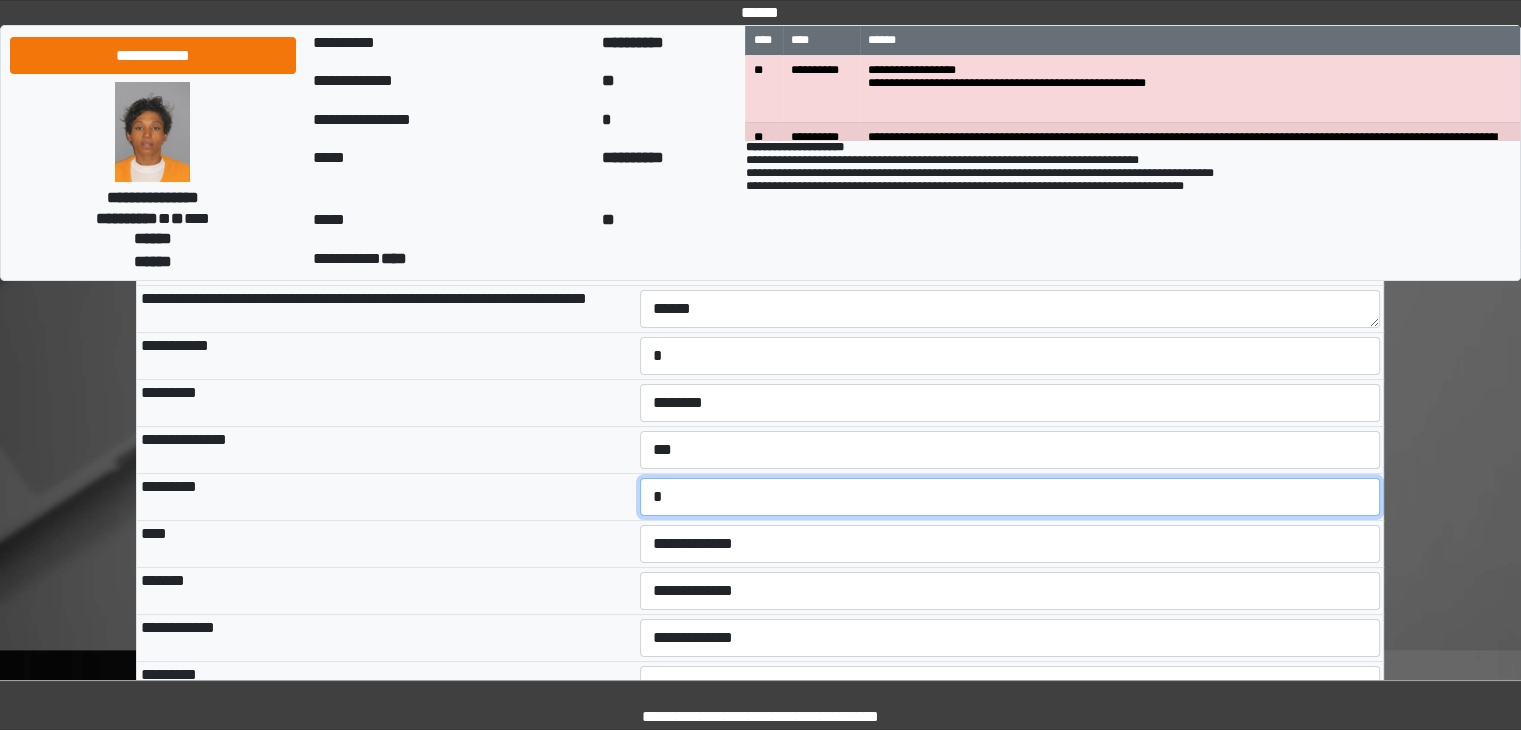 click on "**********" at bounding box center [1010, 497] 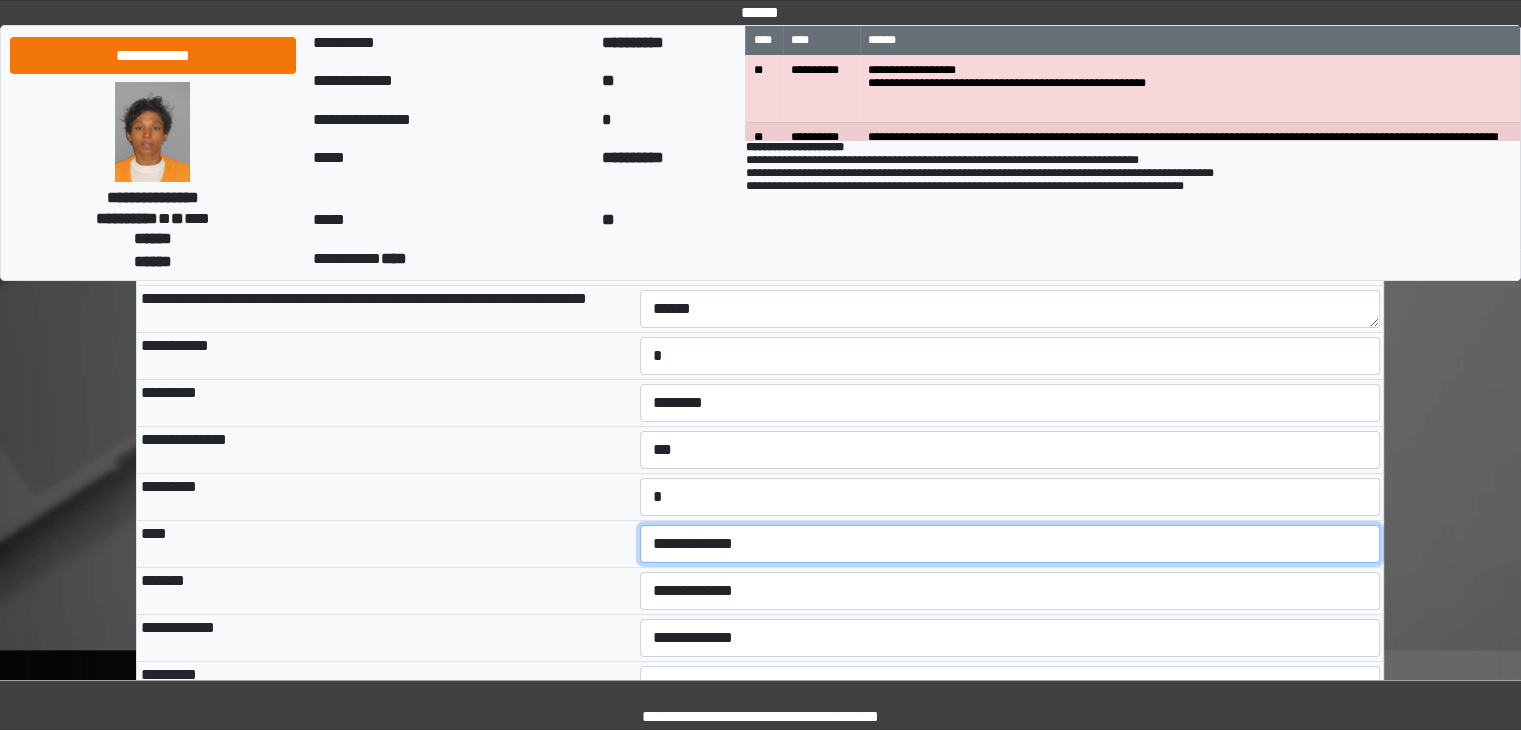 click on "**********" at bounding box center (1010, 544) 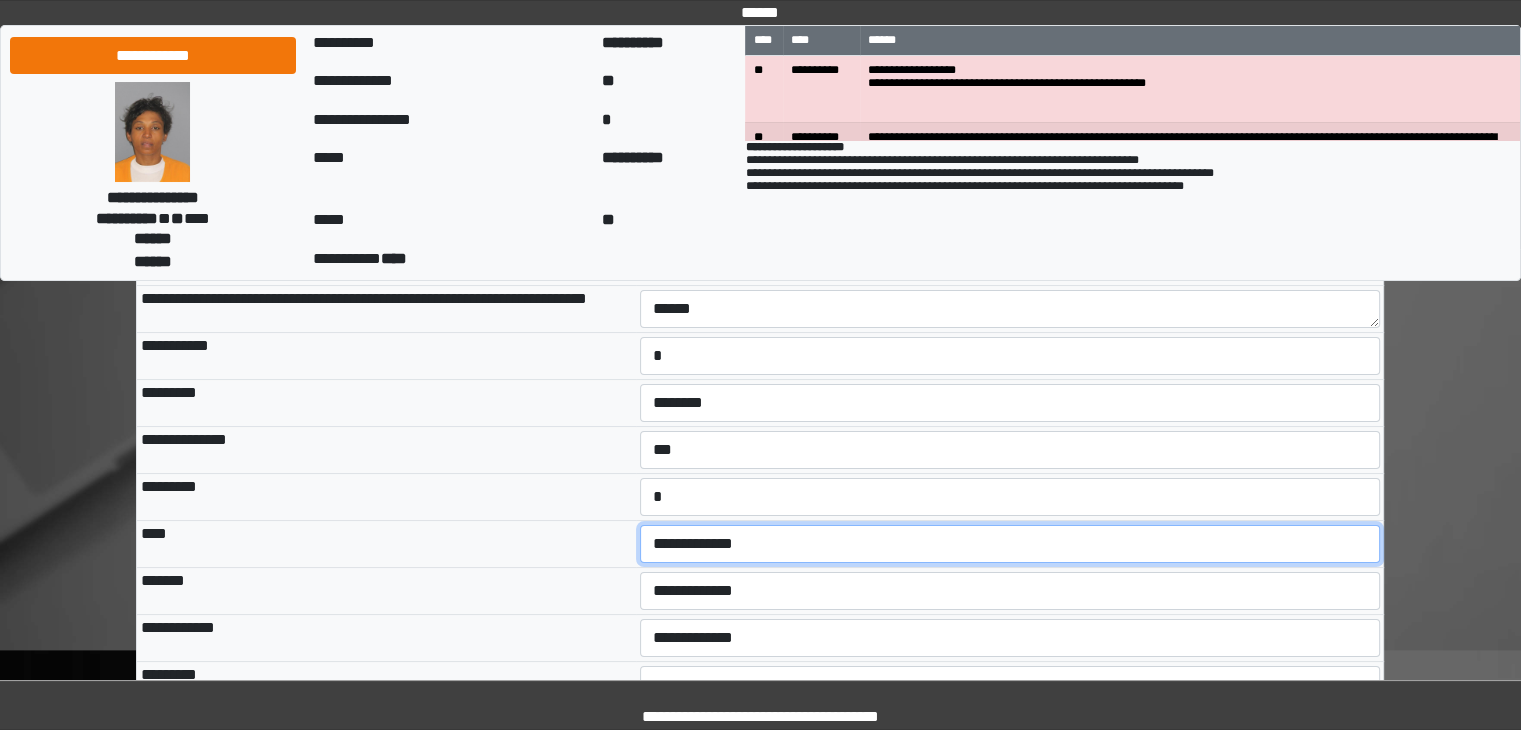 select on "***" 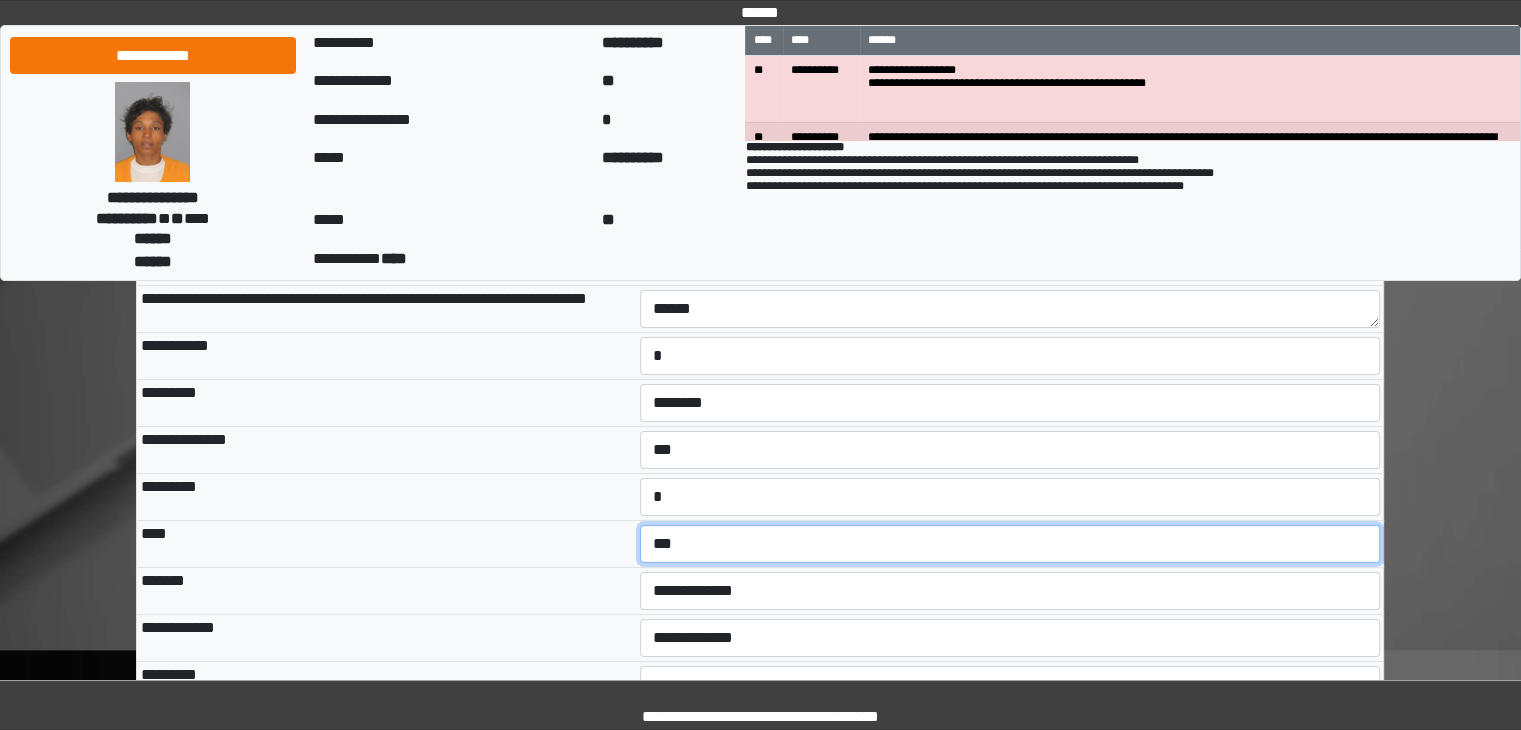 click on "**********" at bounding box center (1010, 544) 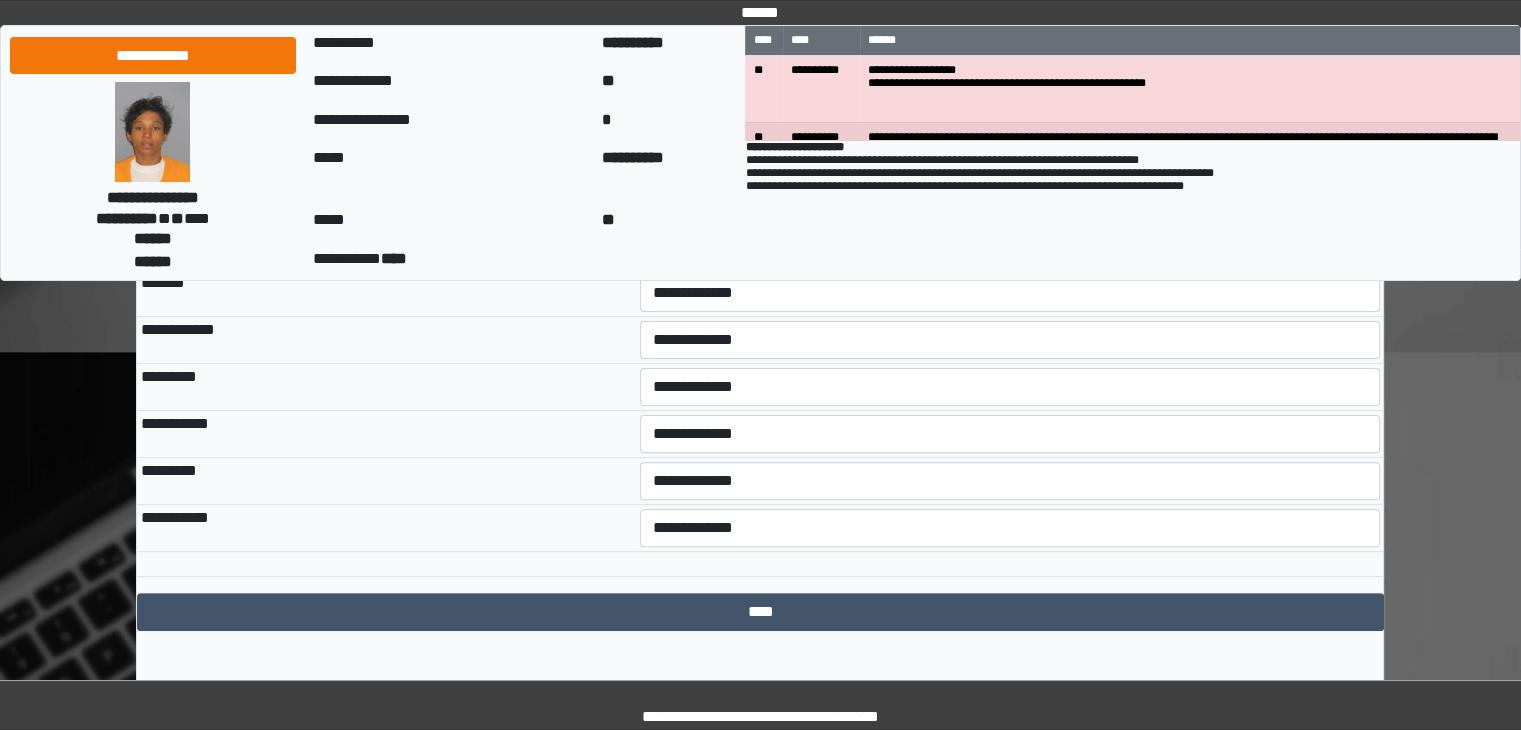 scroll, scrollTop: 500, scrollLeft: 0, axis: vertical 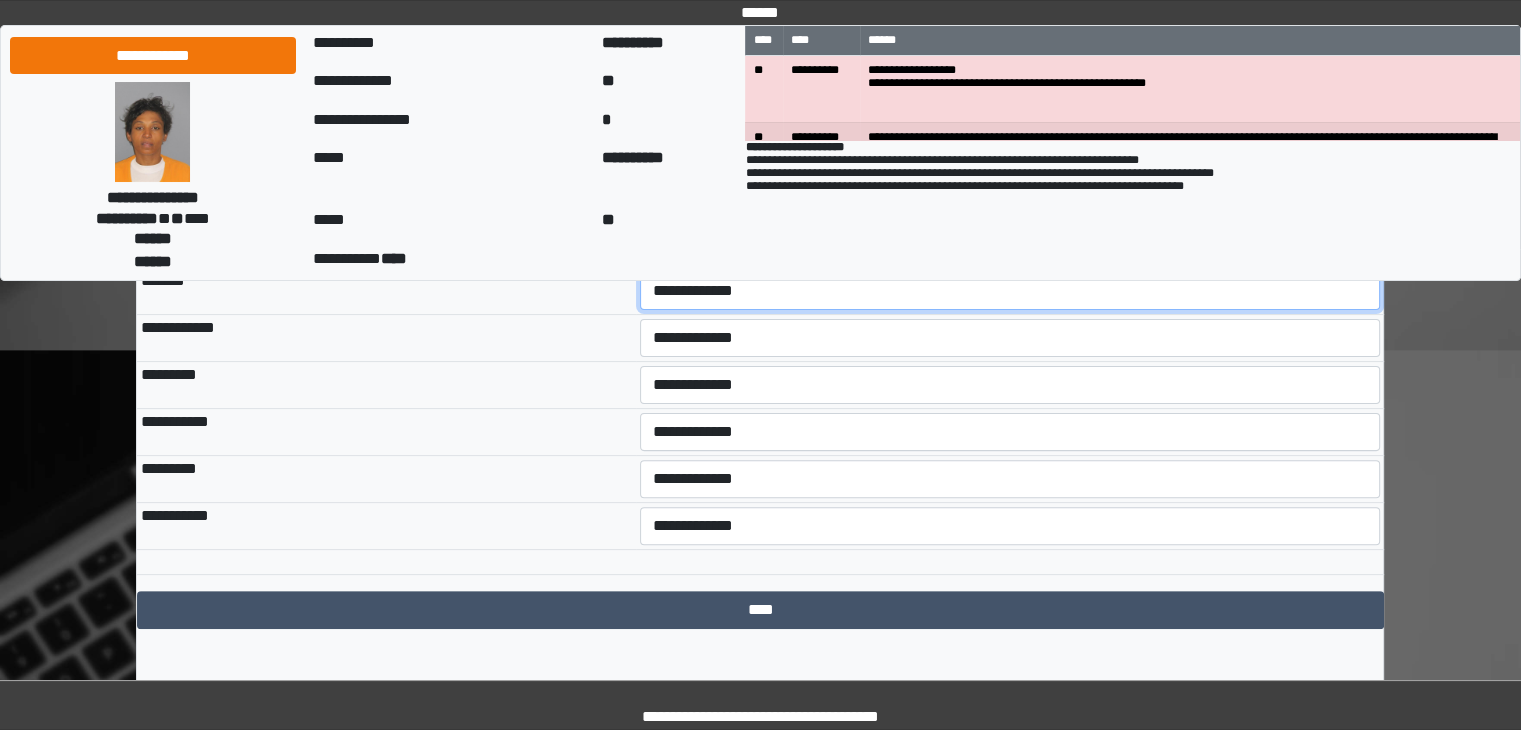 click on "**********" at bounding box center (1010, 291) 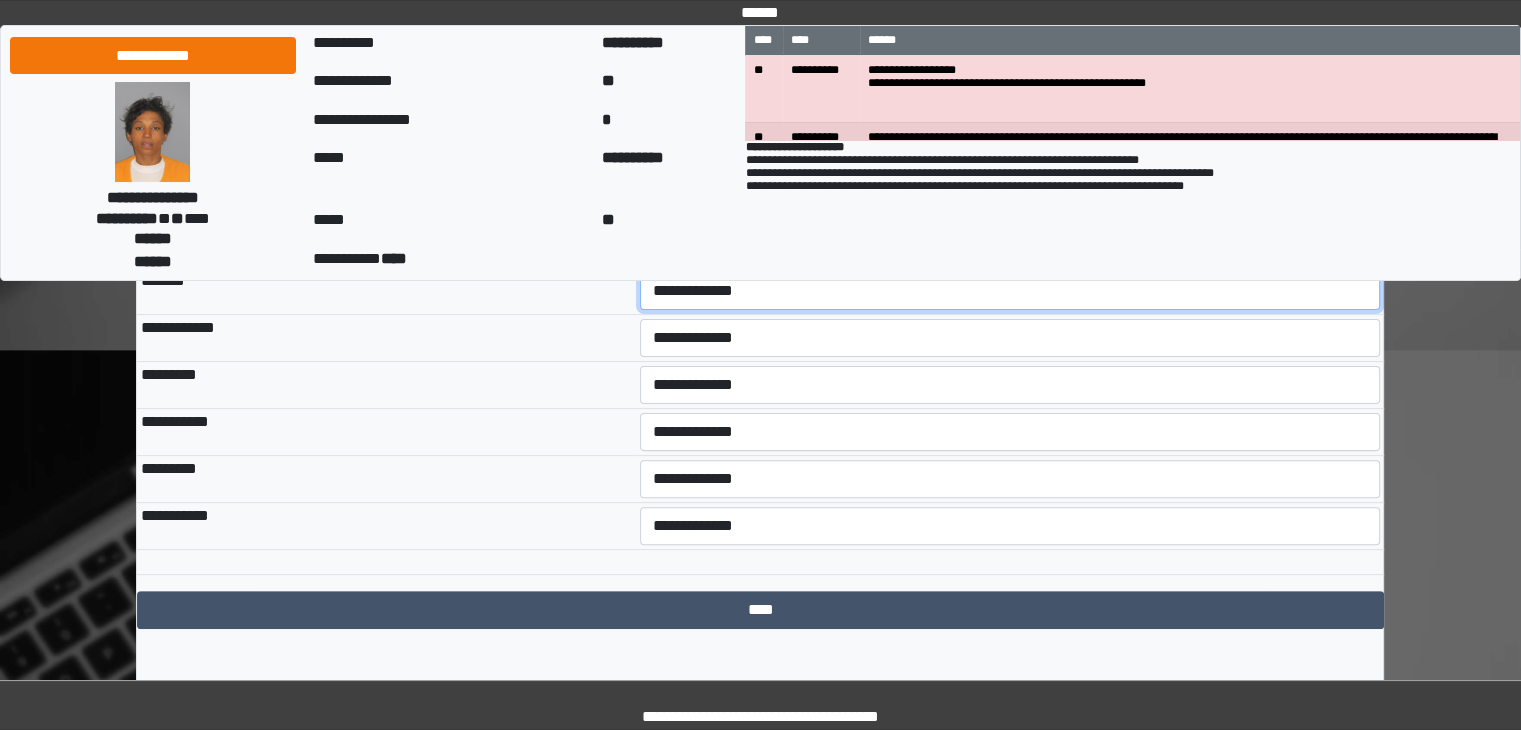 select on "***" 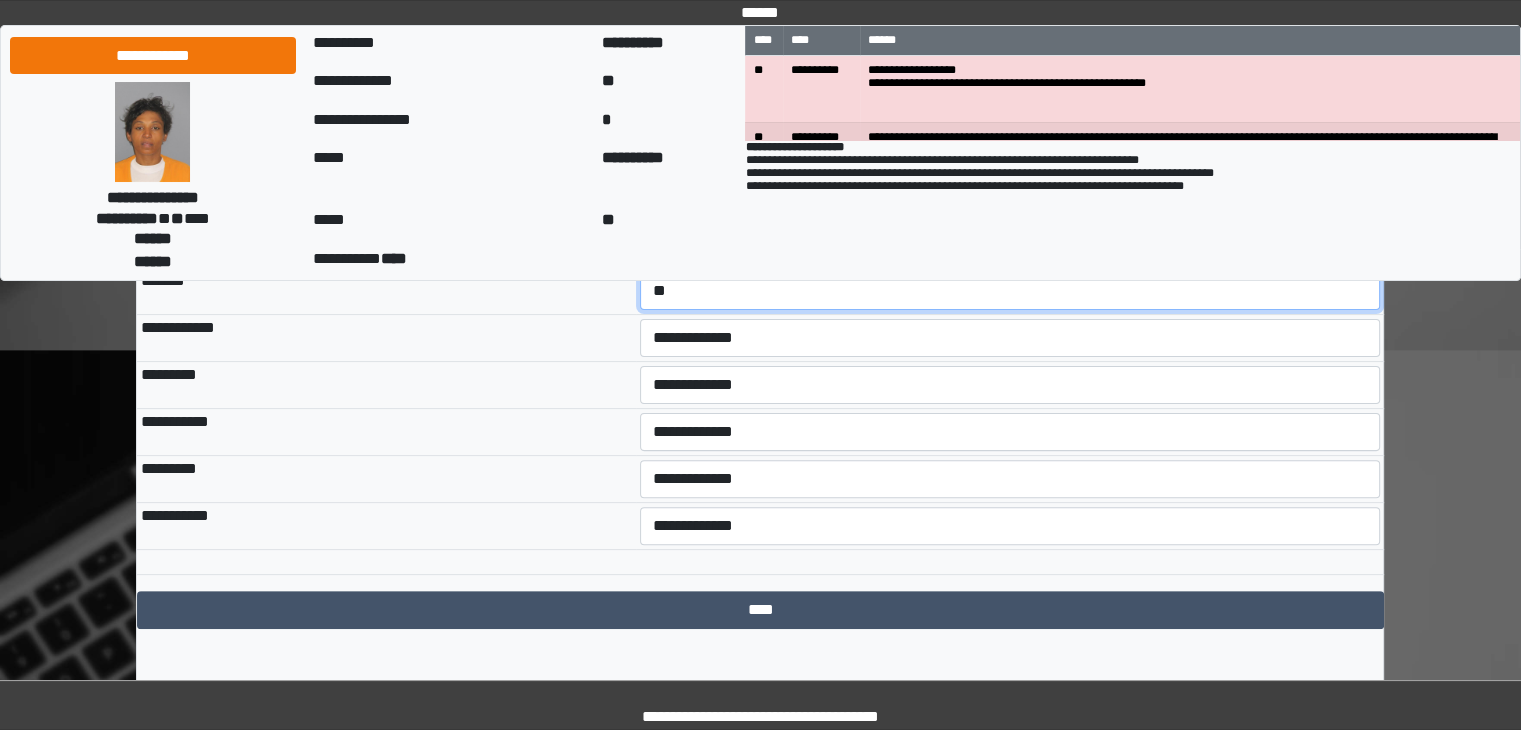 click on "**********" at bounding box center (1010, 291) 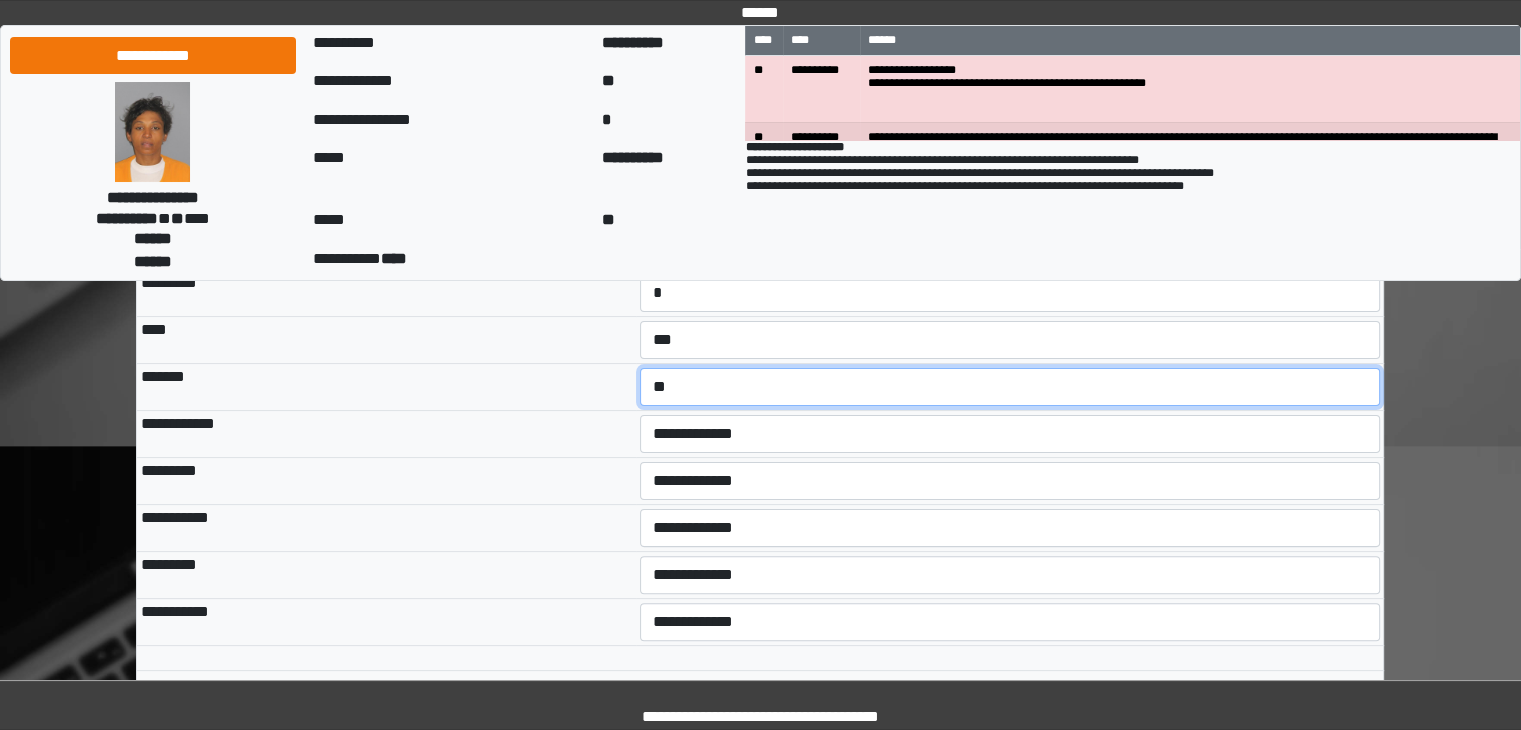 scroll, scrollTop: 400, scrollLeft: 0, axis: vertical 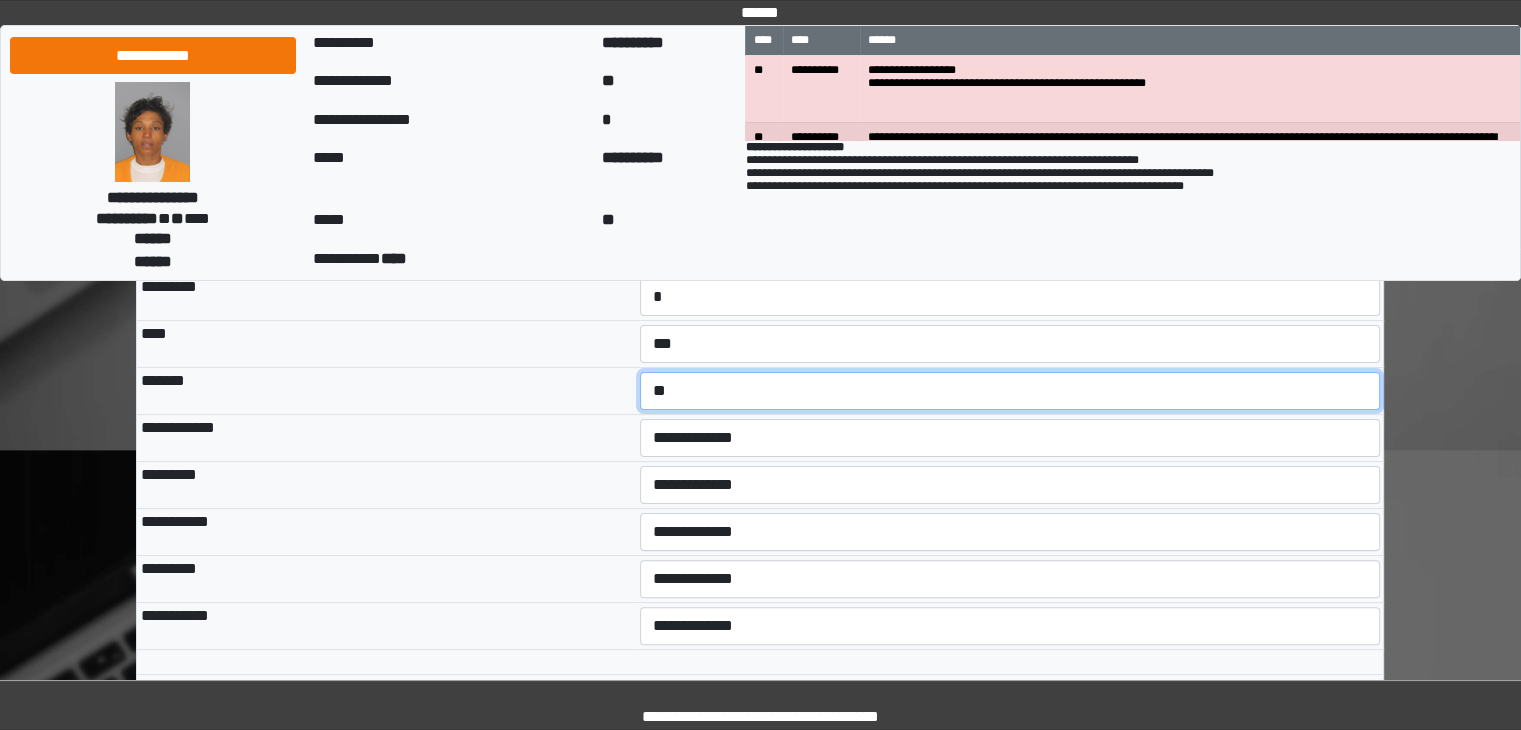 click on "**********" at bounding box center (1010, 391) 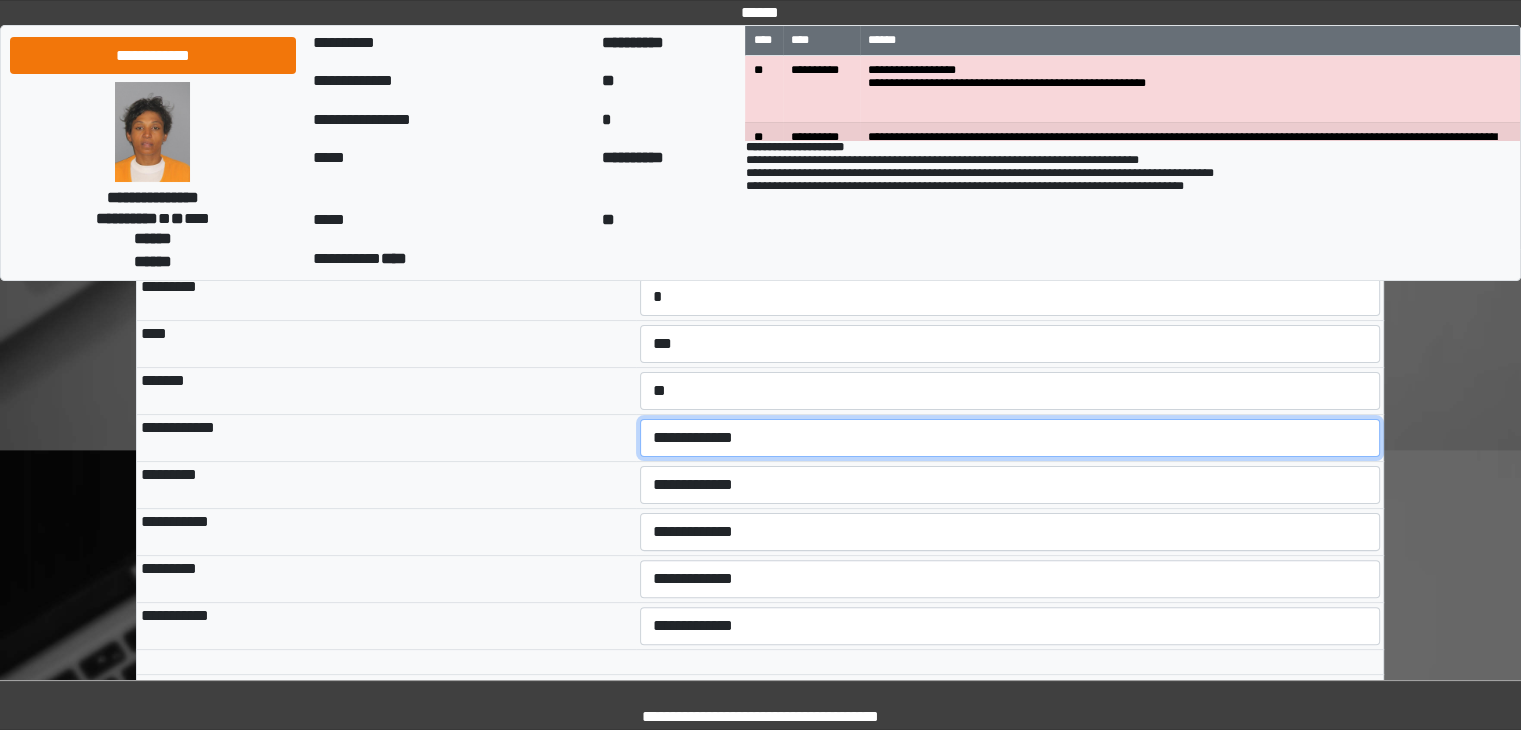 click on "**********" at bounding box center (1010, 438) 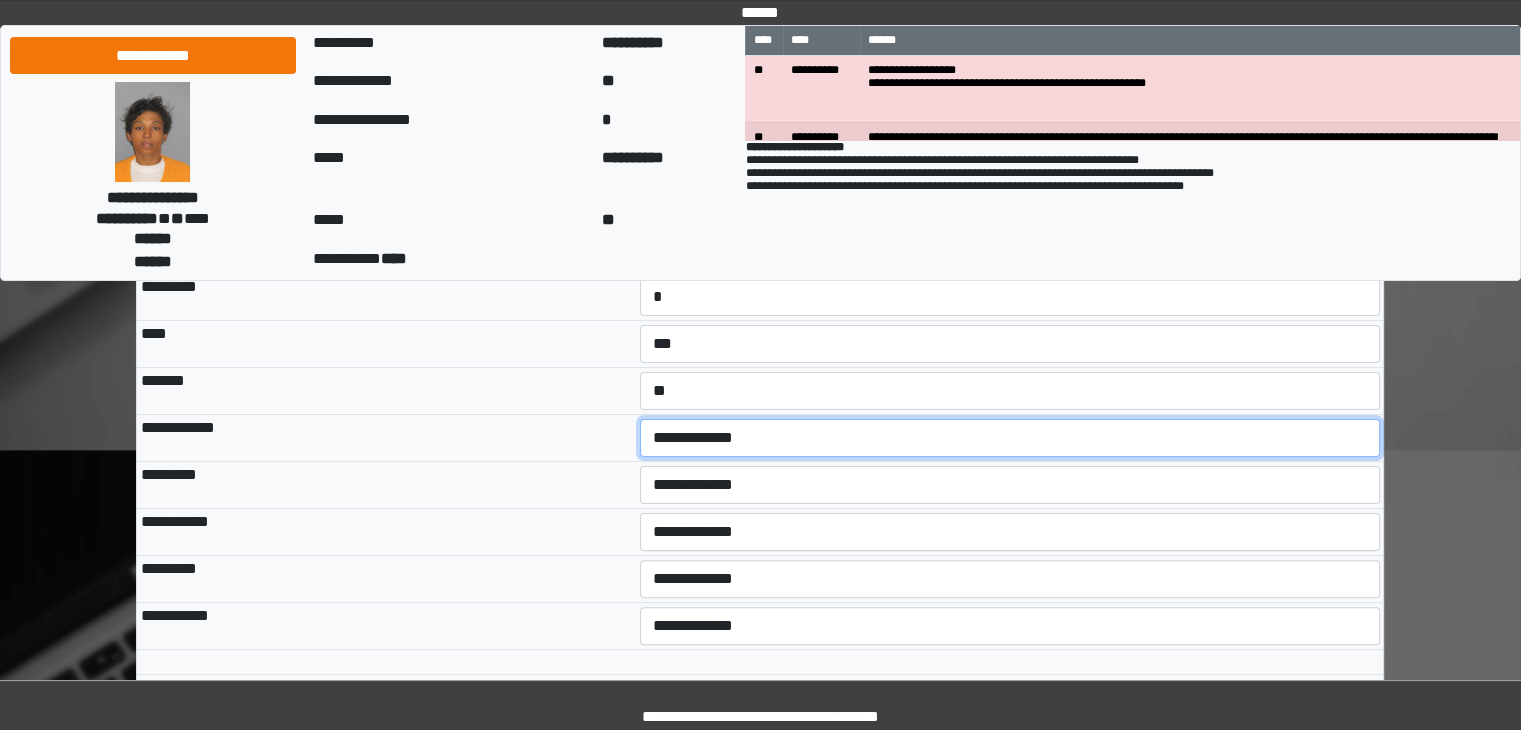 select on "***" 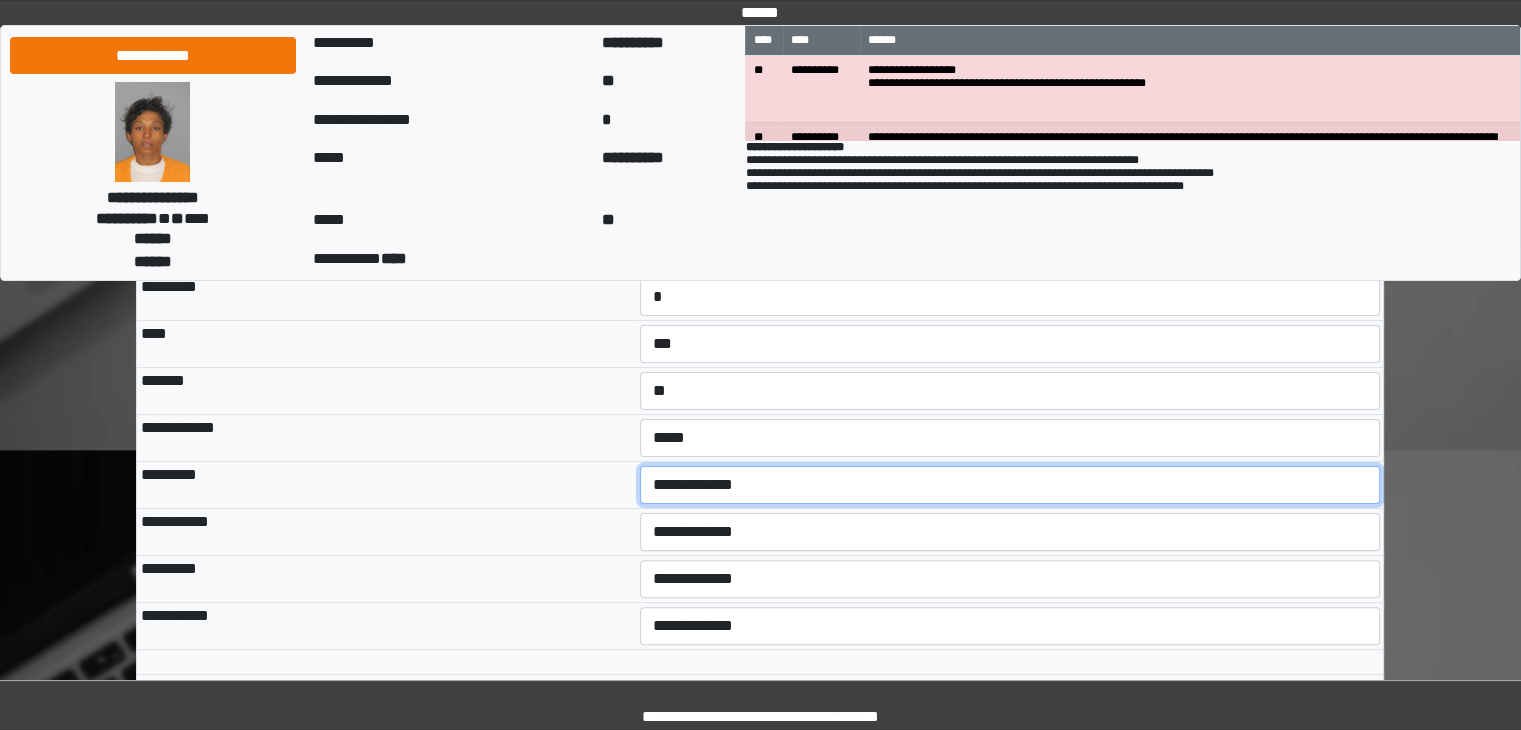 click on "**********" at bounding box center (1010, 485) 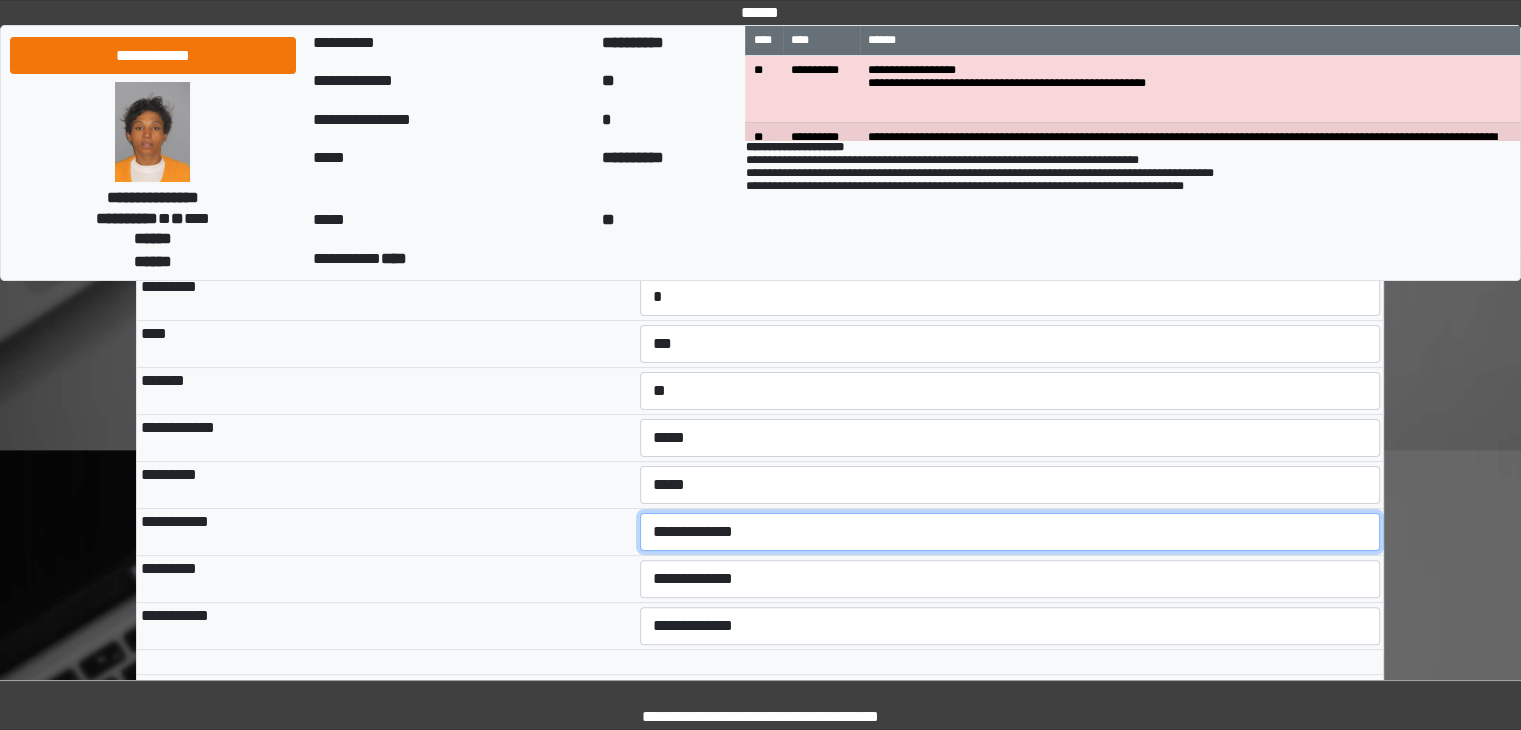click on "**********" at bounding box center (1010, 532) 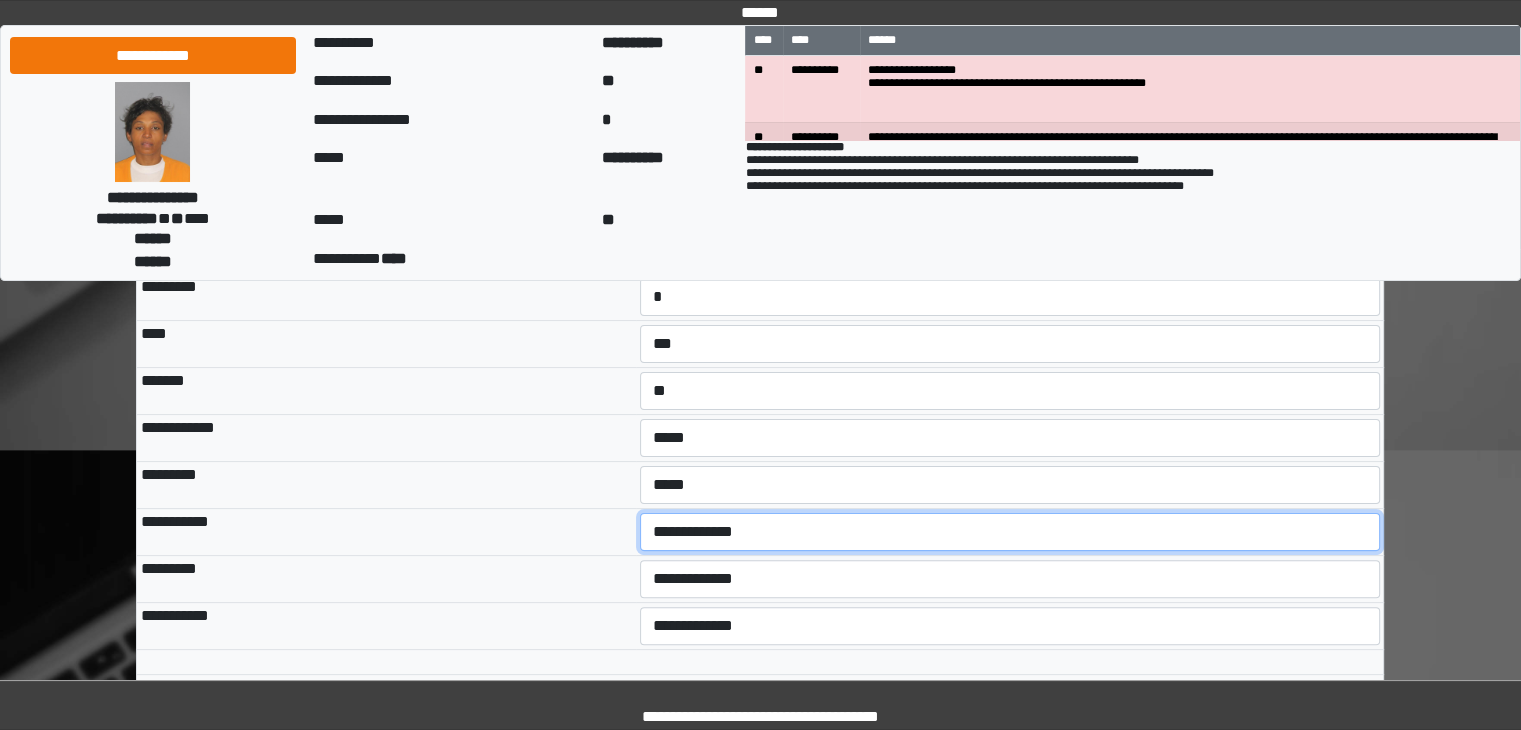 select on "***" 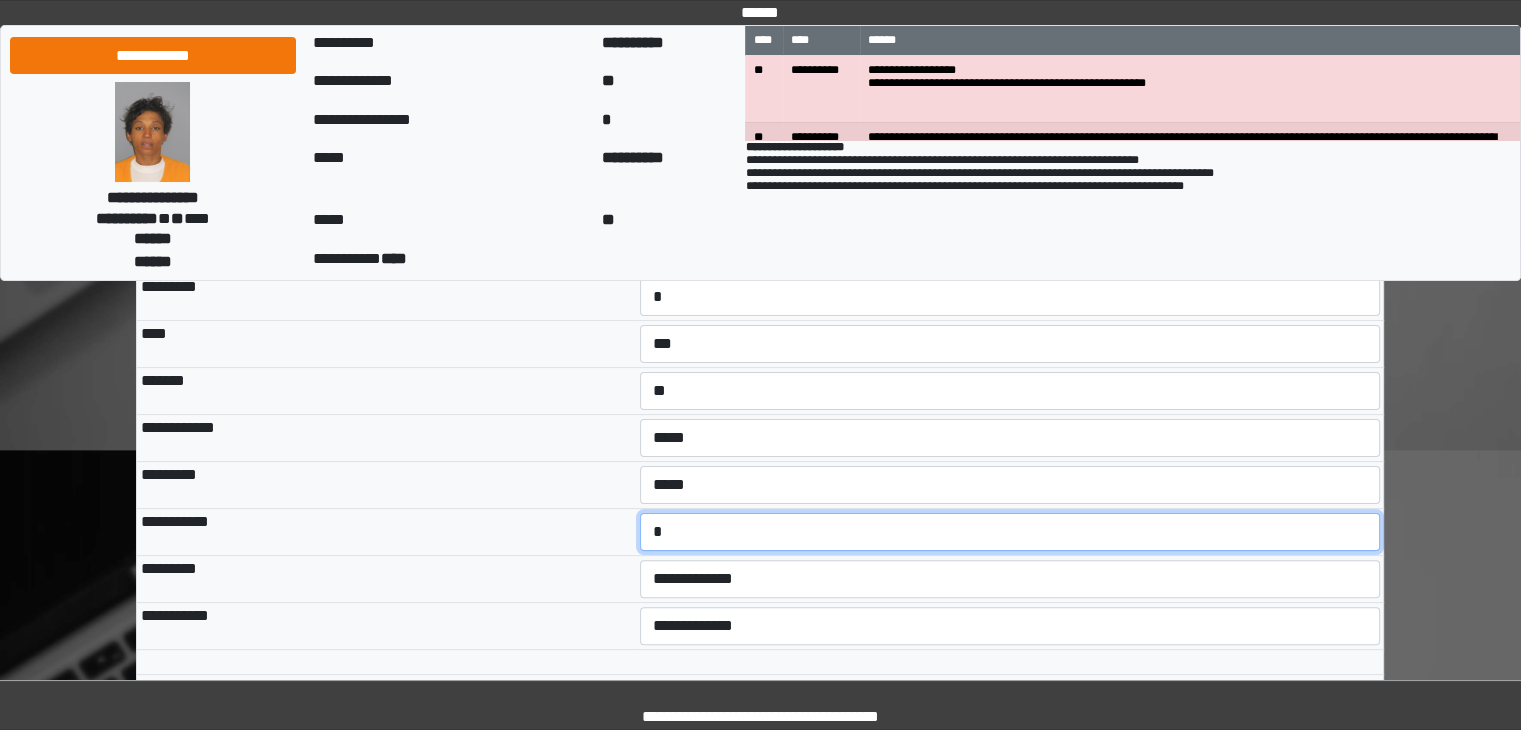 click on "**********" at bounding box center [1010, 532] 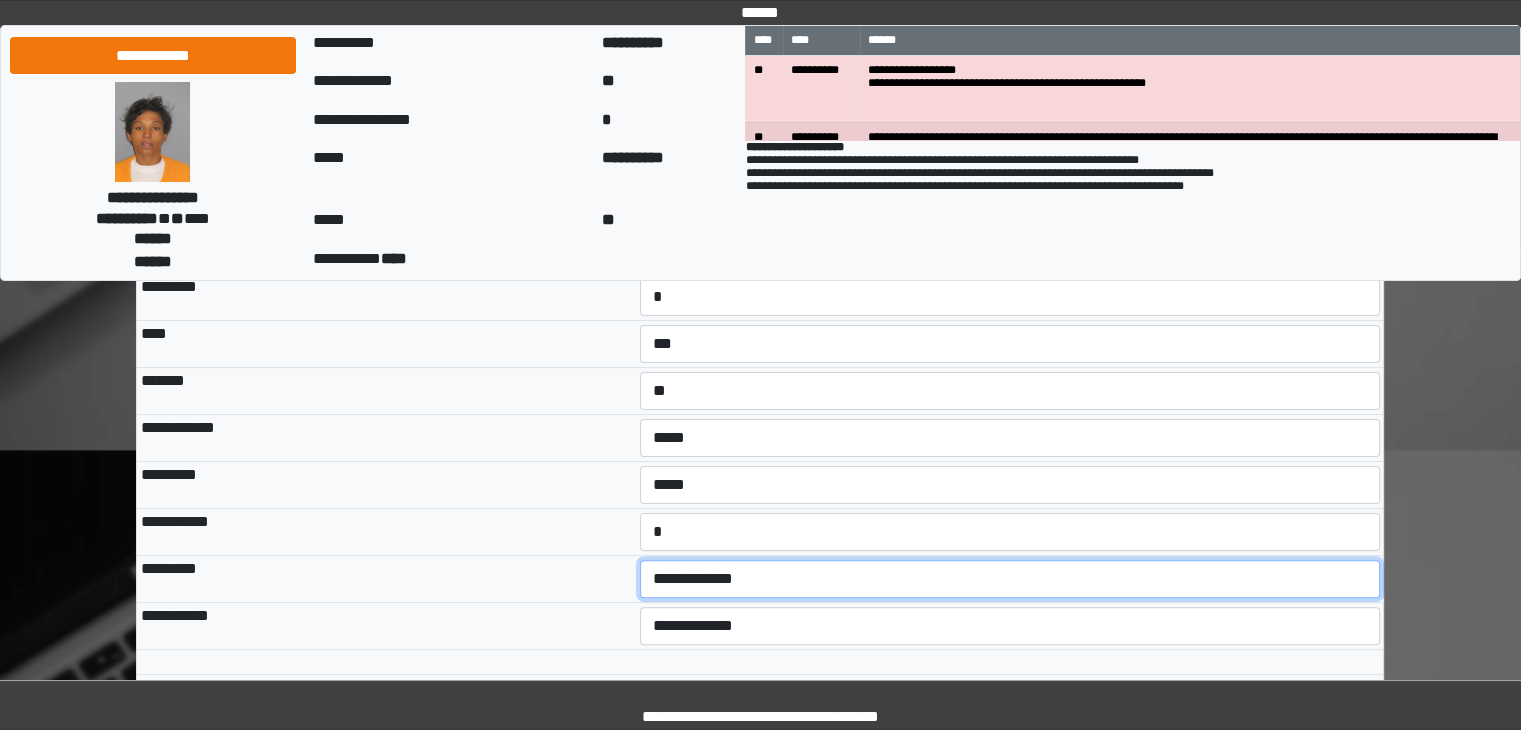click on "**********" at bounding box center [1010, 579] 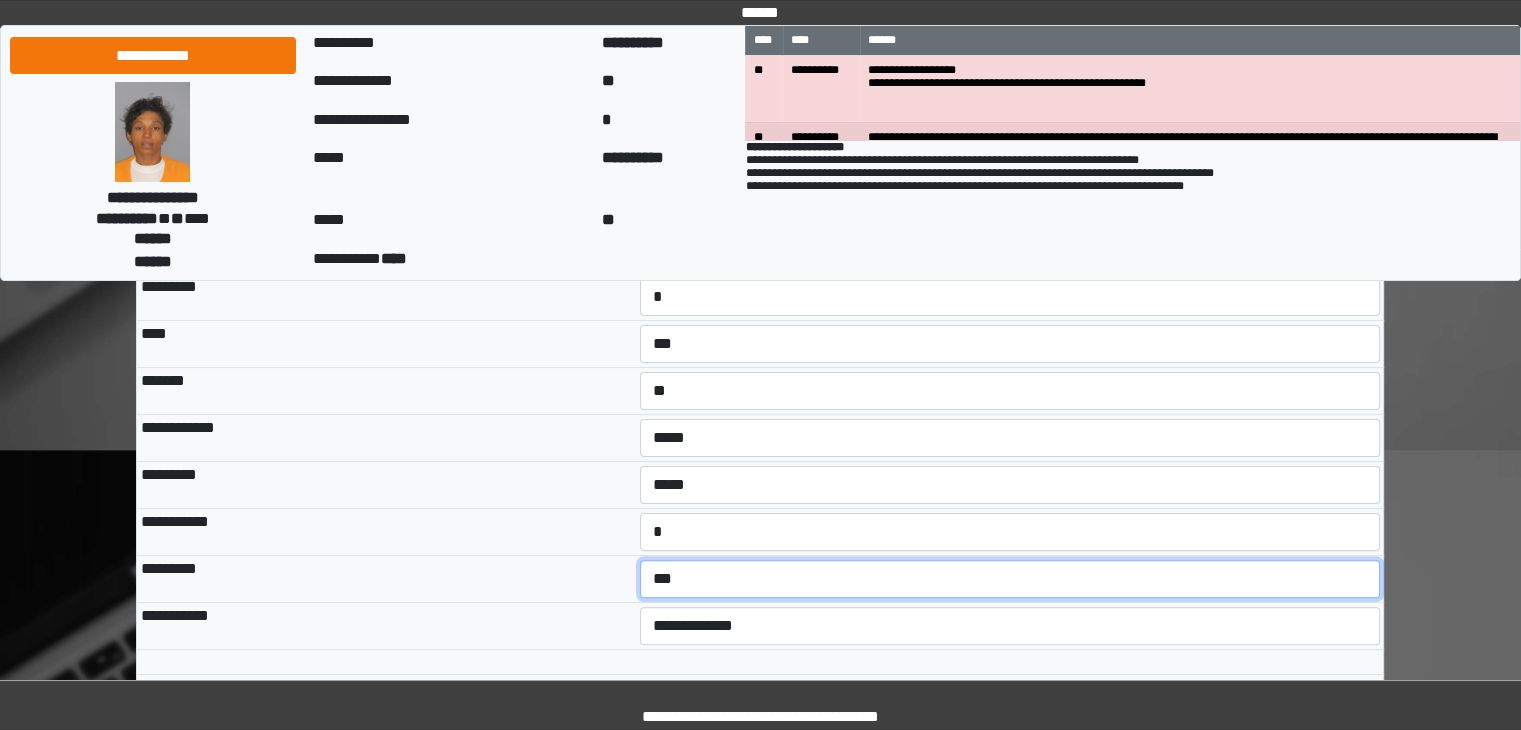 click on "**********" at bounding box center (1010, 579) 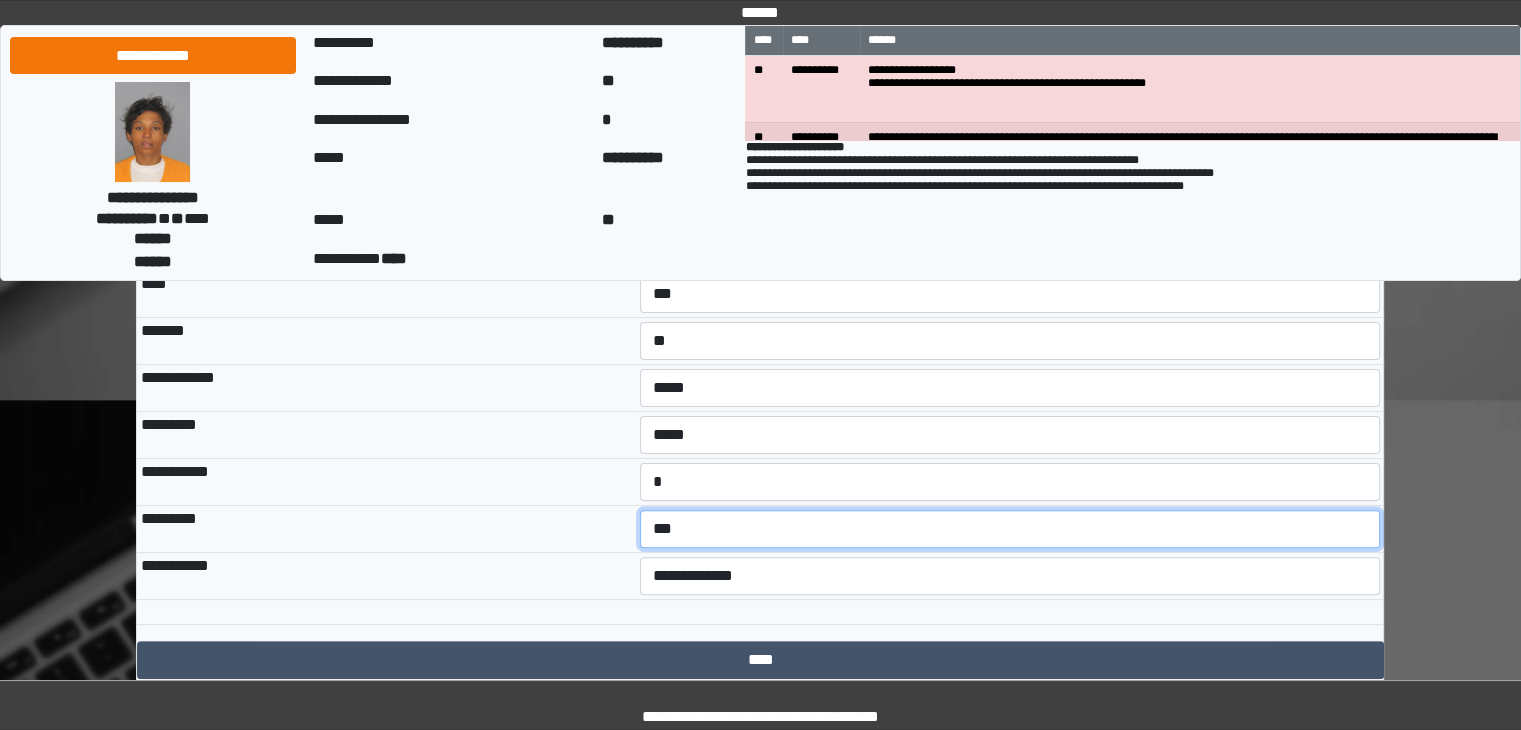 scroll, scrollTop: 500, scrollLeft: 0, axis: vertical 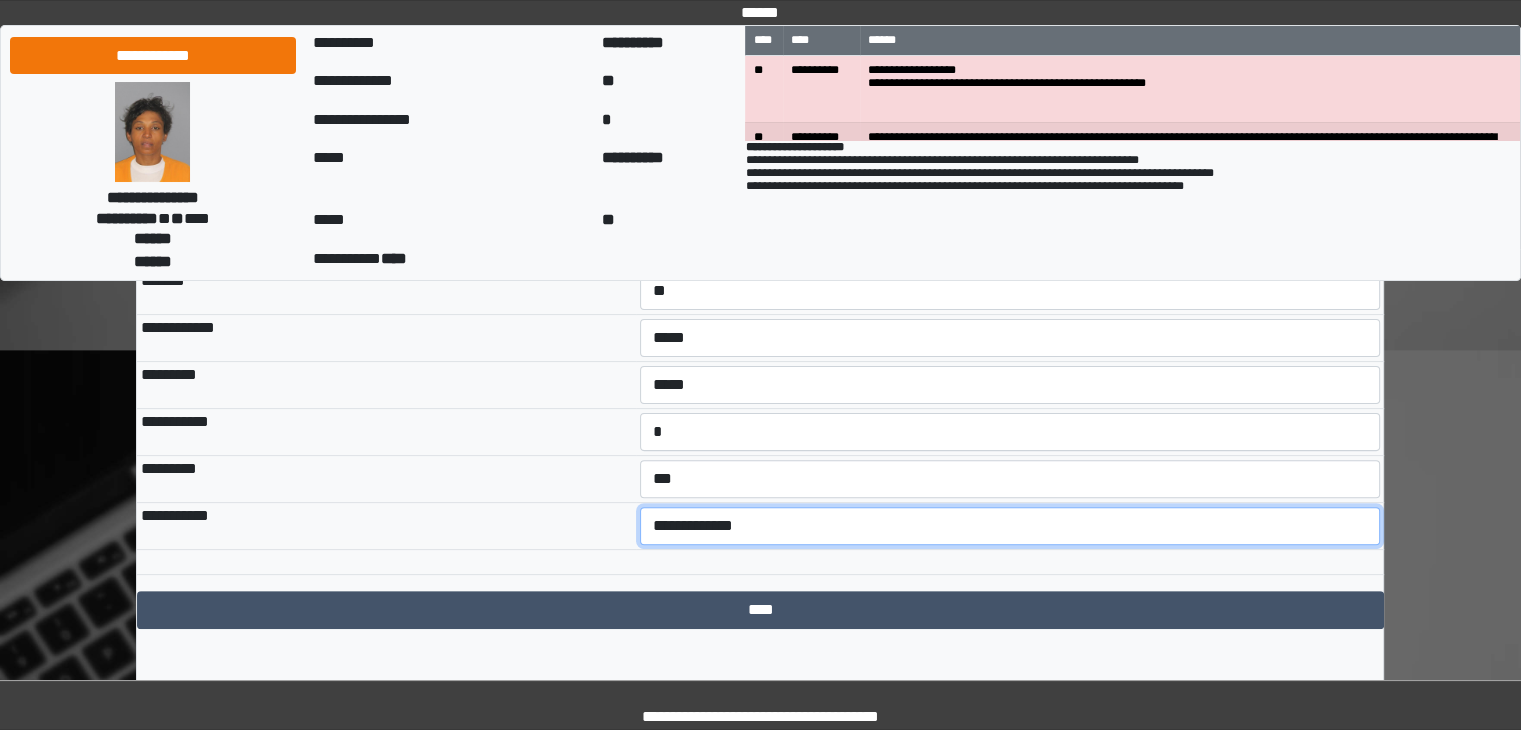 click on "**********" at bounding box center (1010, 526) 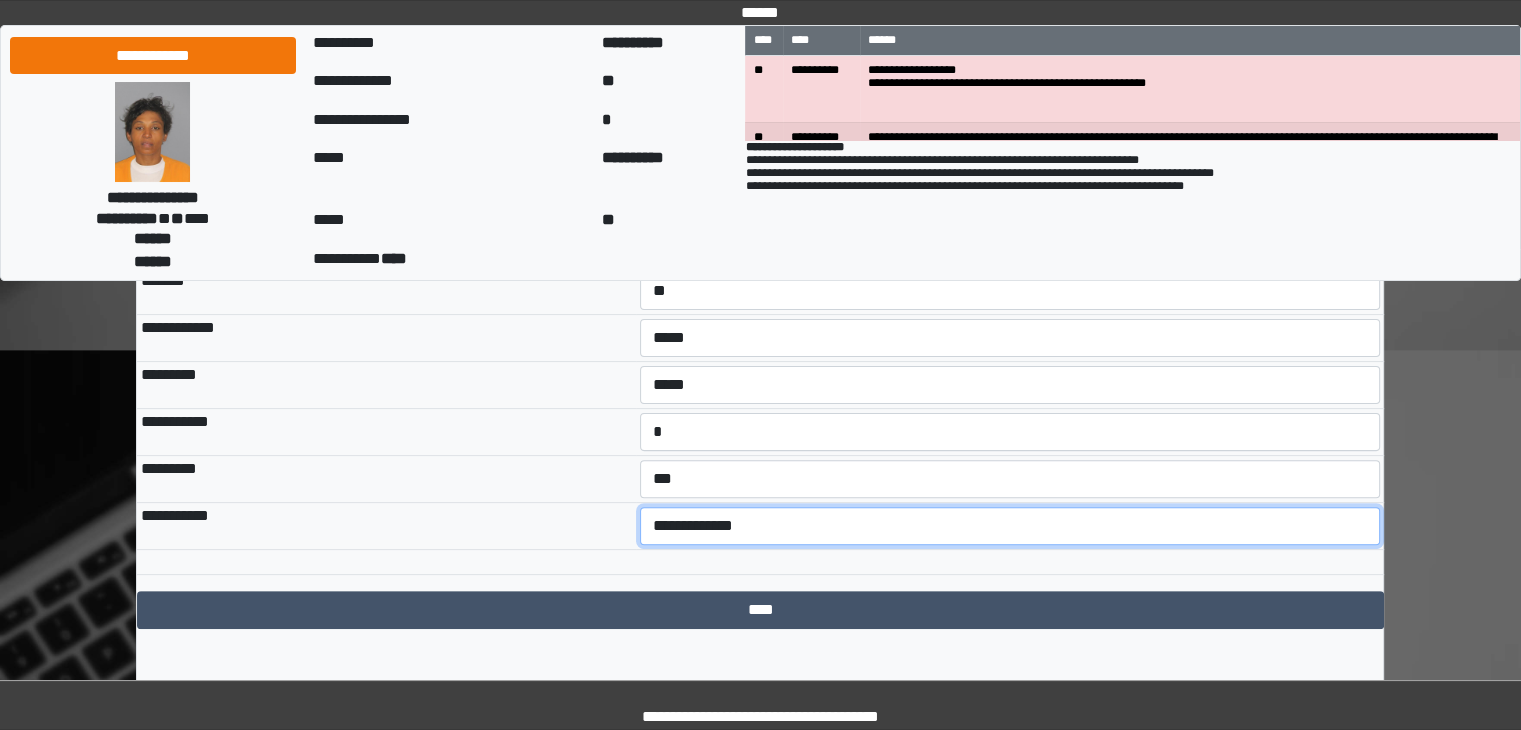 select on "*" 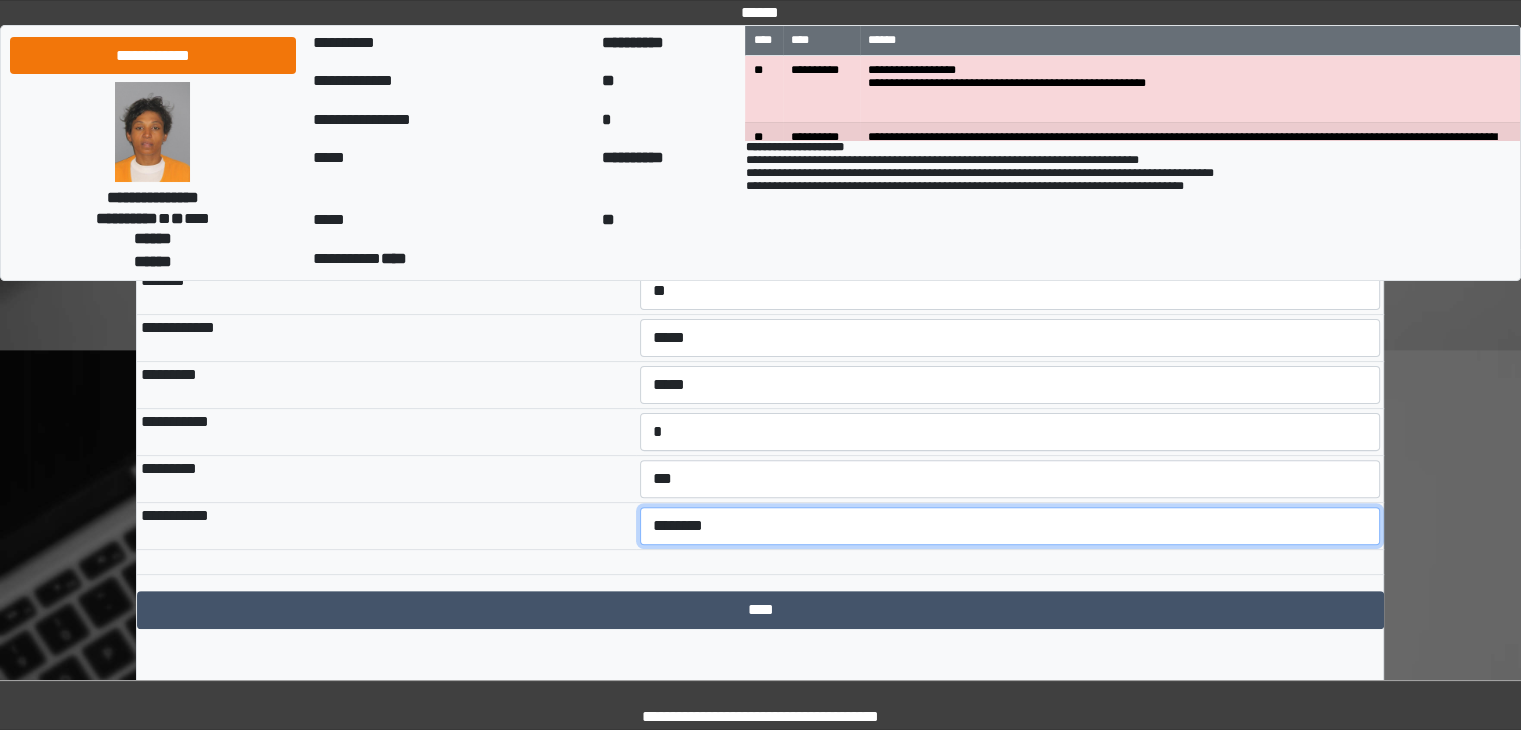 click on "**********" at bounding box center [1010, 526] 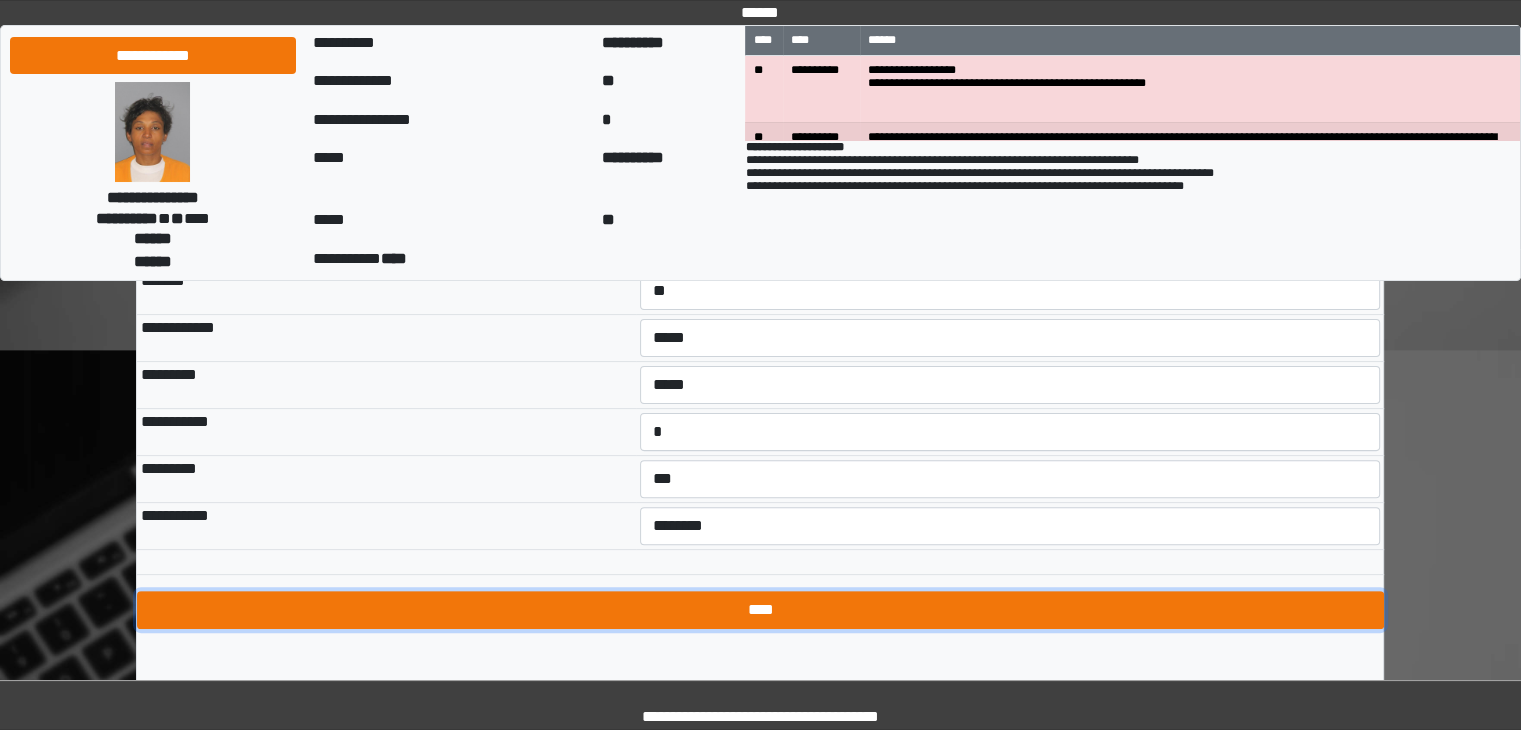 click on "****" at bounding box center (760, 610) 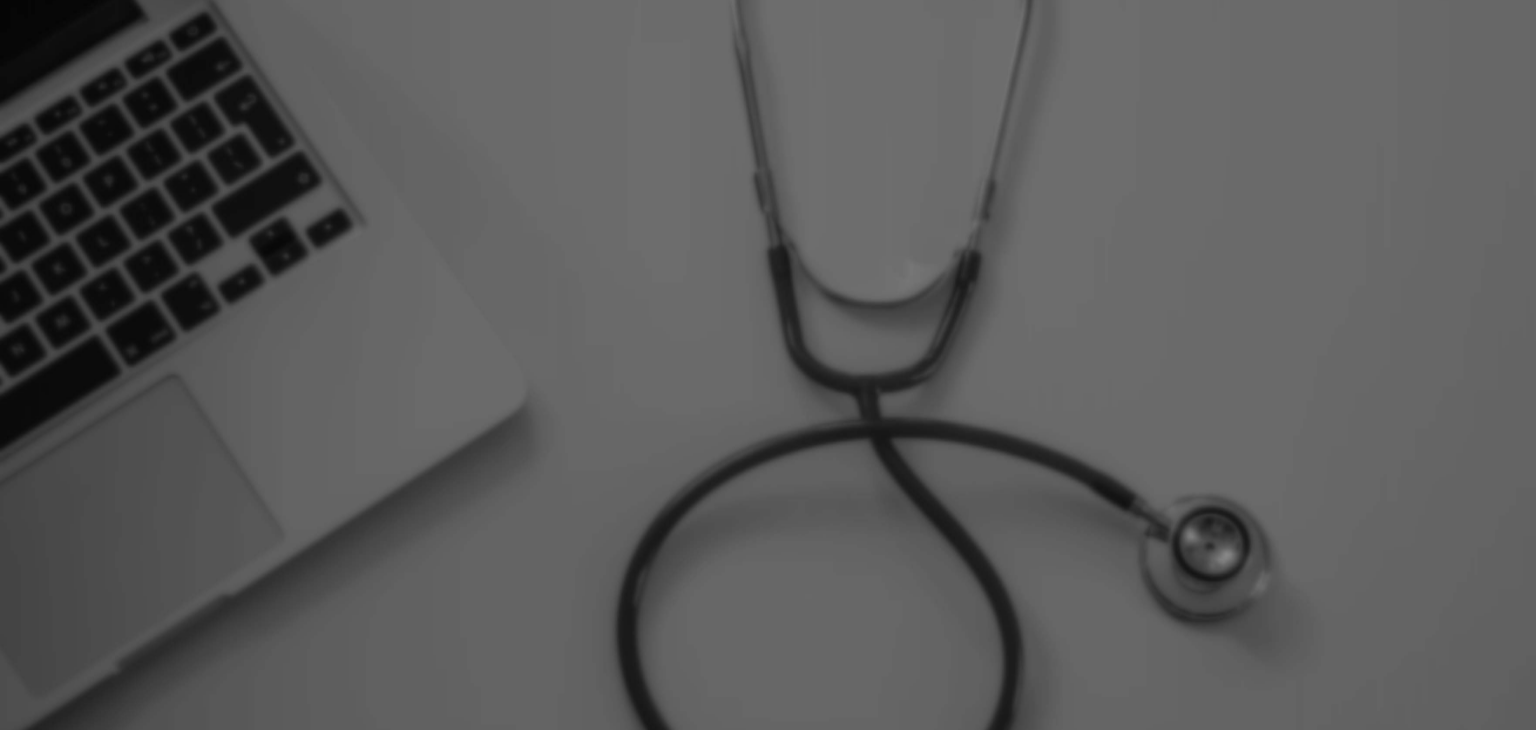 scroll, scrollTop: 0, scrollLeft: 0, axis: both 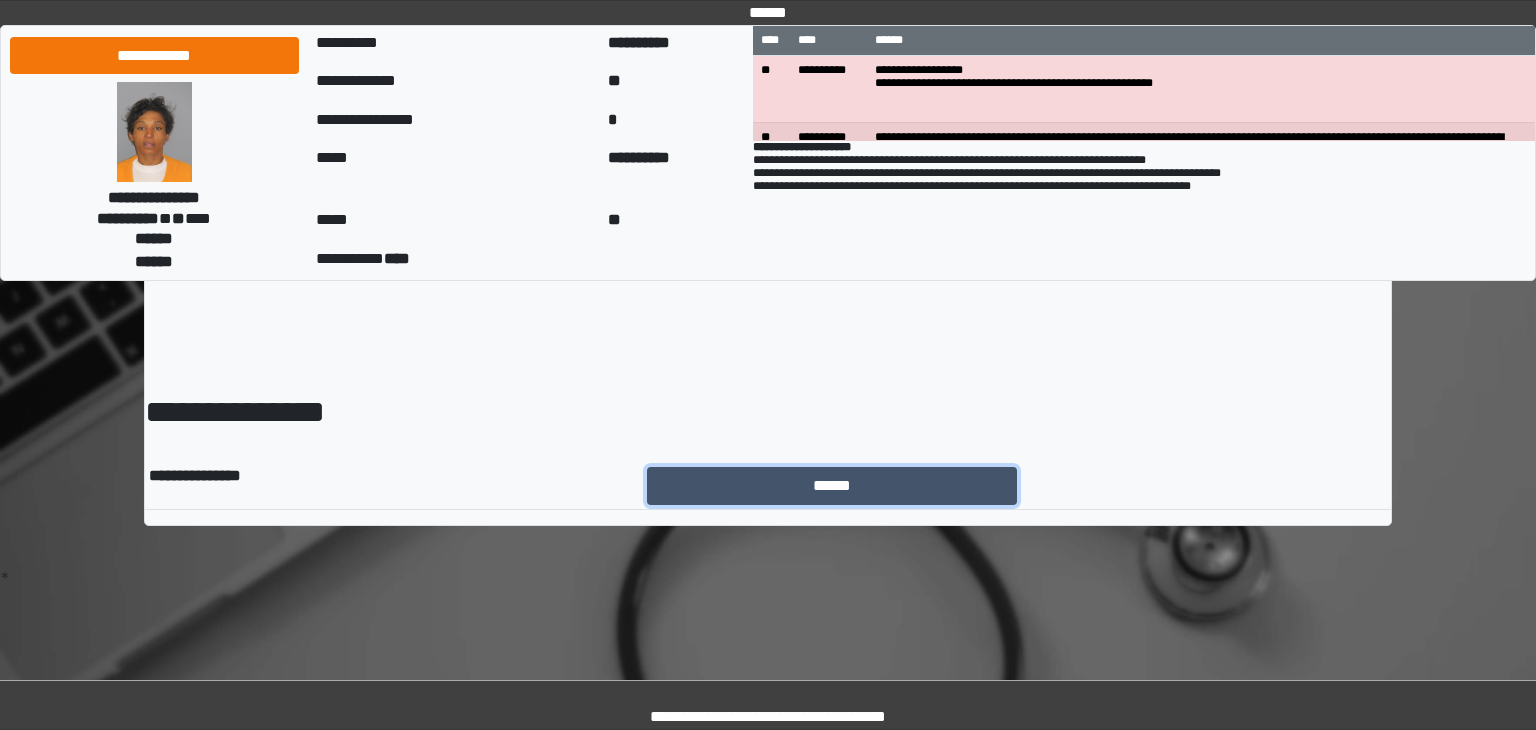 drag, startPoint x: 819, startPoint y: 468, endPoint x: 759, endPoint y: 446, distance: 63.90618 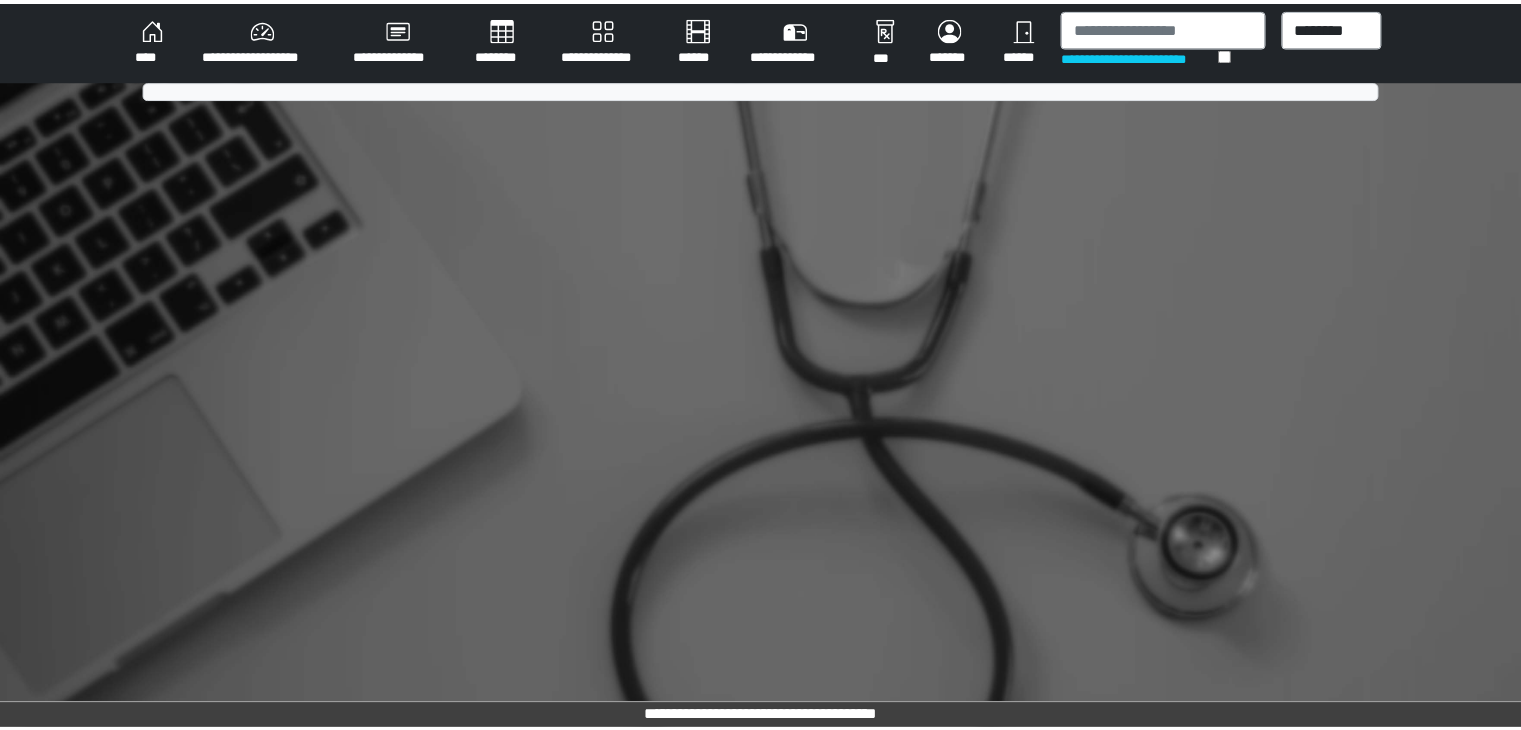 scroll, scrollTop: 0, scrollLeft: 0, axis: both 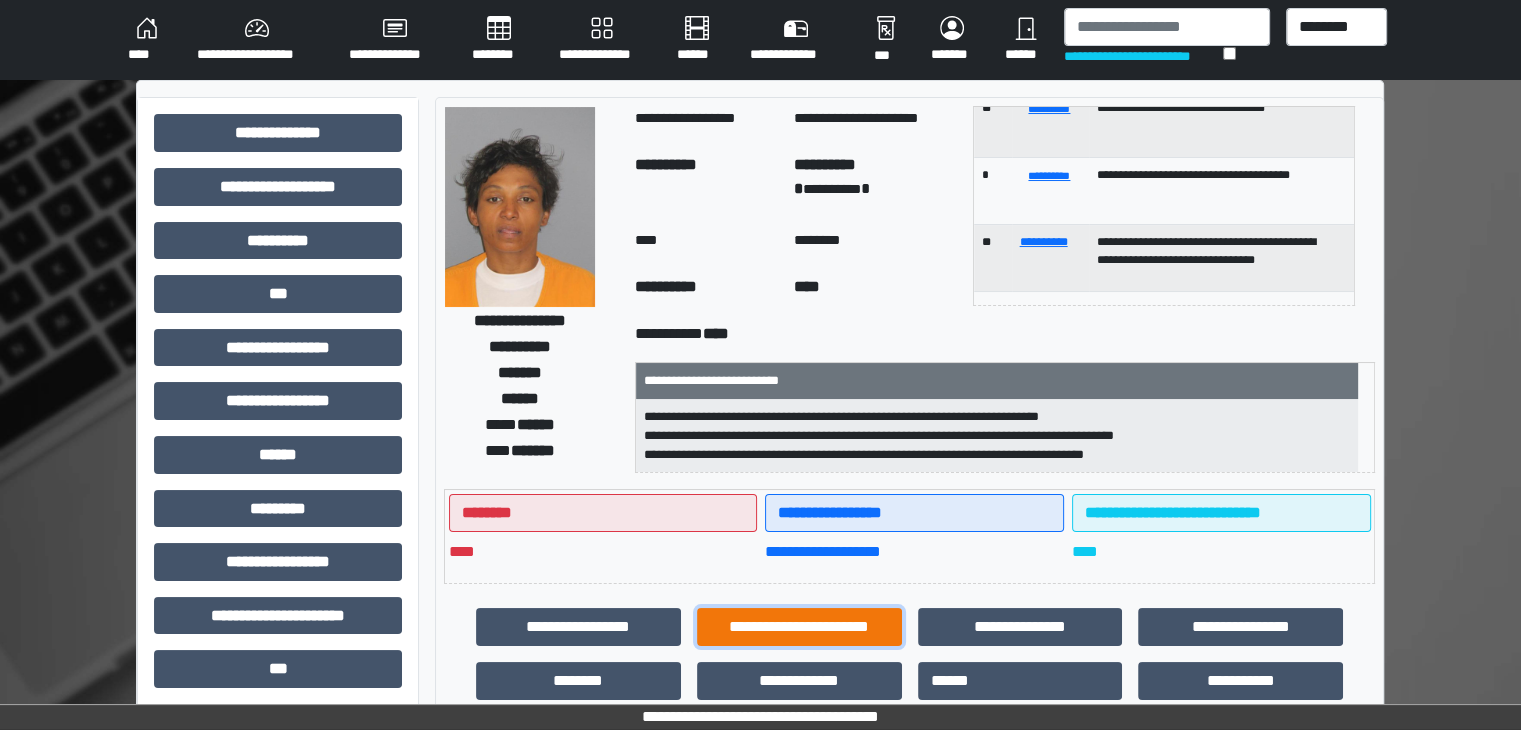 click on "**********" at bounding box center (799, 627) 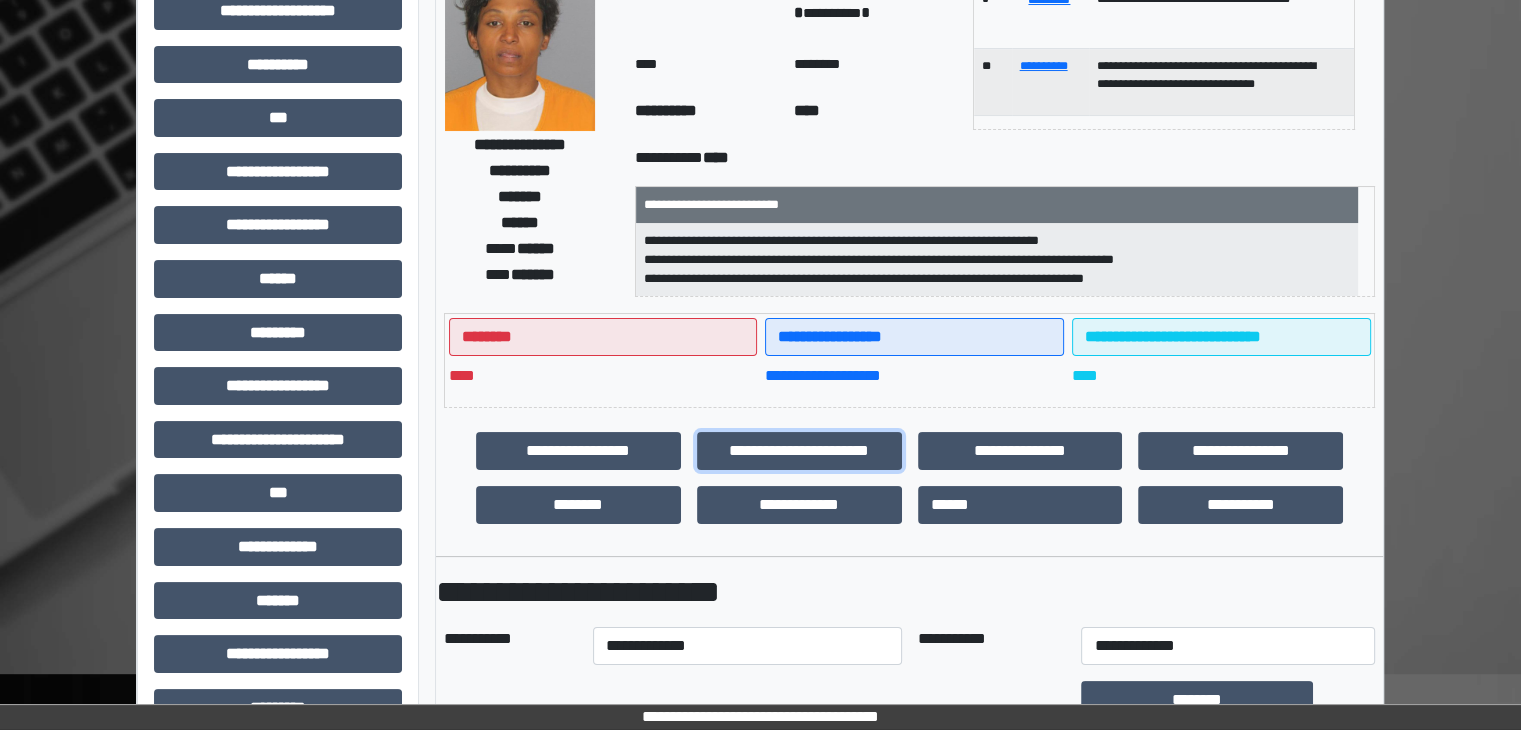 scroll, scrollTop: 600, scrollLeft: 0, axis: vertical 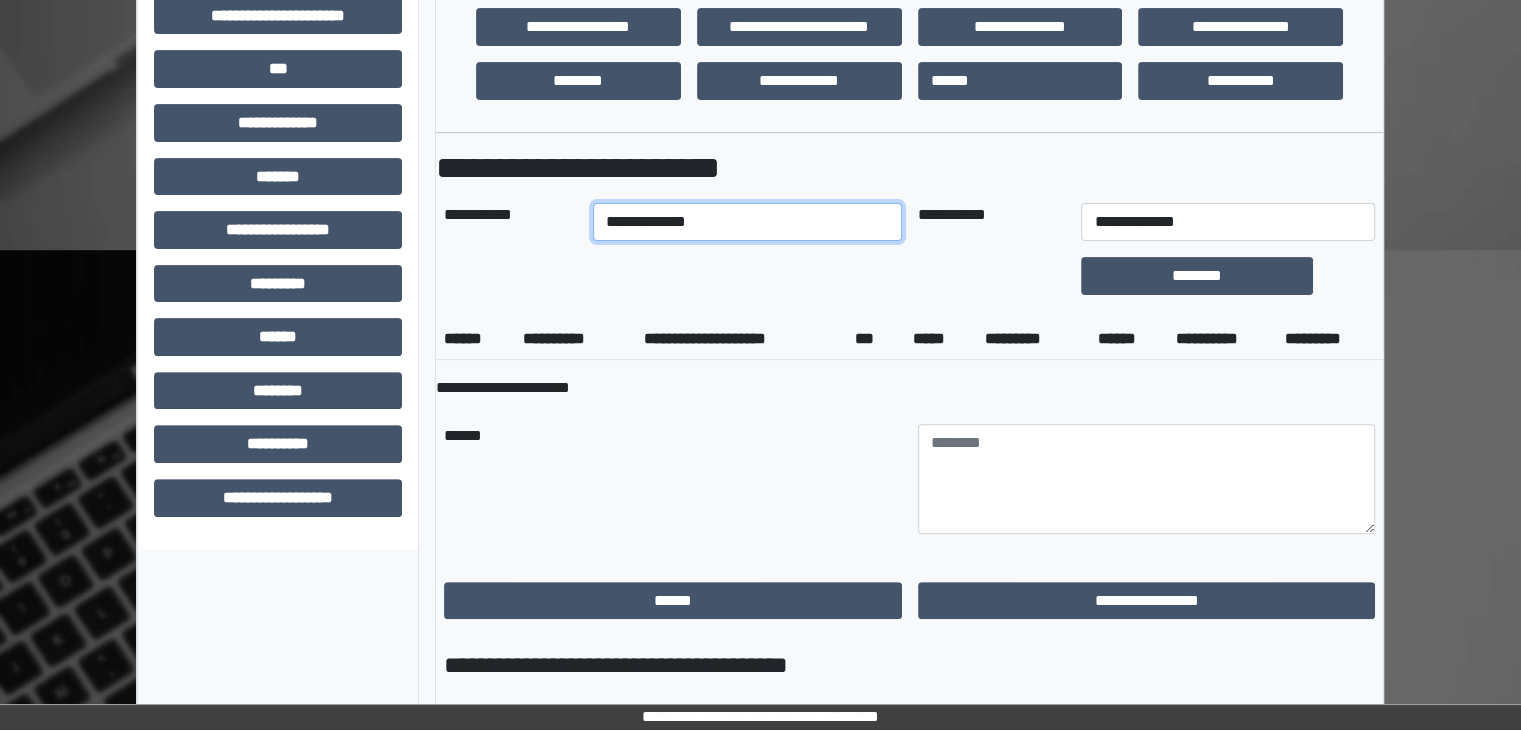 click on "**********" at bounding box center (747, 222) 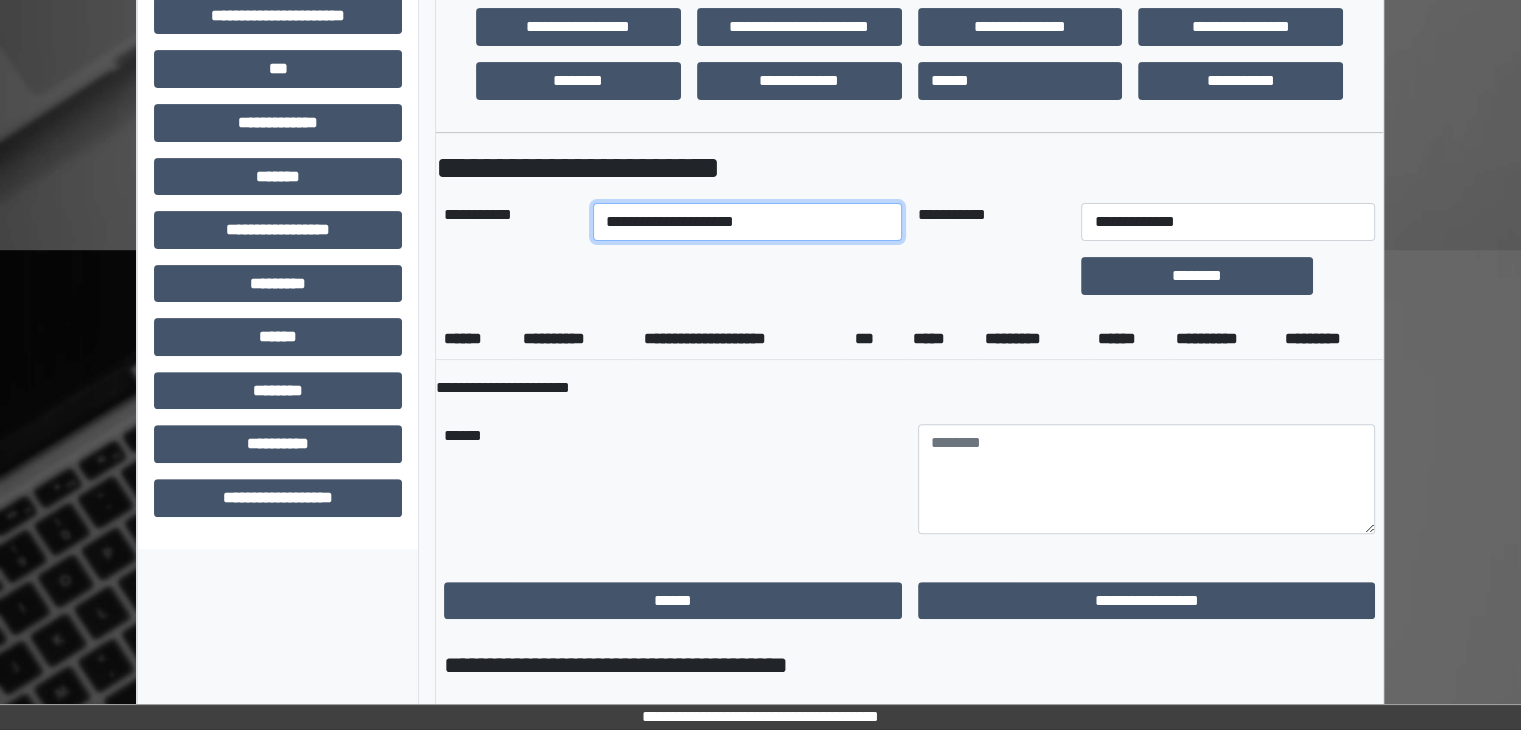 click on "**********" at bounding box center (747, 222) 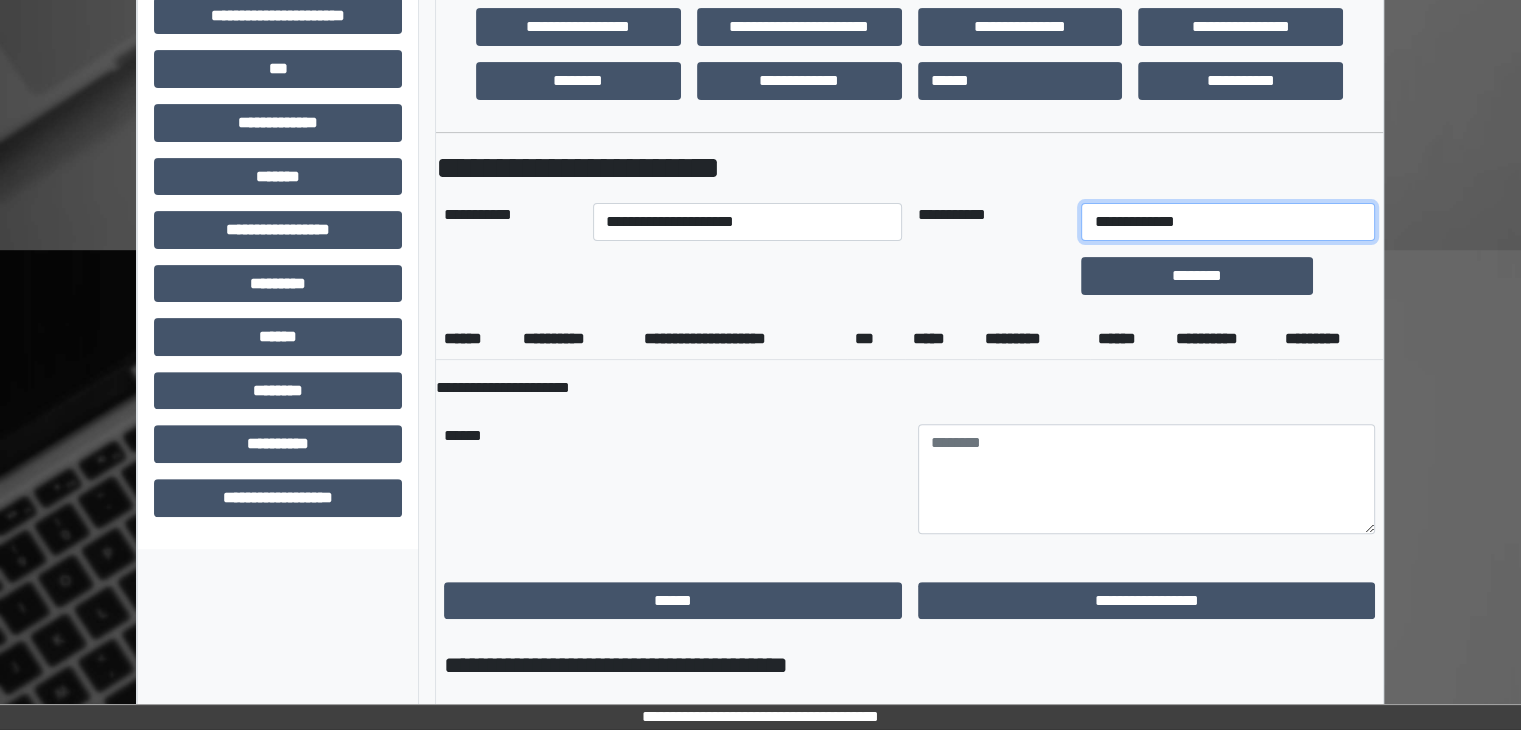 click on "**********" at bounding box center [1227, 222] 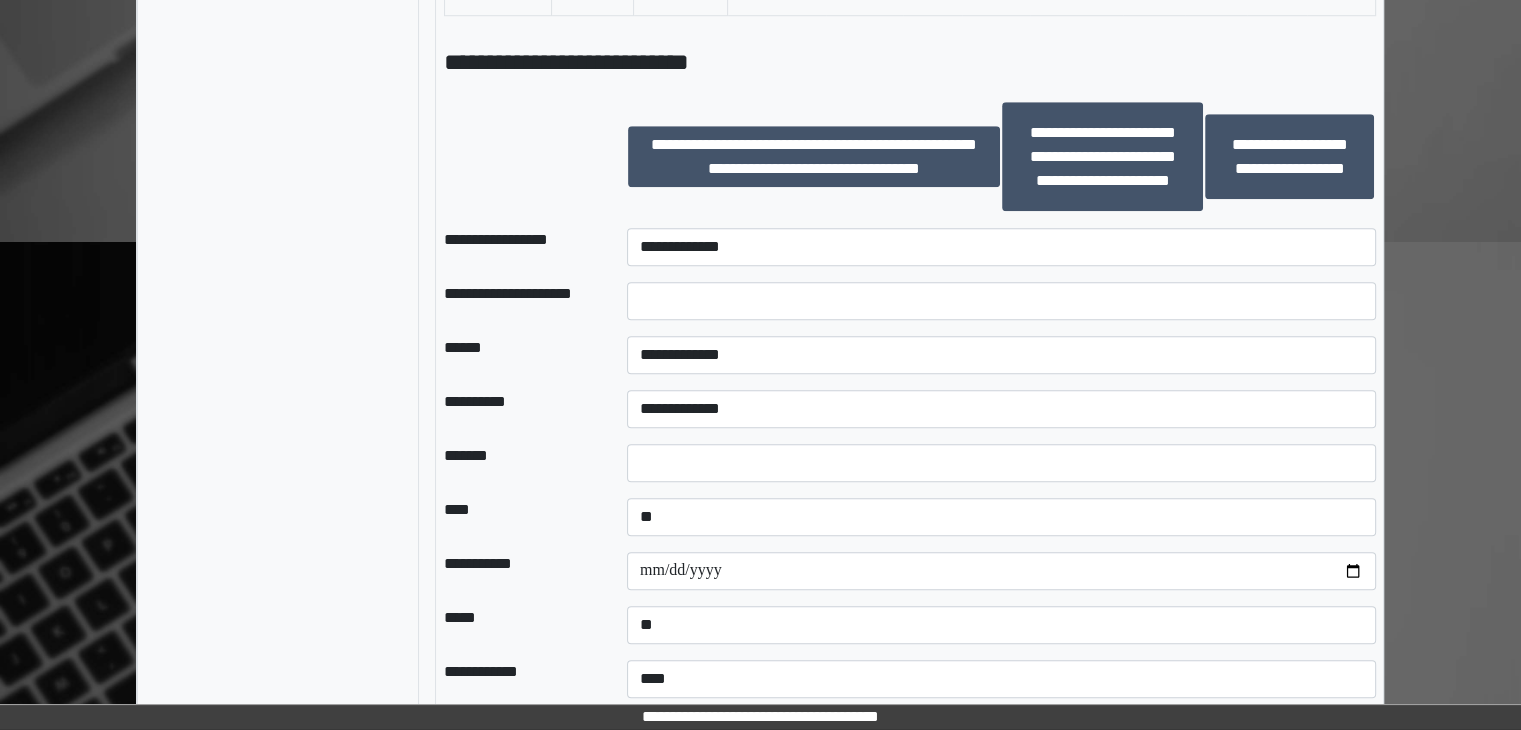 scroll, scrollTop: 1600, scrollLeft: 0, axis: vertical 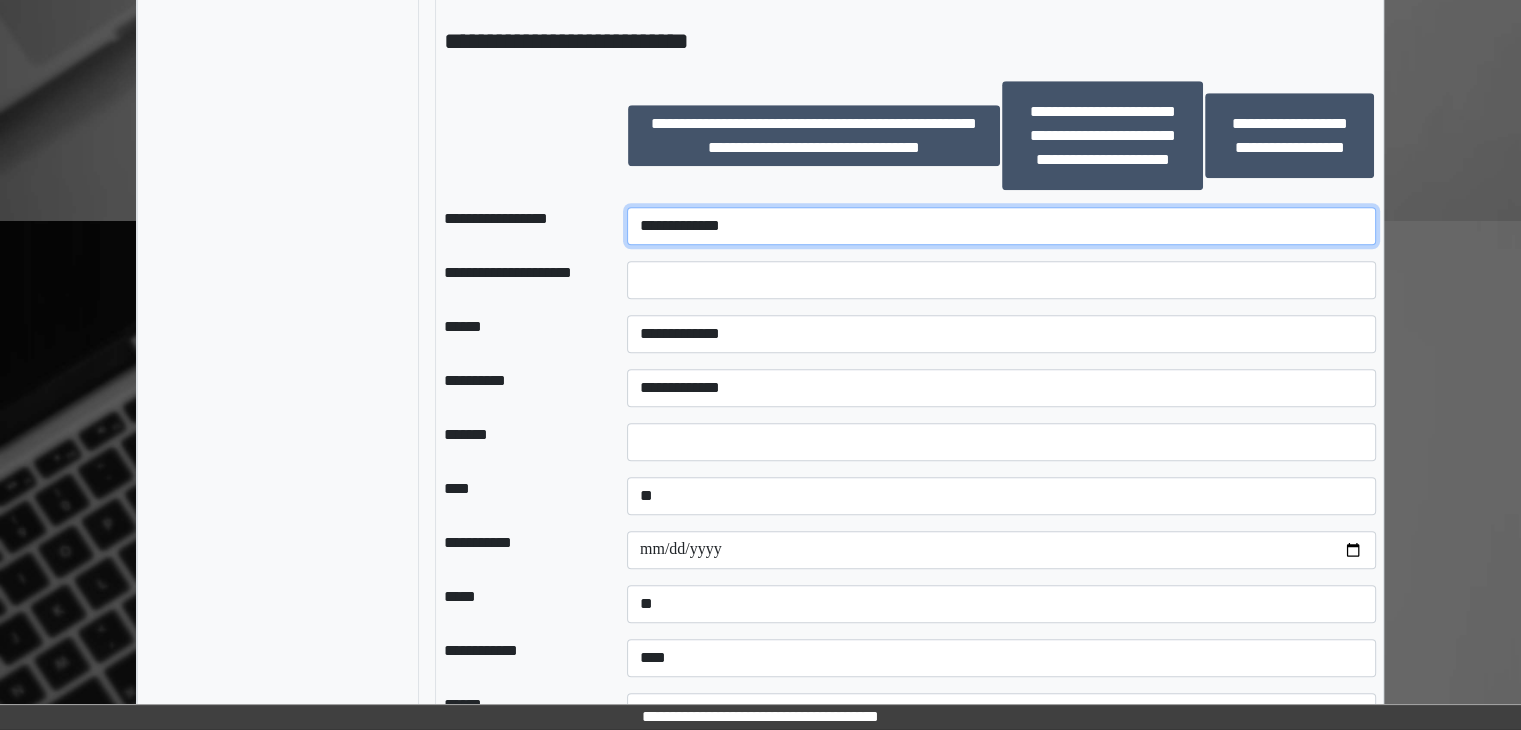 click on "**********" at bounding box center [1001, 226] 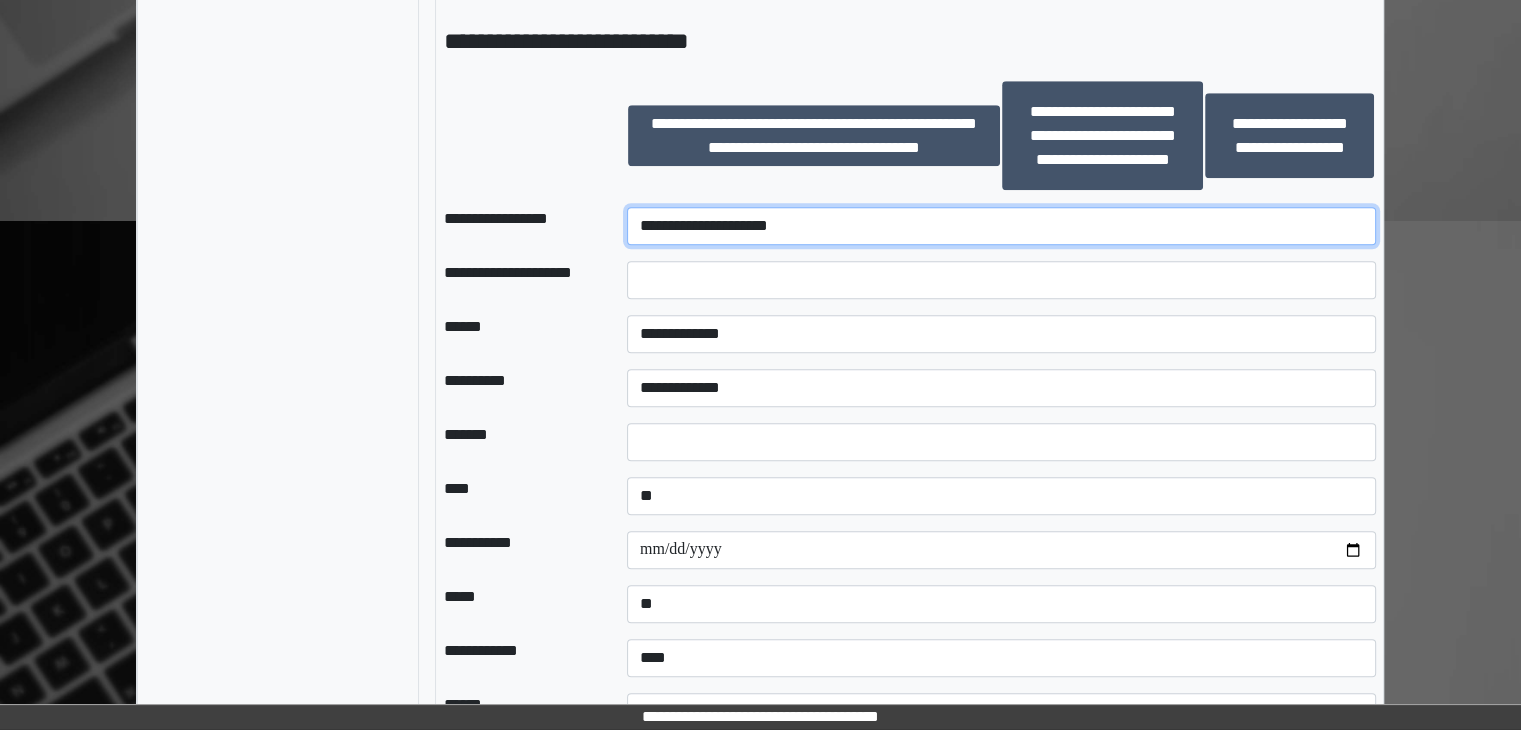 click on "**********" at bounding box center (1001, 226) 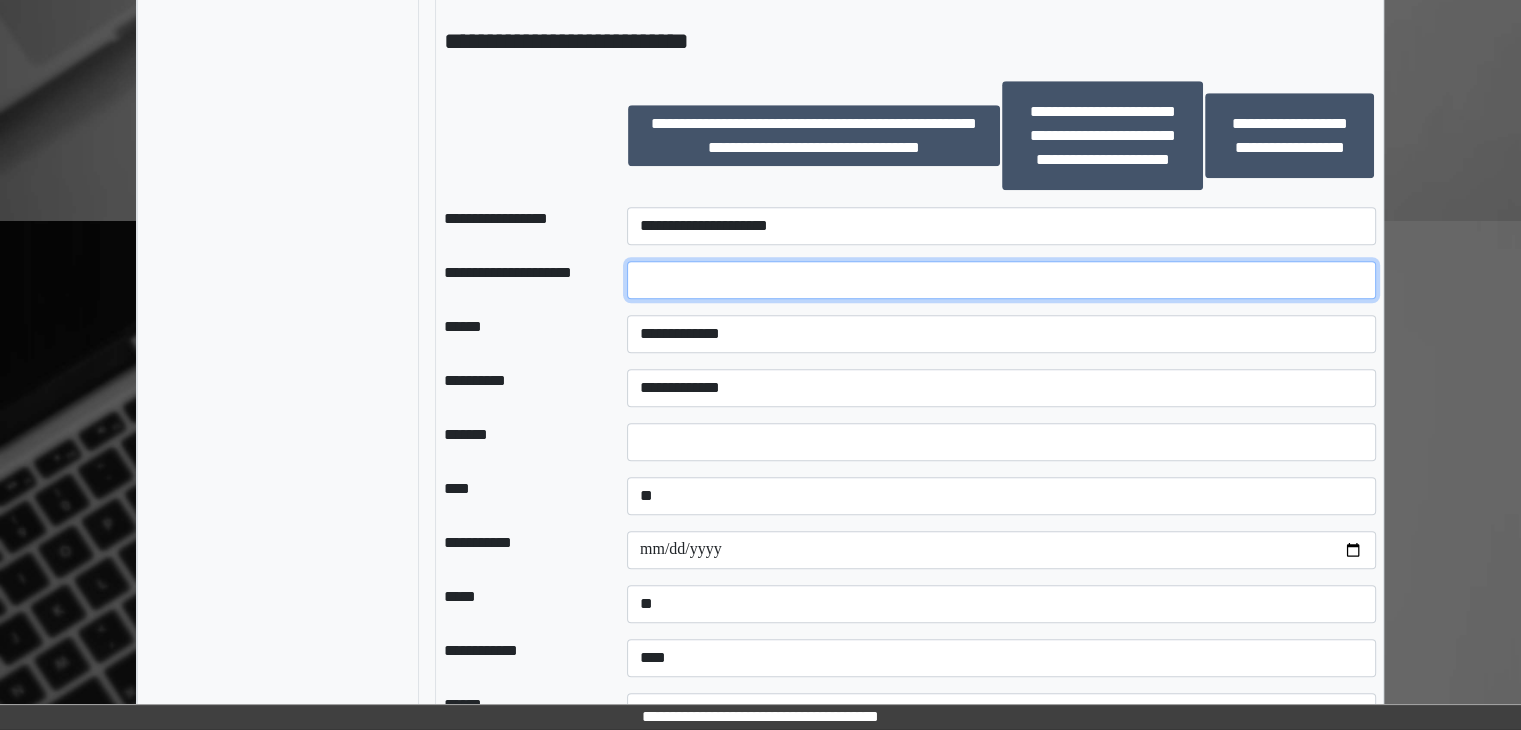 click at bounding box center [1001, 280] 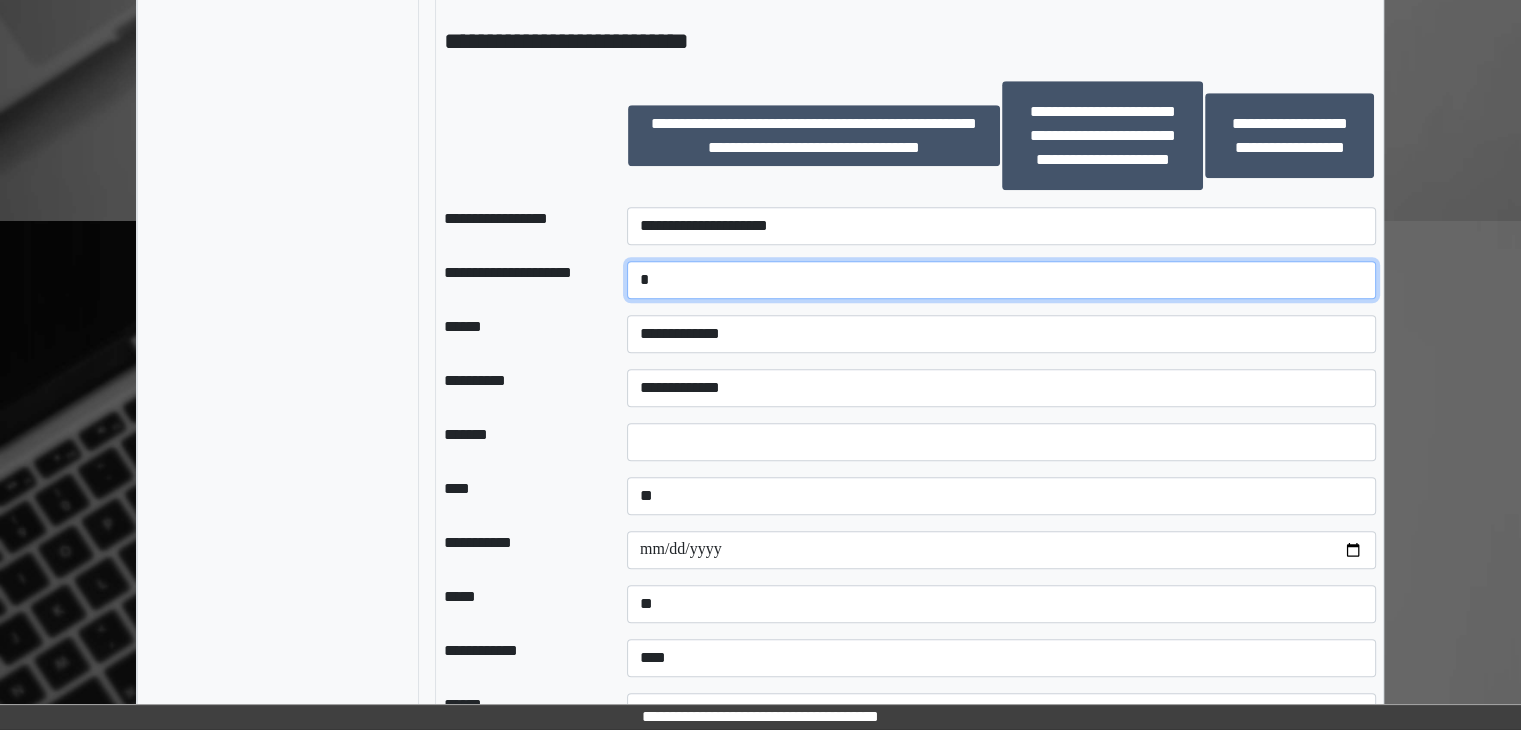 type on "*" 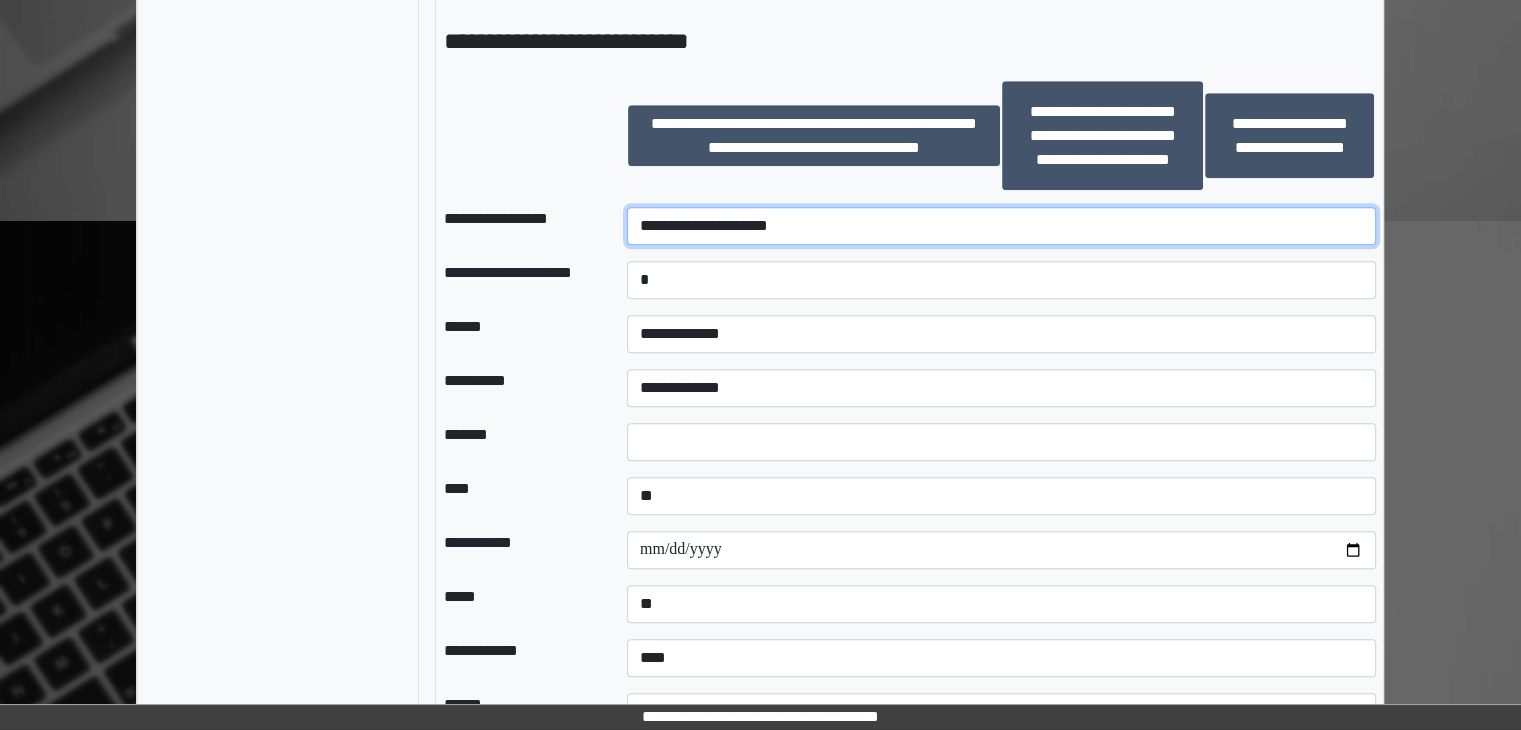 click on "**********" at bounding box center (1001, 226) 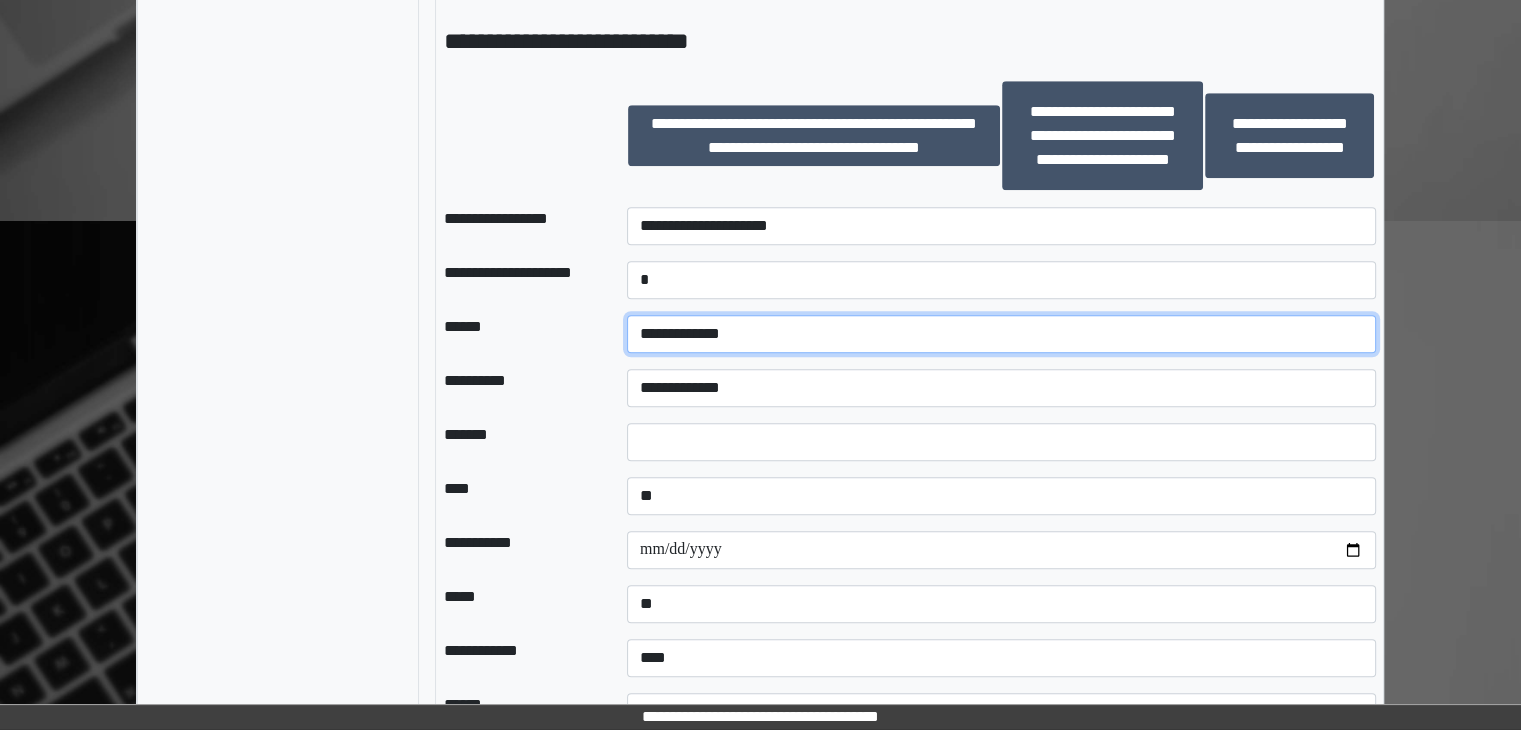 click on "**********" at bounding box center [1001, 334] 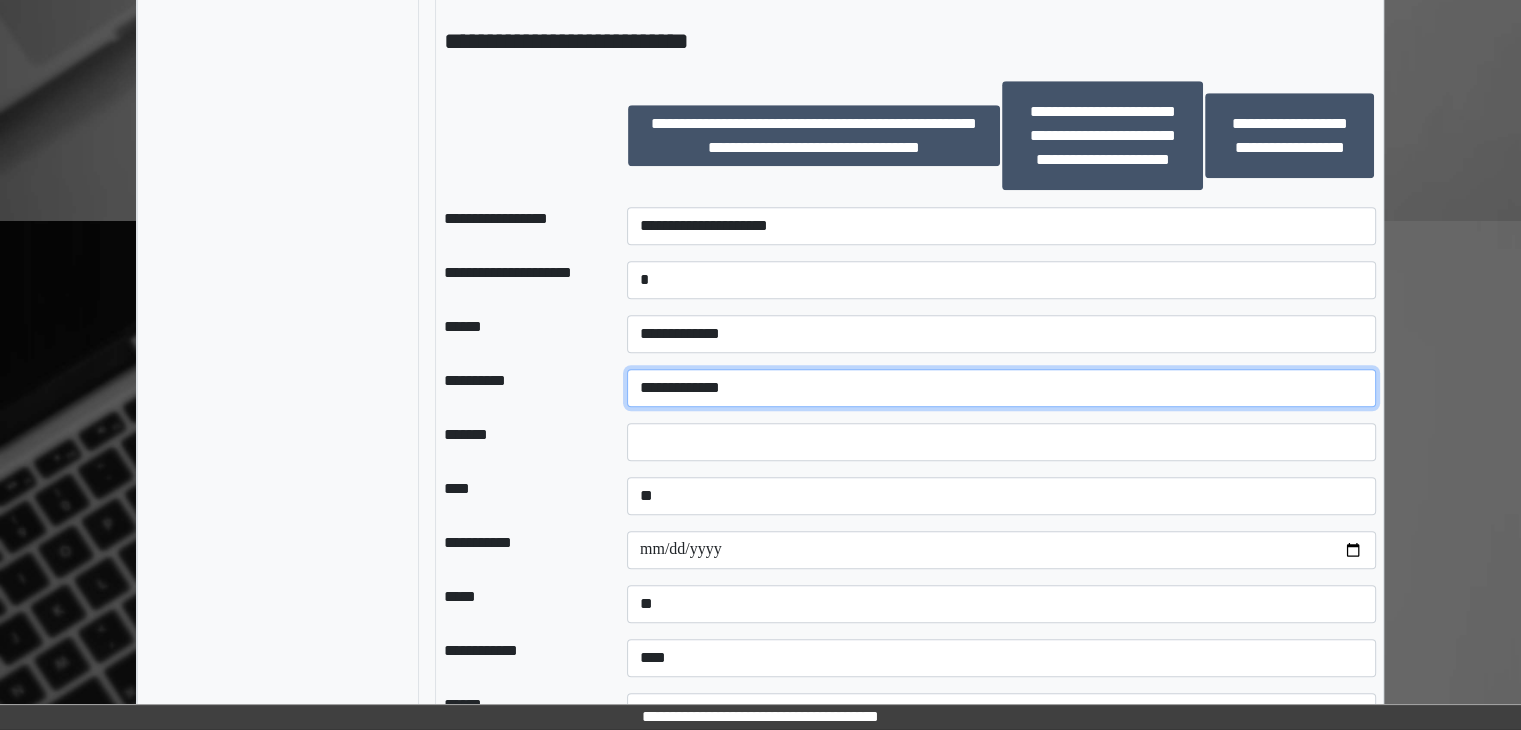 click on "**********" at bounding box center [1001, 388] 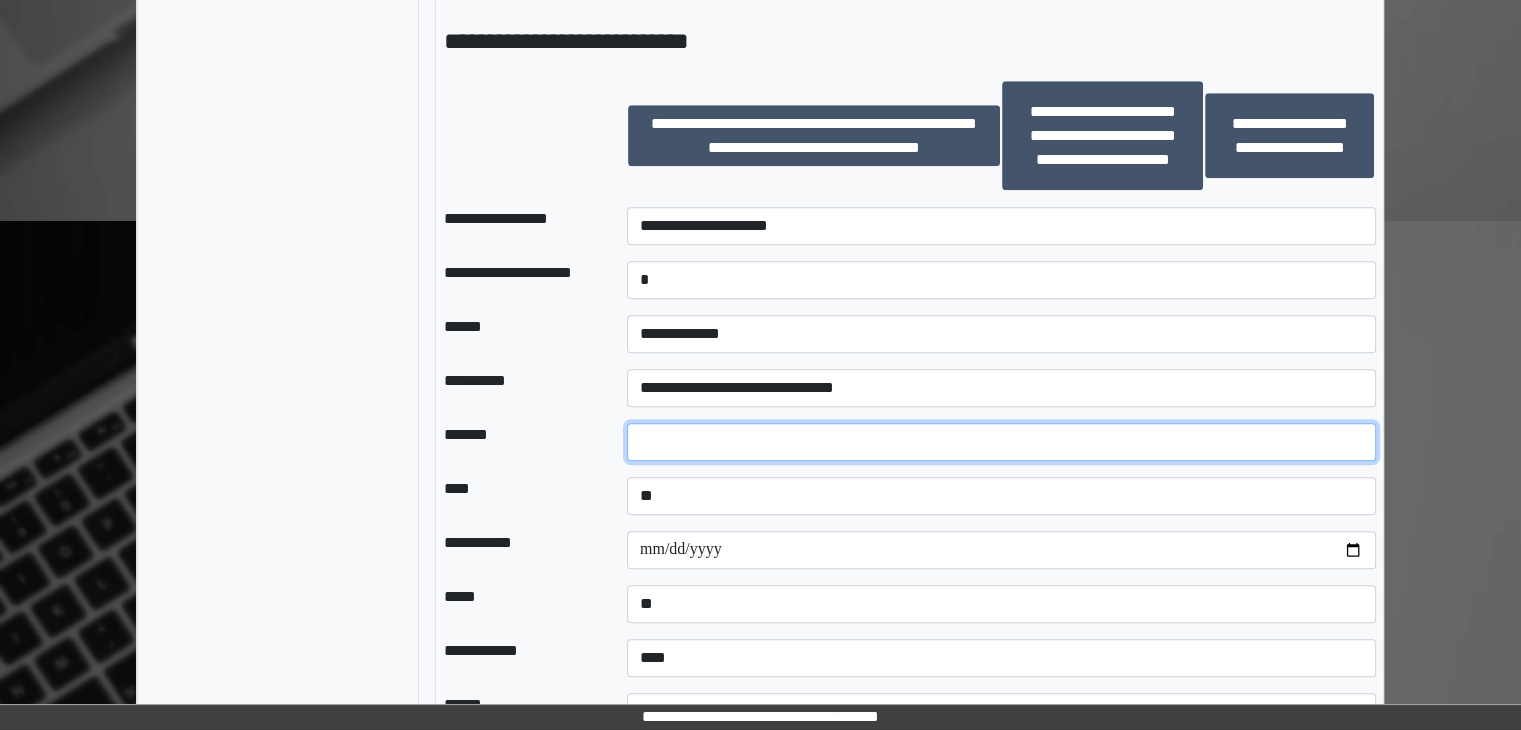 click at bounding box center (1001, 442) 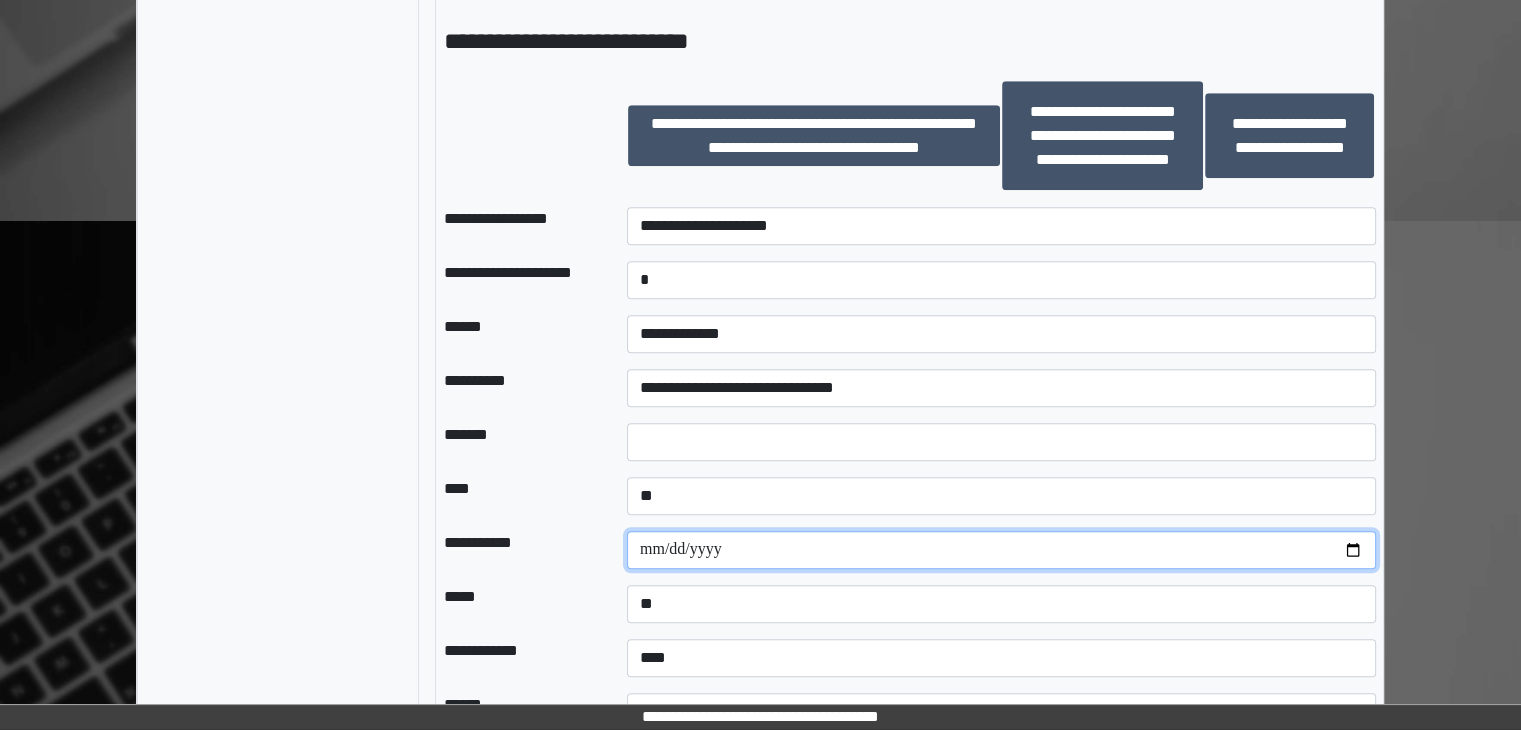 click at bounding box center (1001, 550) 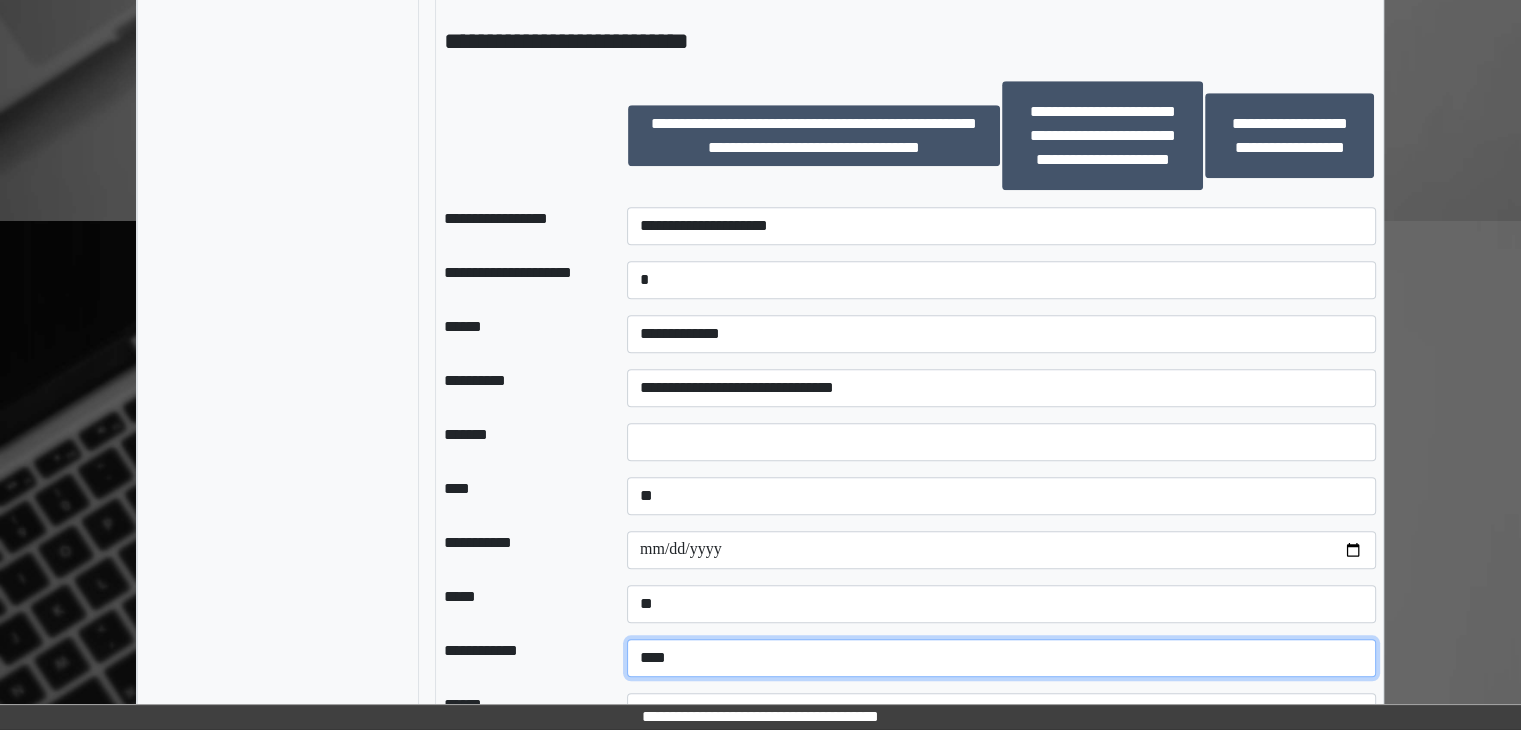 click on "**********" at bounding box center [1001, 658] 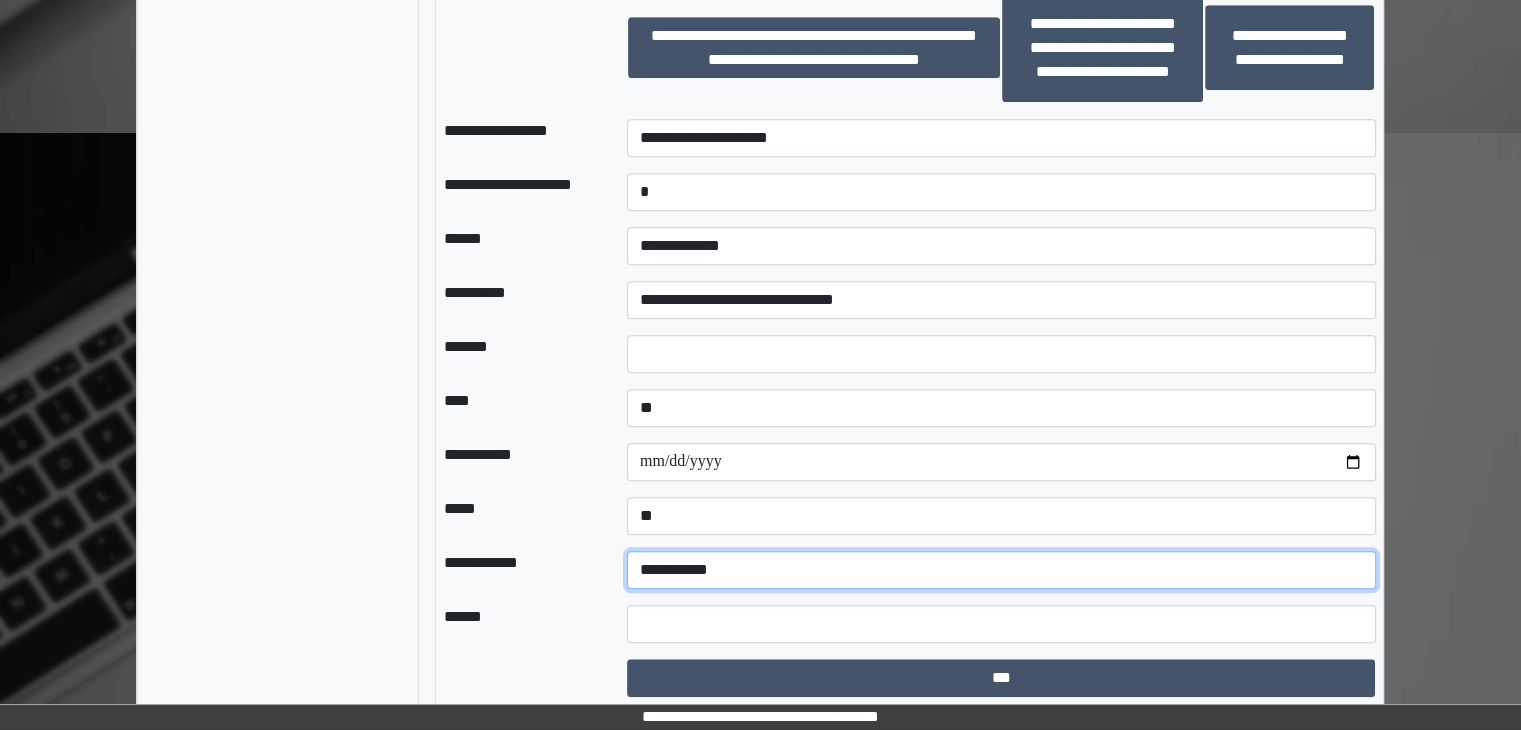 scroll, scrollTop: 1690, scrollLeft: 0, axis: vertical 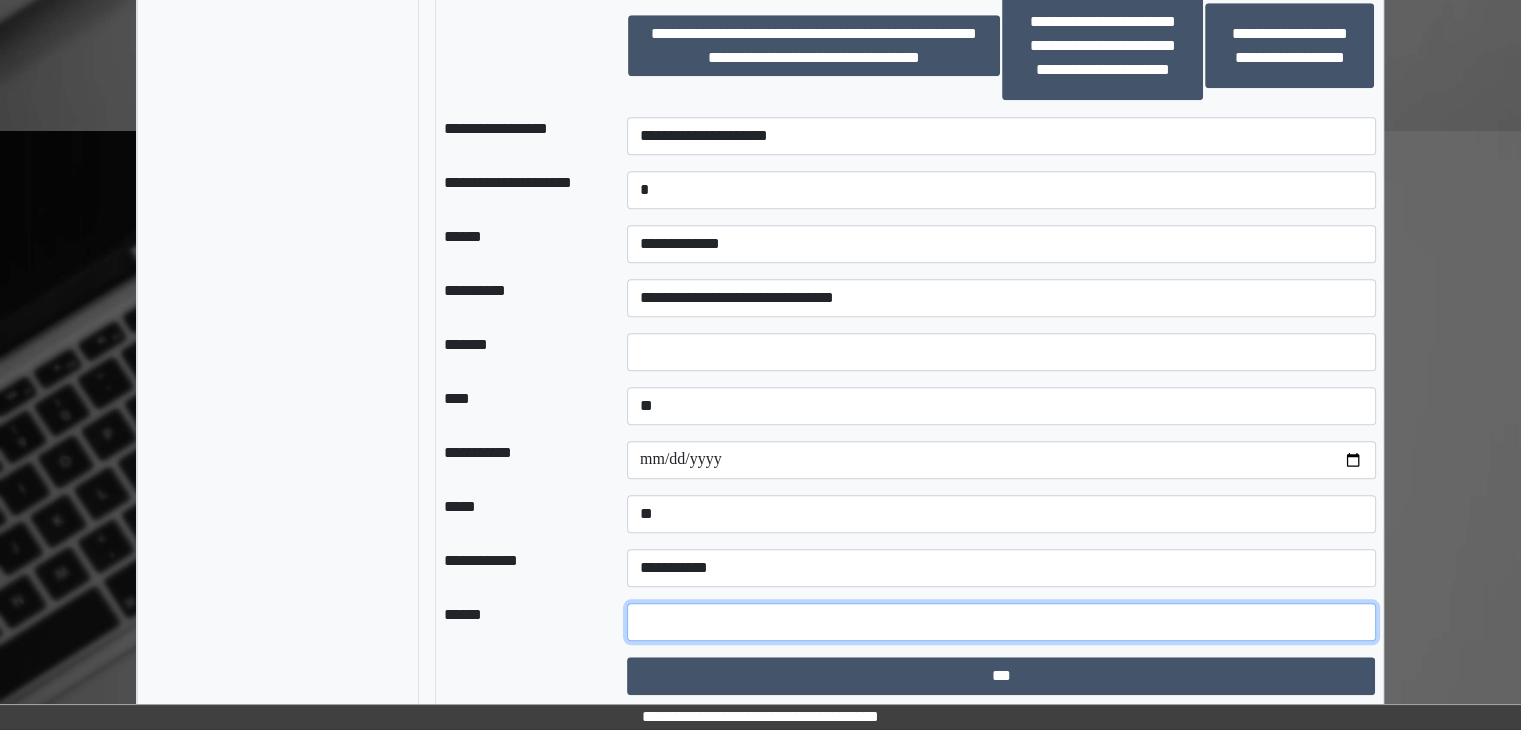 click at bounding box center [1001, 622] 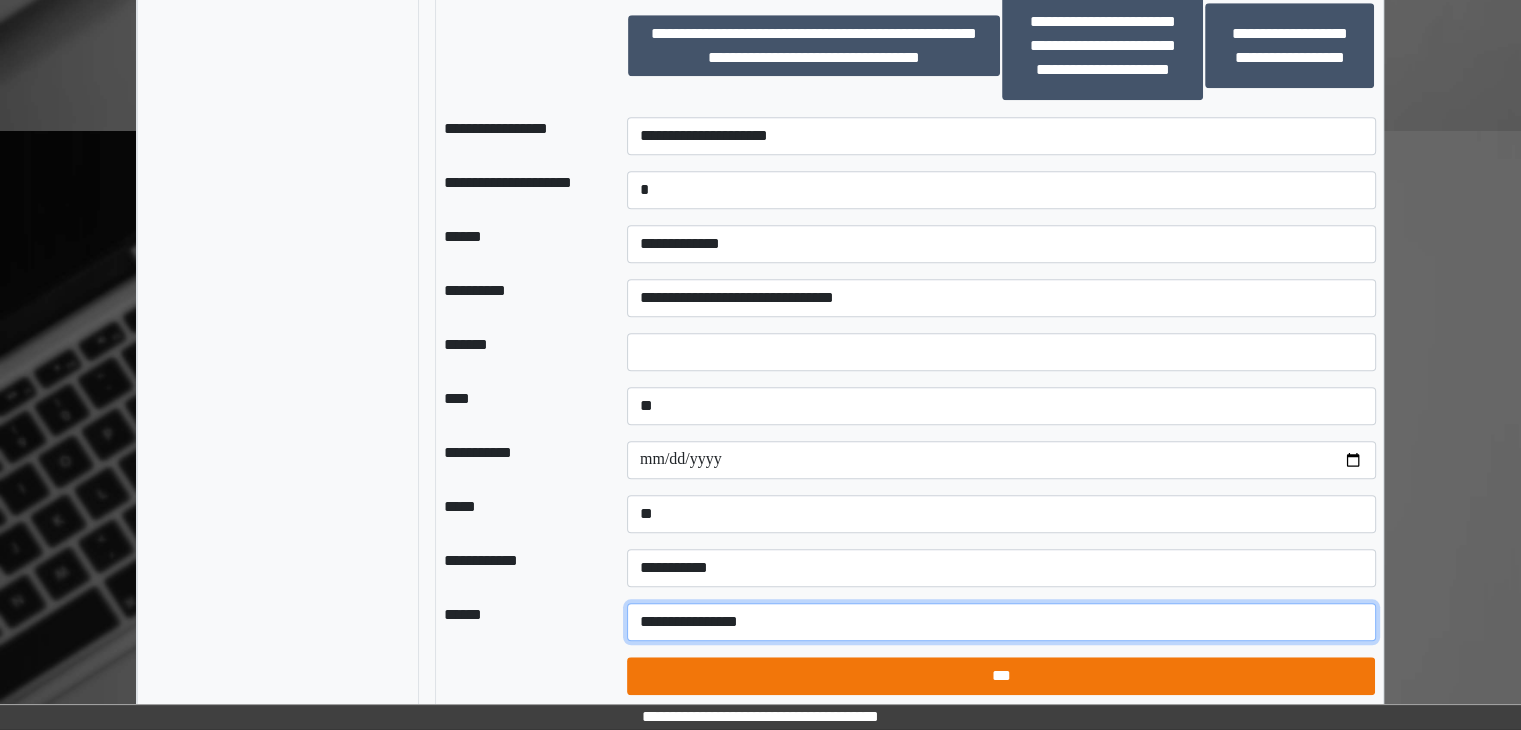type on "**********" 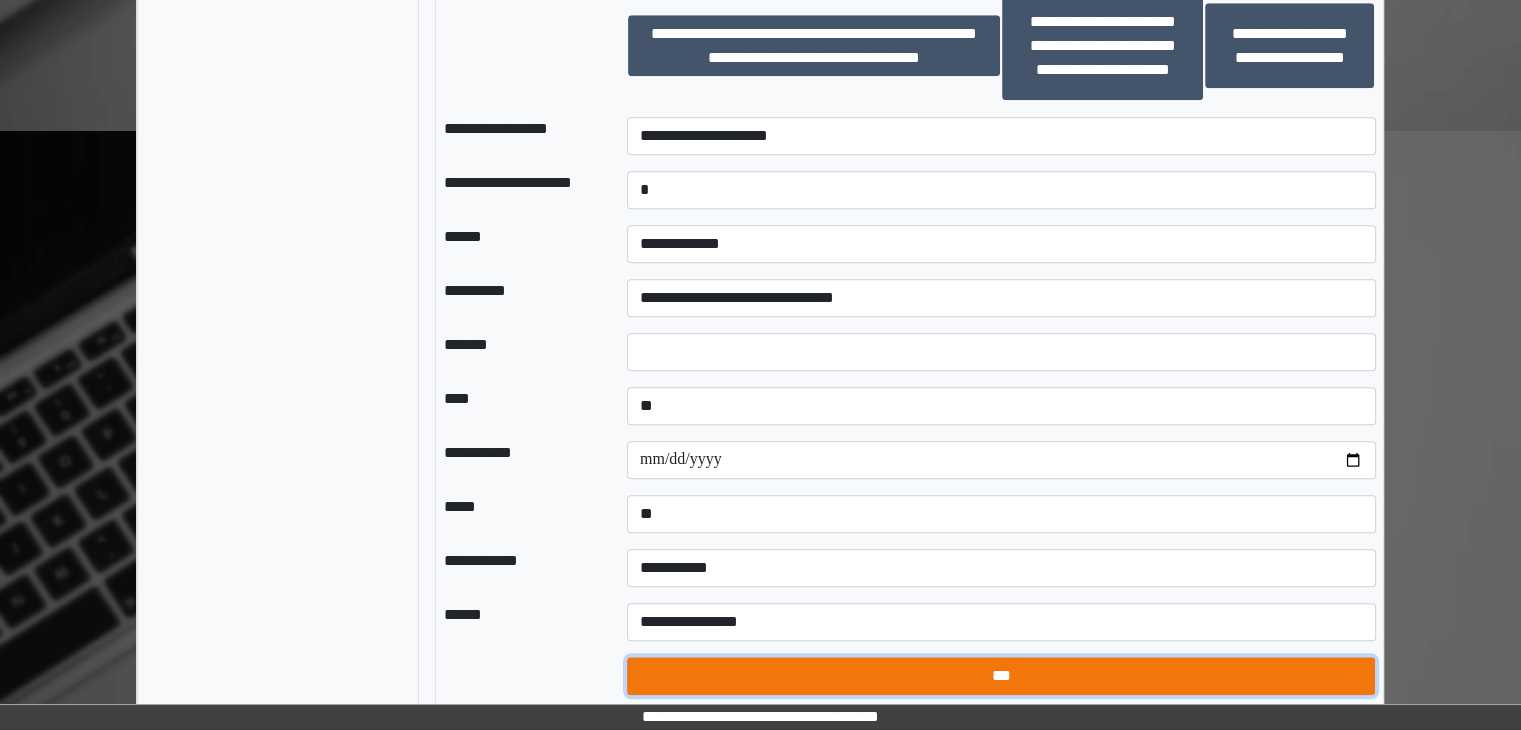 click on "***" at bounding box center [1001, 676] 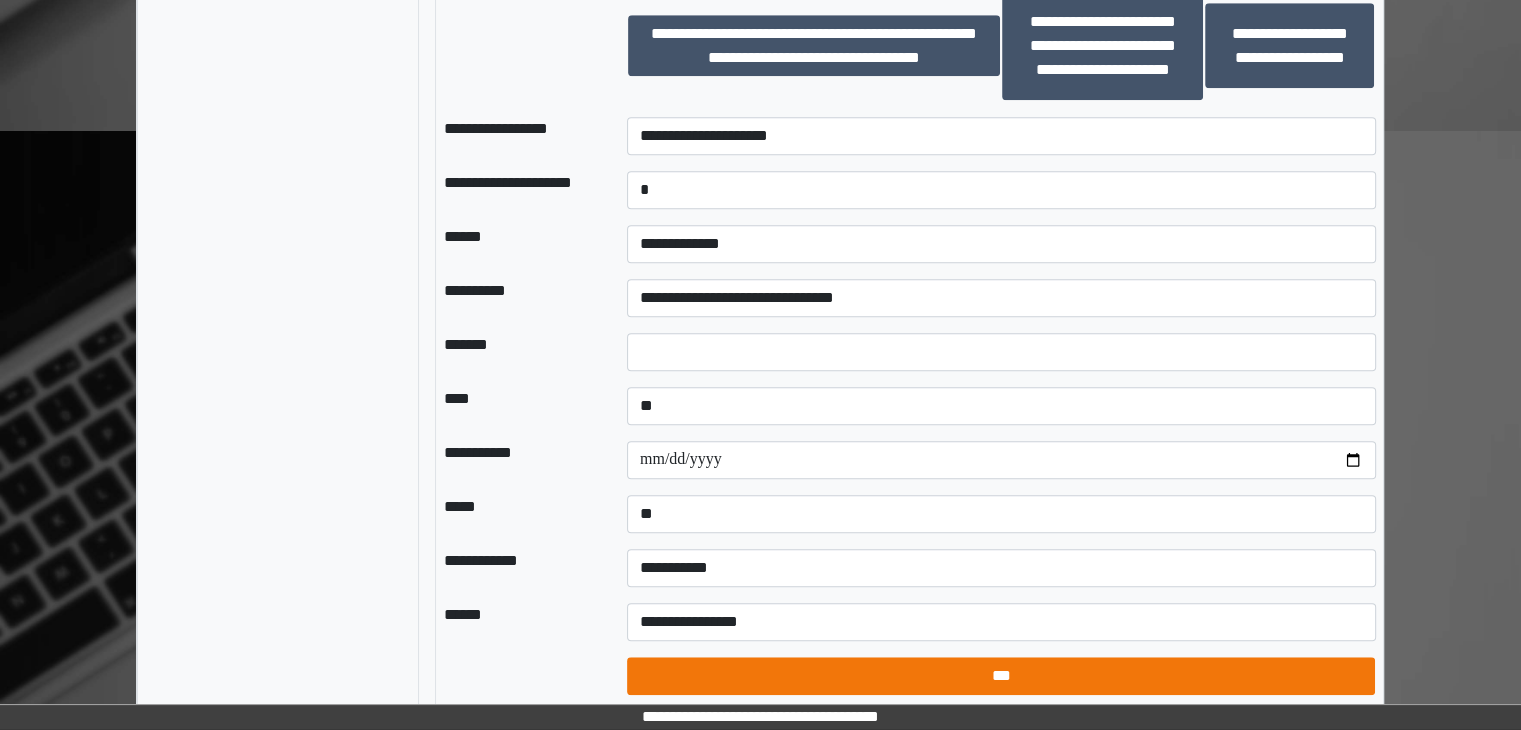 select on "*" 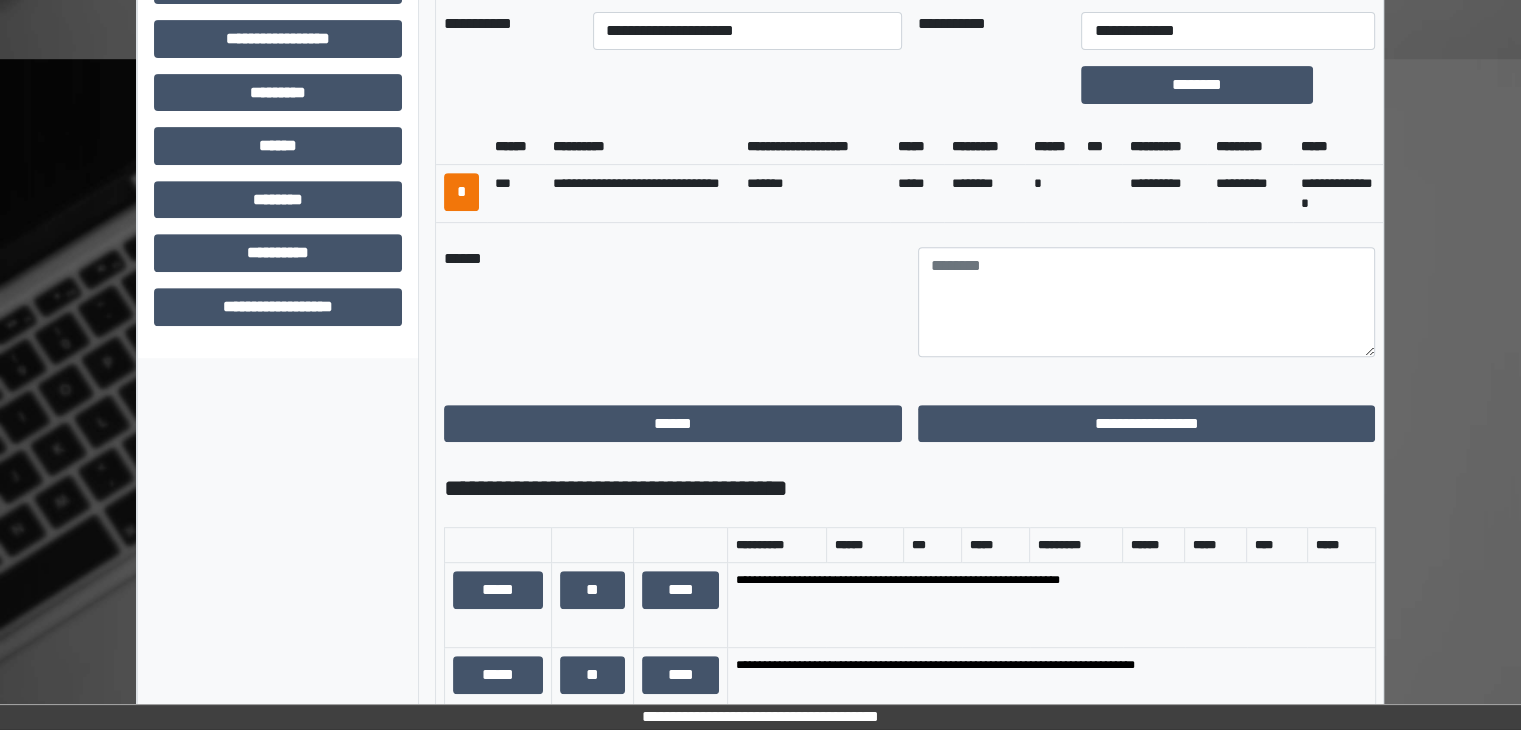 scroll, scrollTop: 790, scrollLeft: 0, axis: vertical 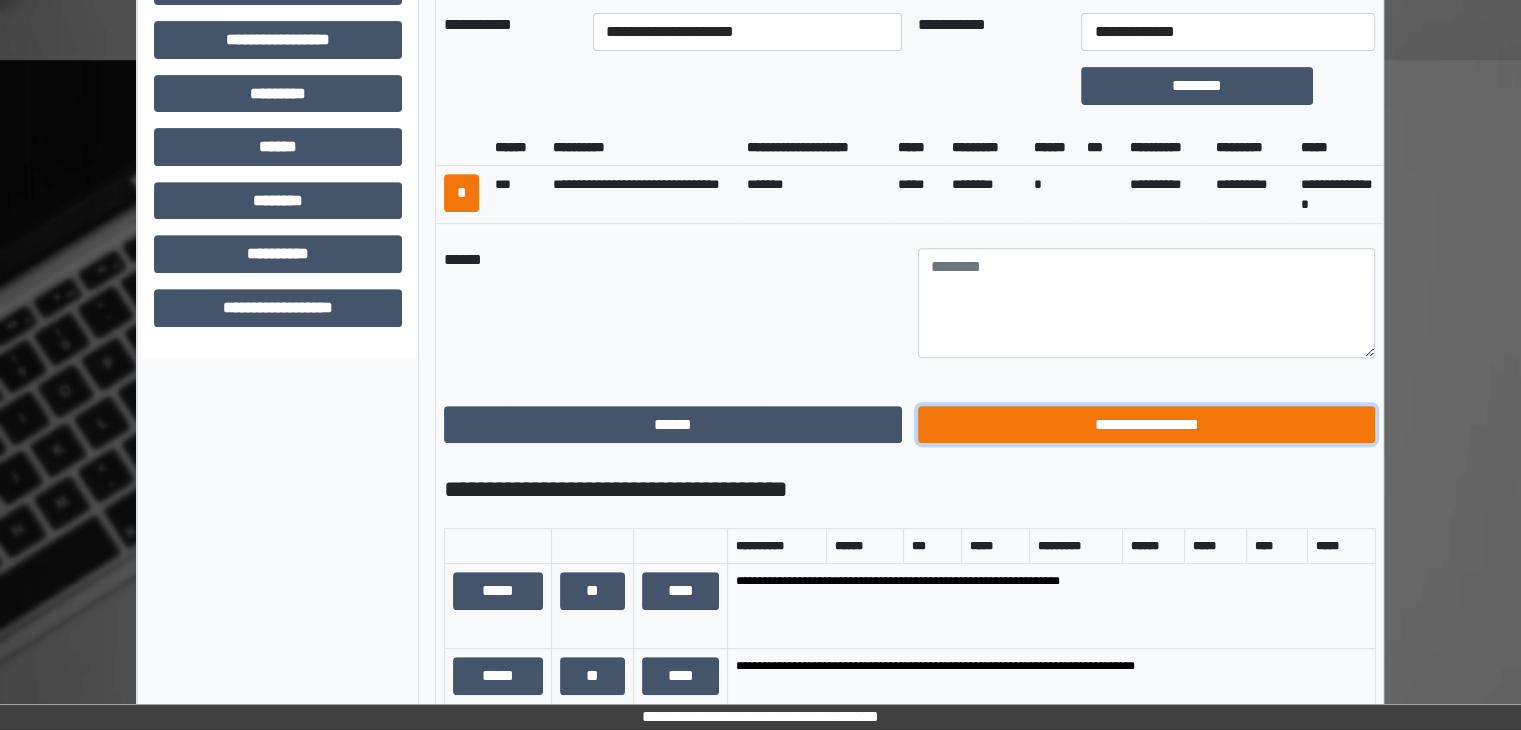 click on "**********" at bounding box center (1147, 425) 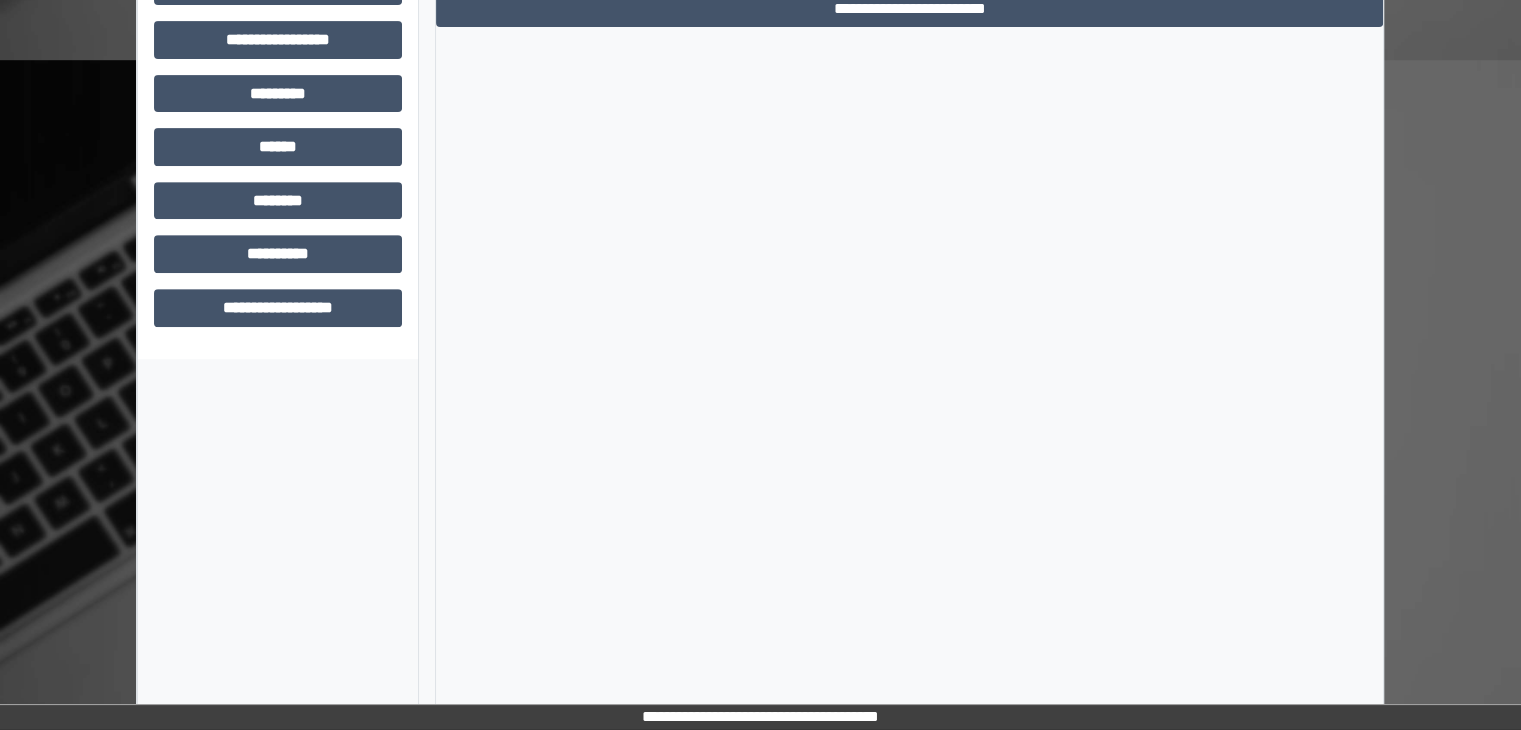 scroll, scrollTop: 436, scrollLeft: 0, axis: vertical 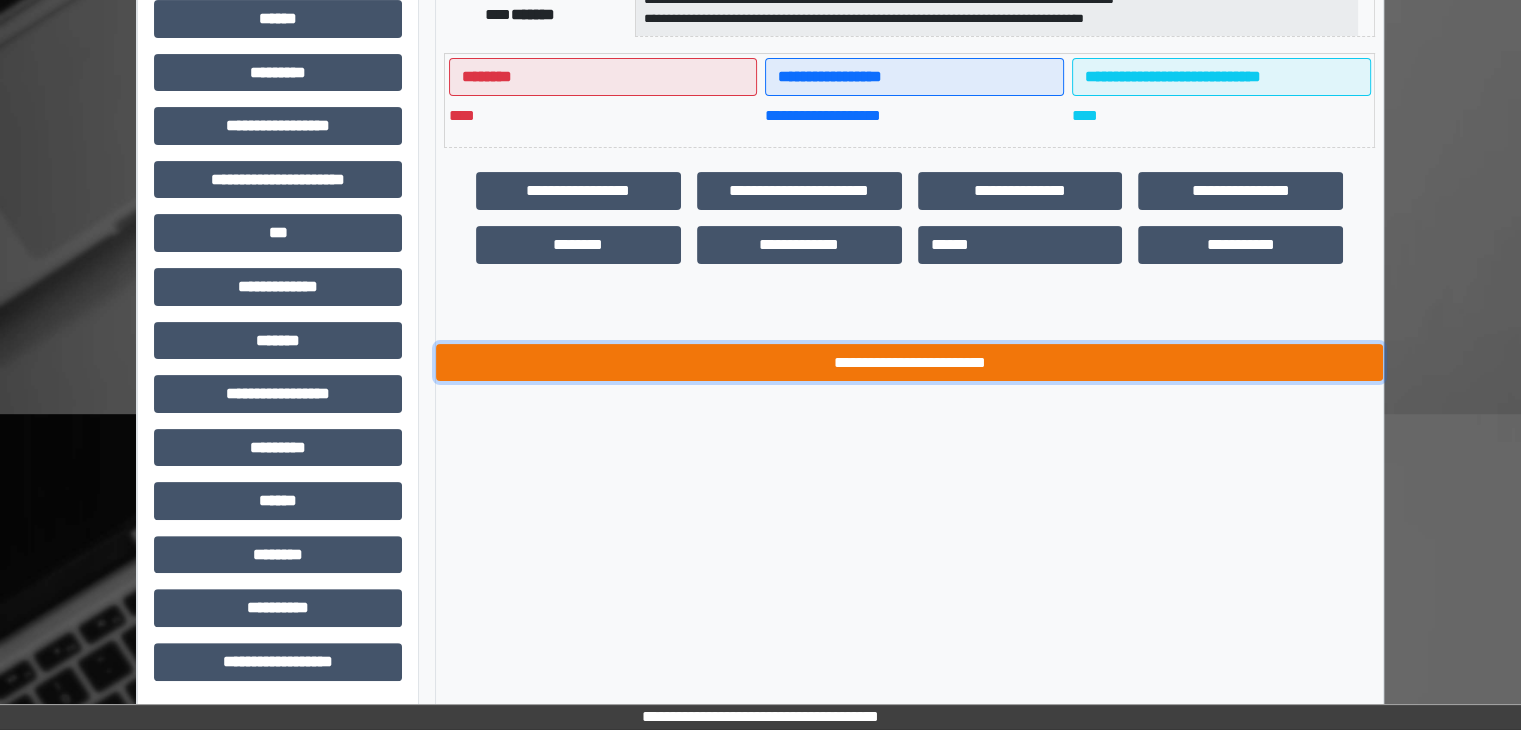 click on "**********" at bounding box center (909, 363) 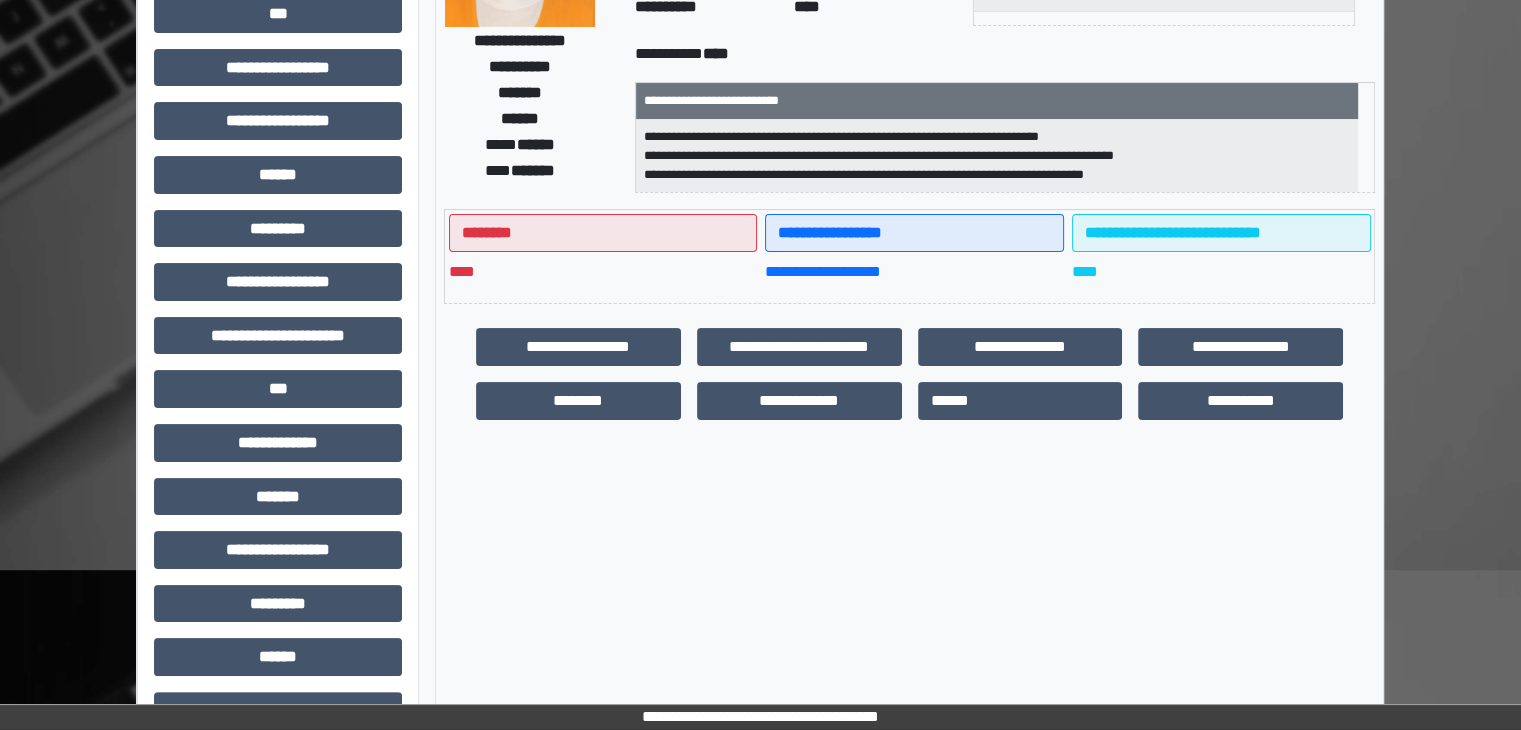 scroll, scrollTop: 0, scrollLeft: 0, axis: both 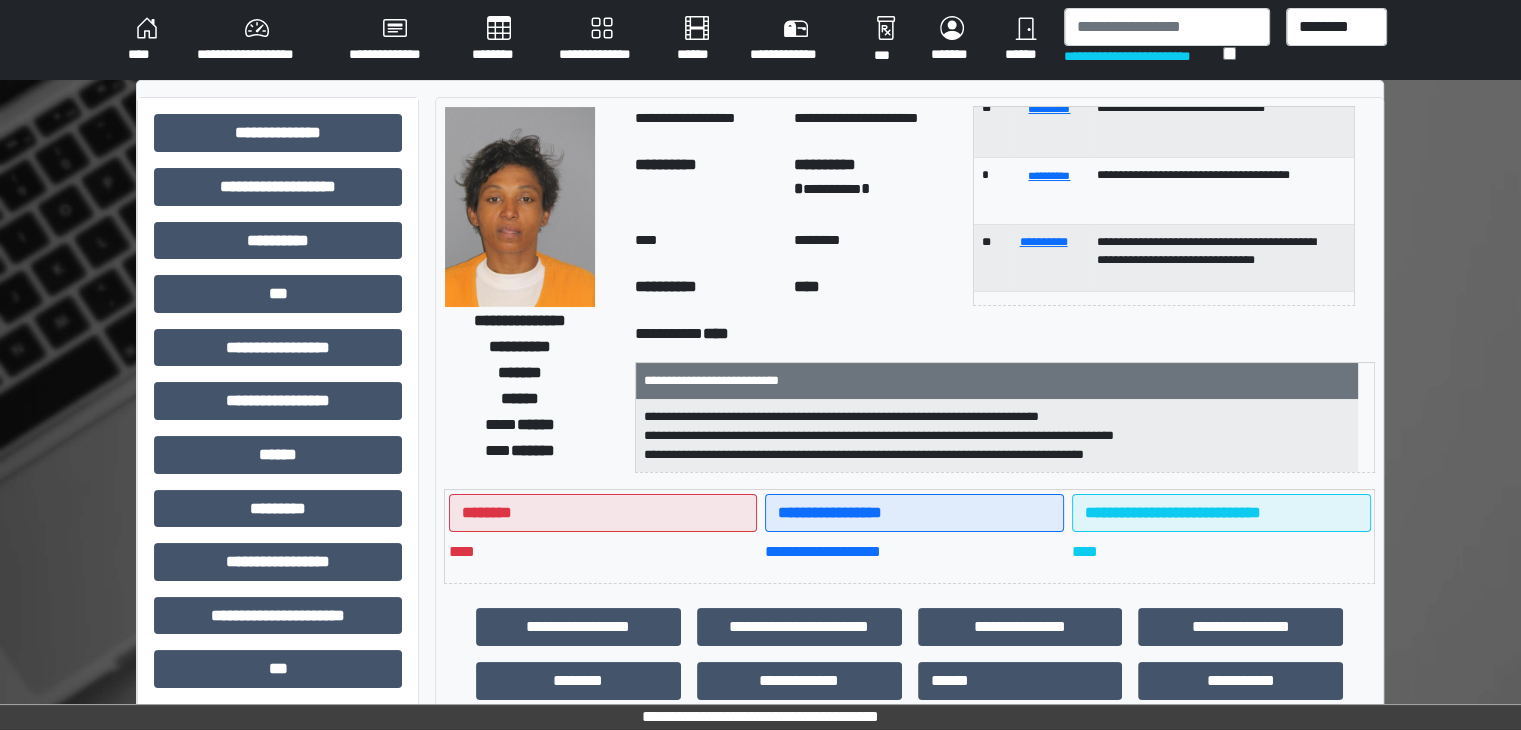 click on "**********" at bounding box center (257, 40) 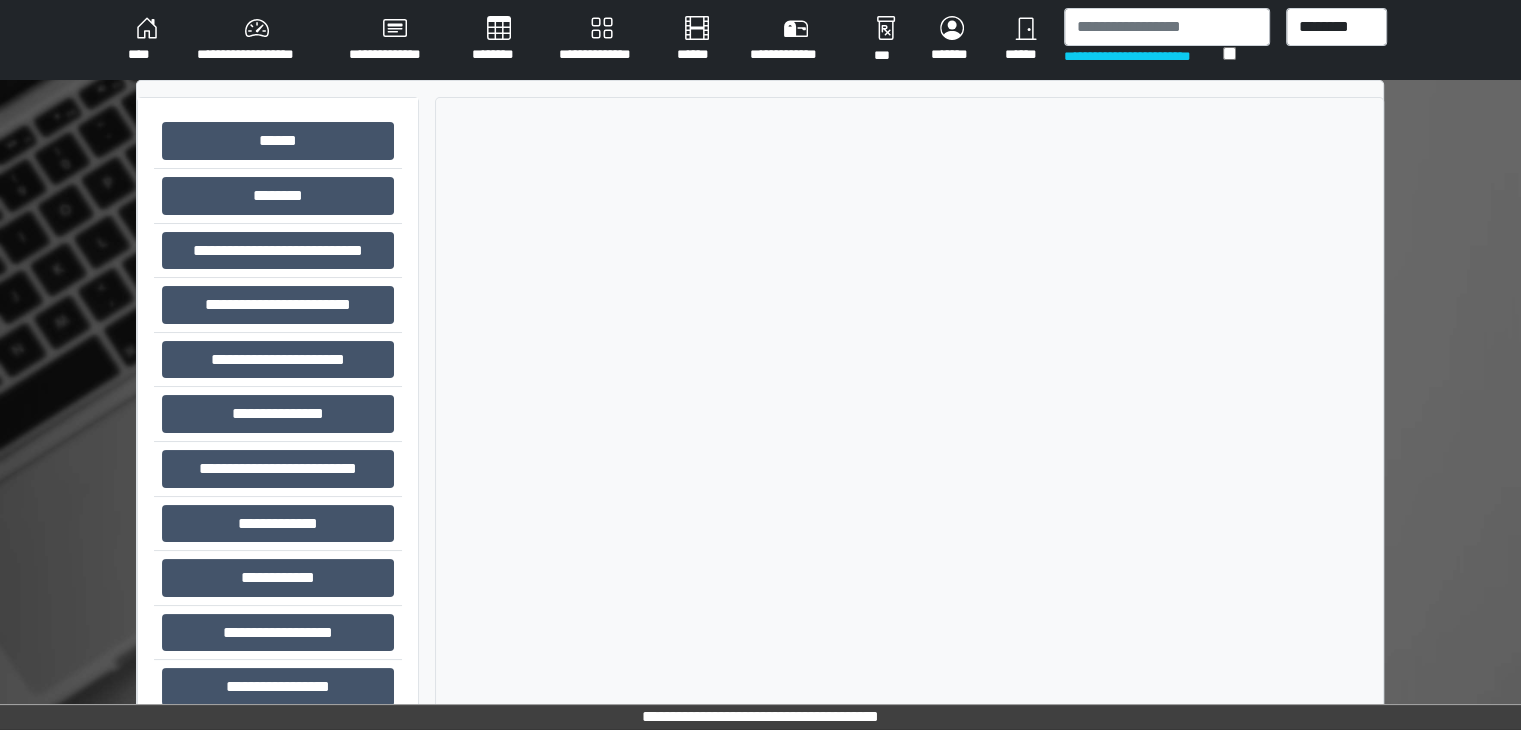 click on "****" at bounding box center [146, 40] 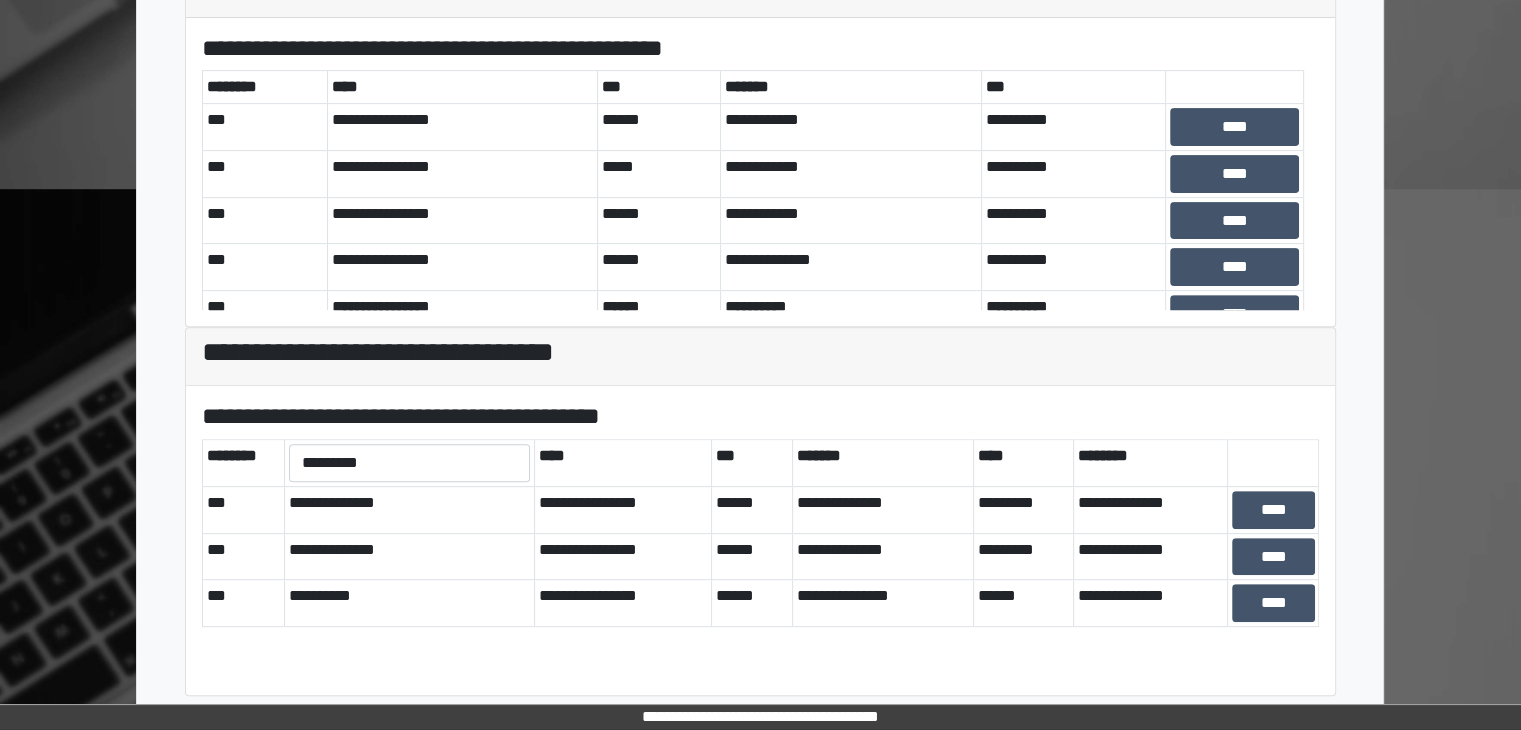 scroll, scrollTop: 667, scrollLeft: 0, axis: vertical 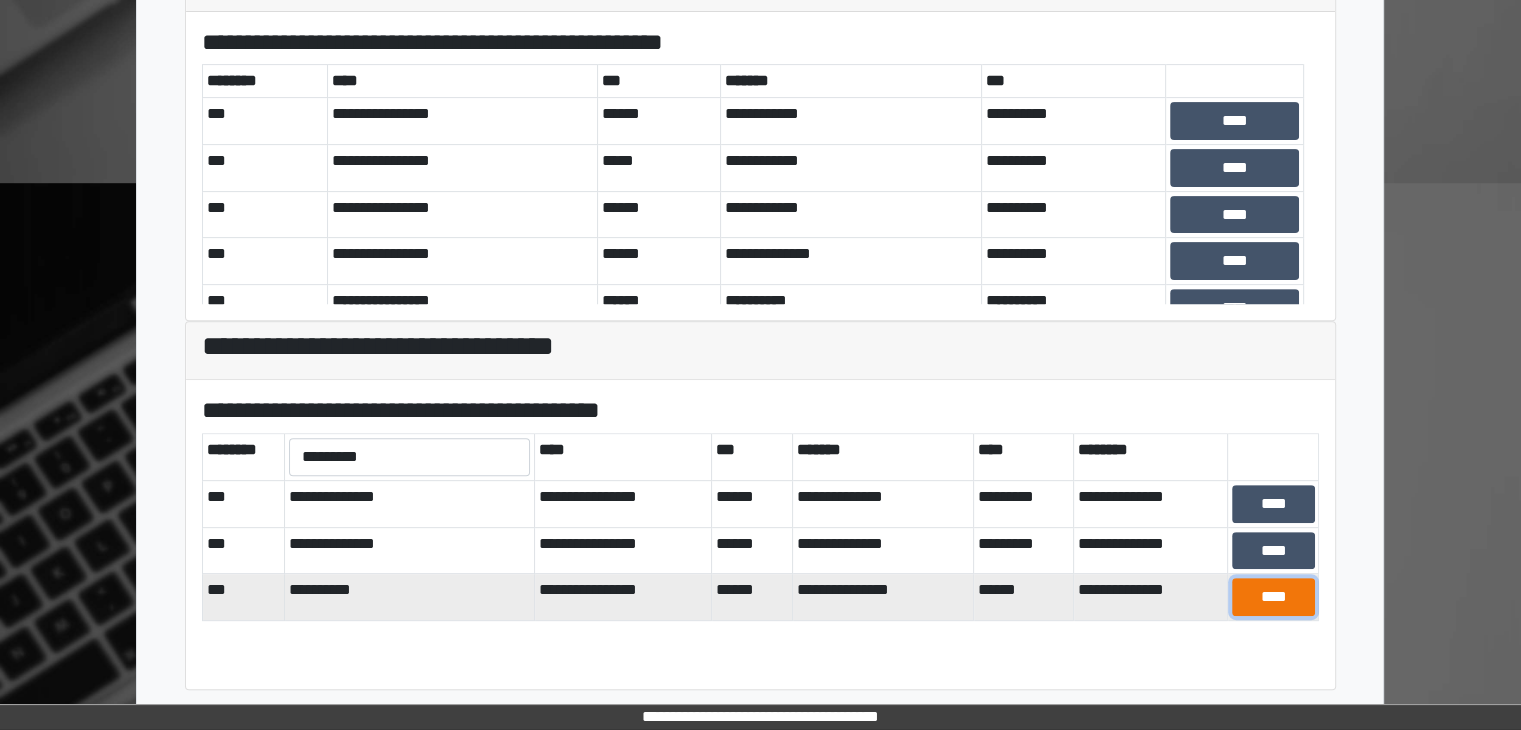 click on "****" at bounding box center (1273, 597) 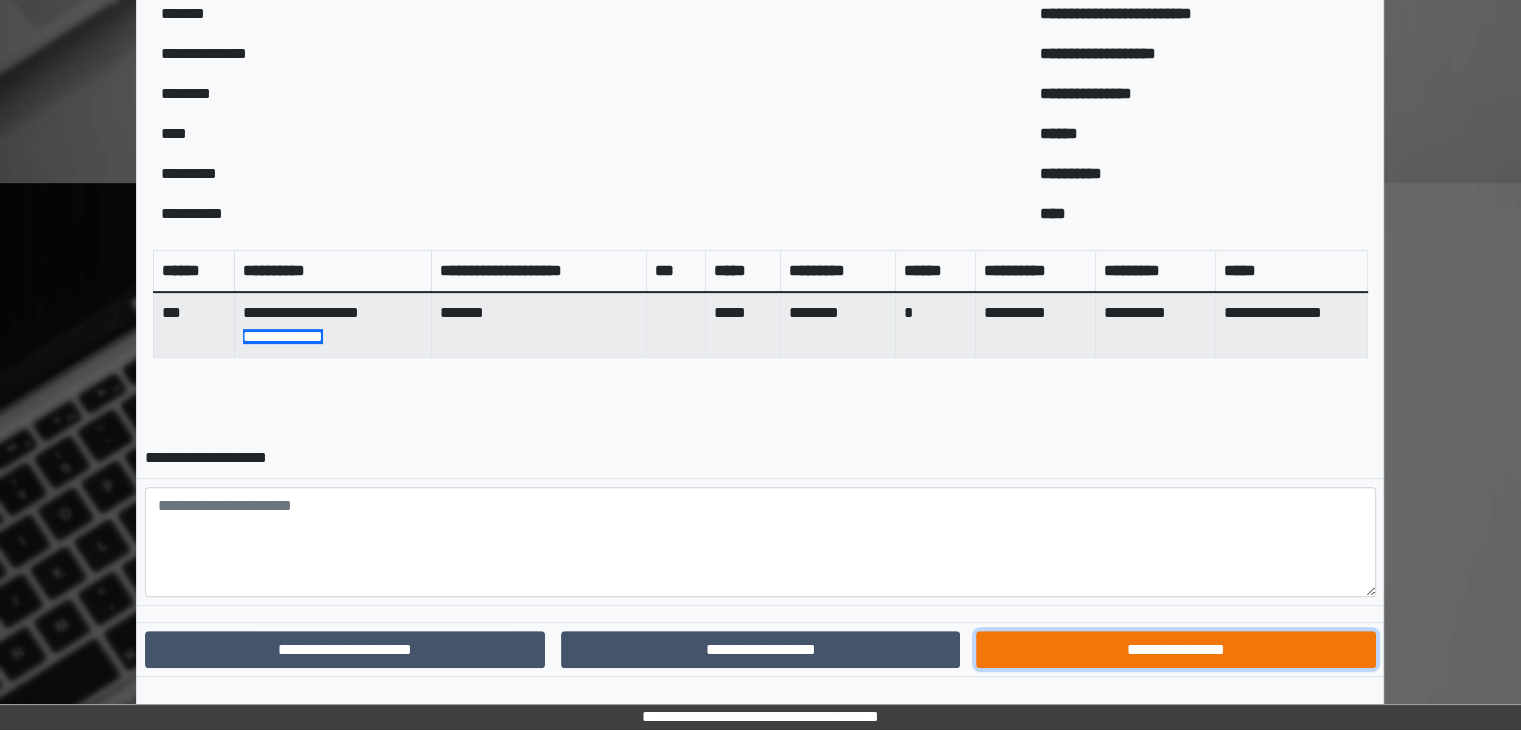 click on "**********" at bounding box center [1175, 650] 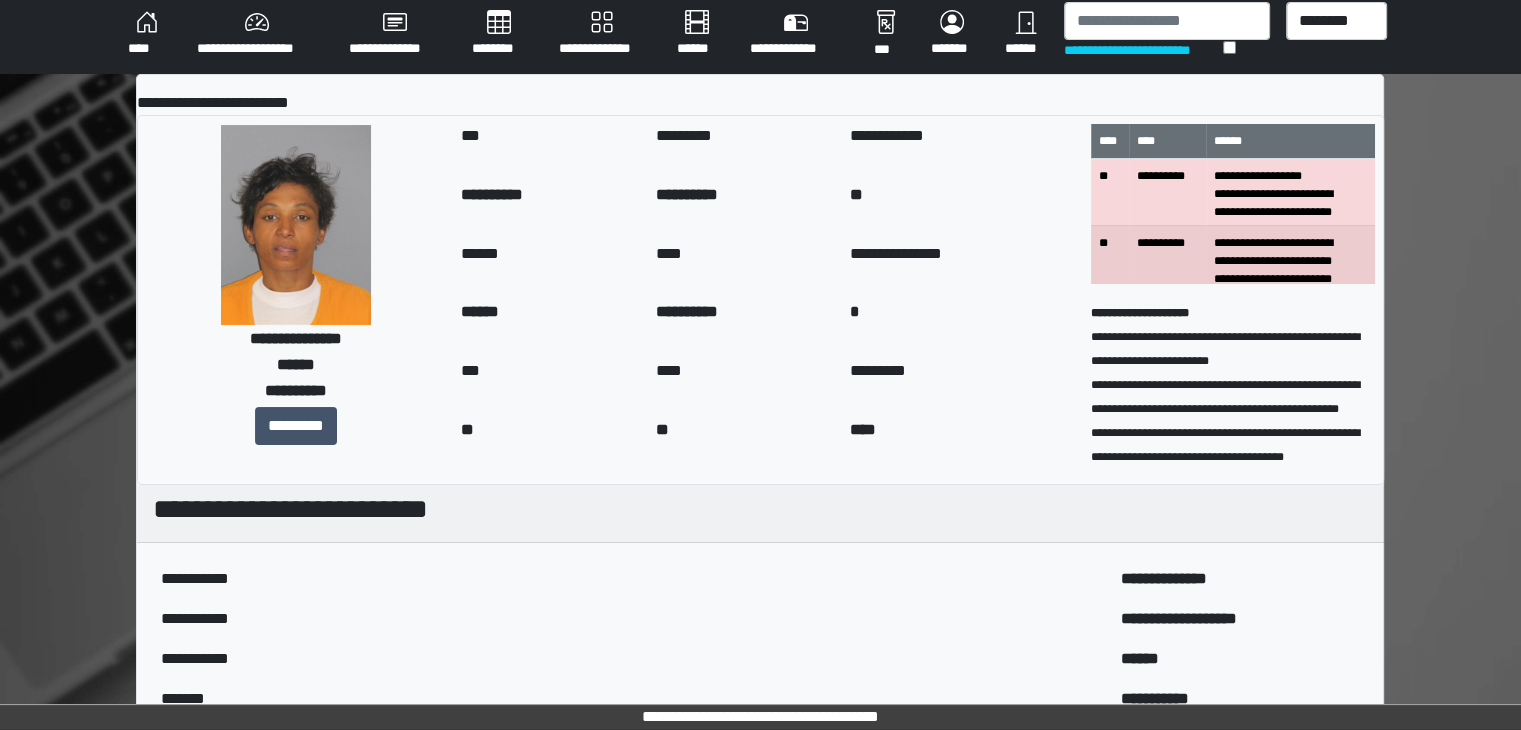 scroll, scrollTop: 0, scrollLeft: 0, axis: both 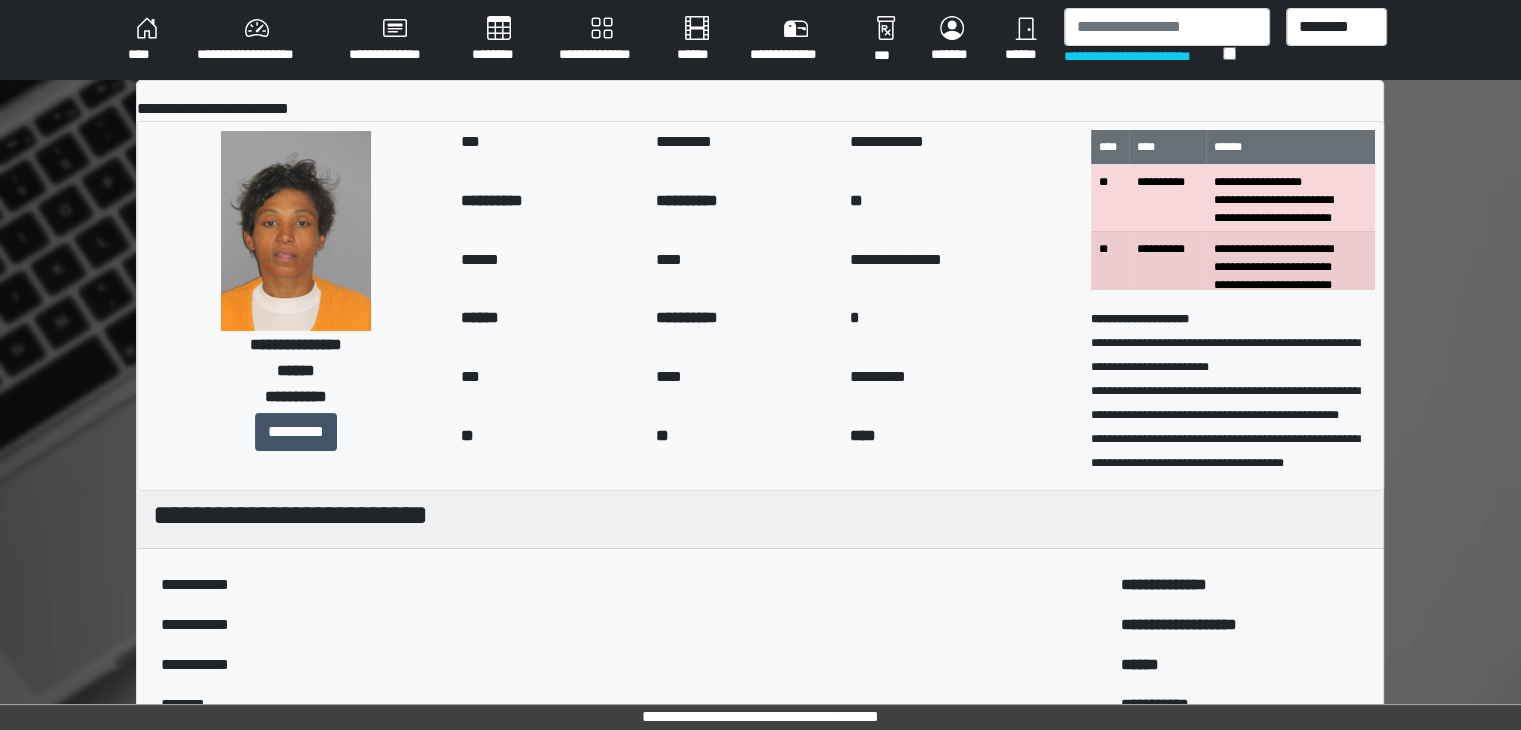 click on "**********" at bounding box center (257, 40) 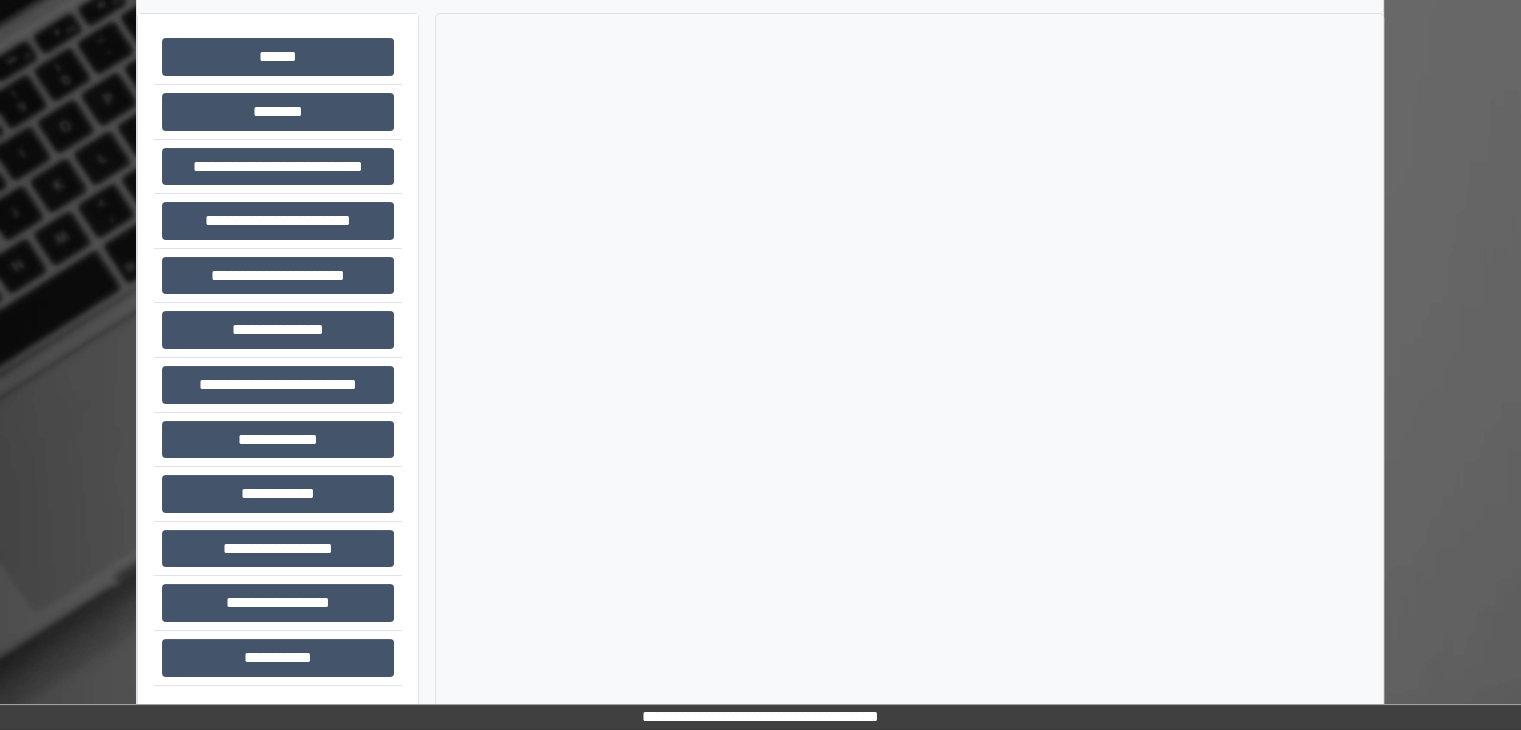 scroll, scrollTop: 87, scrollLeft: 0, axis: vertical 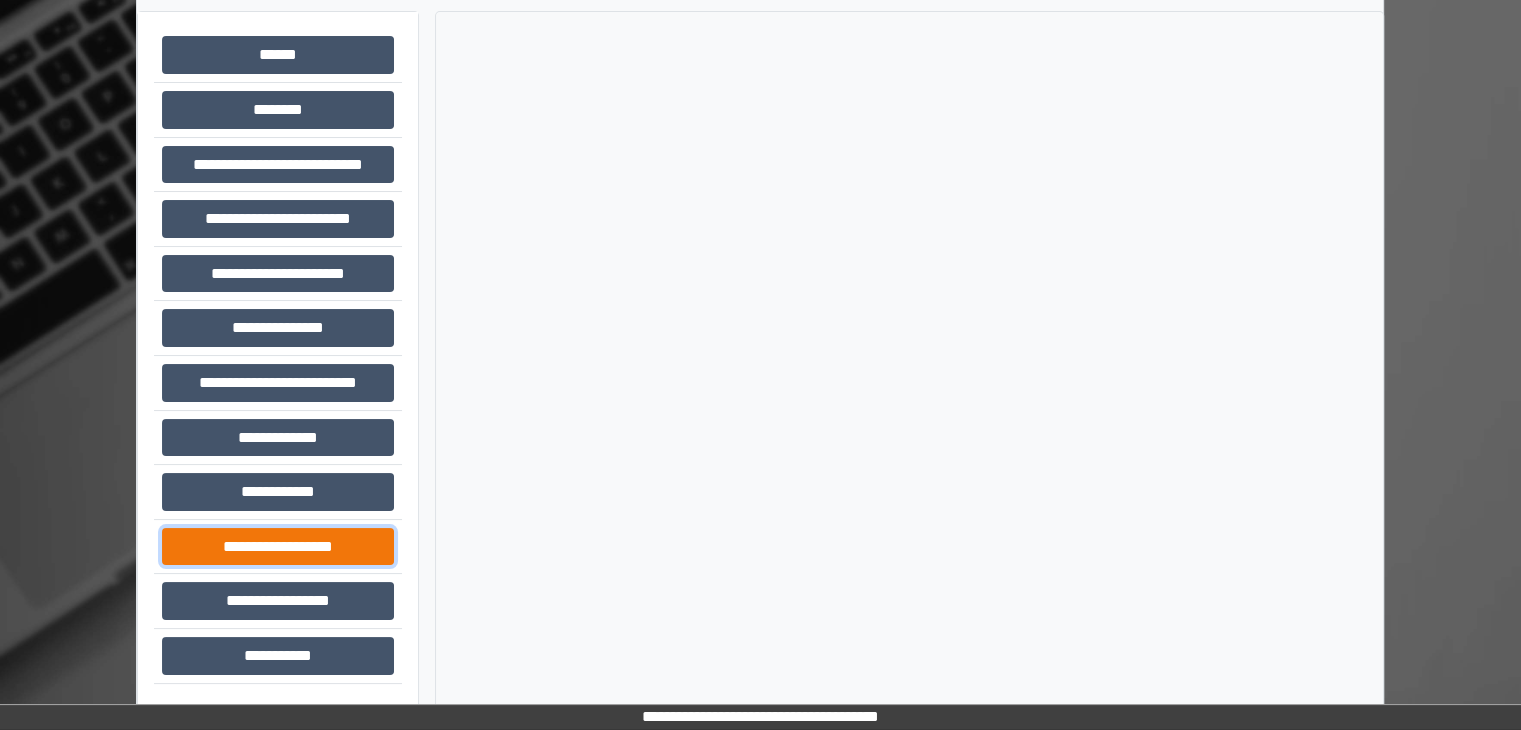 click on "**********" at bounding box center (278, 547) 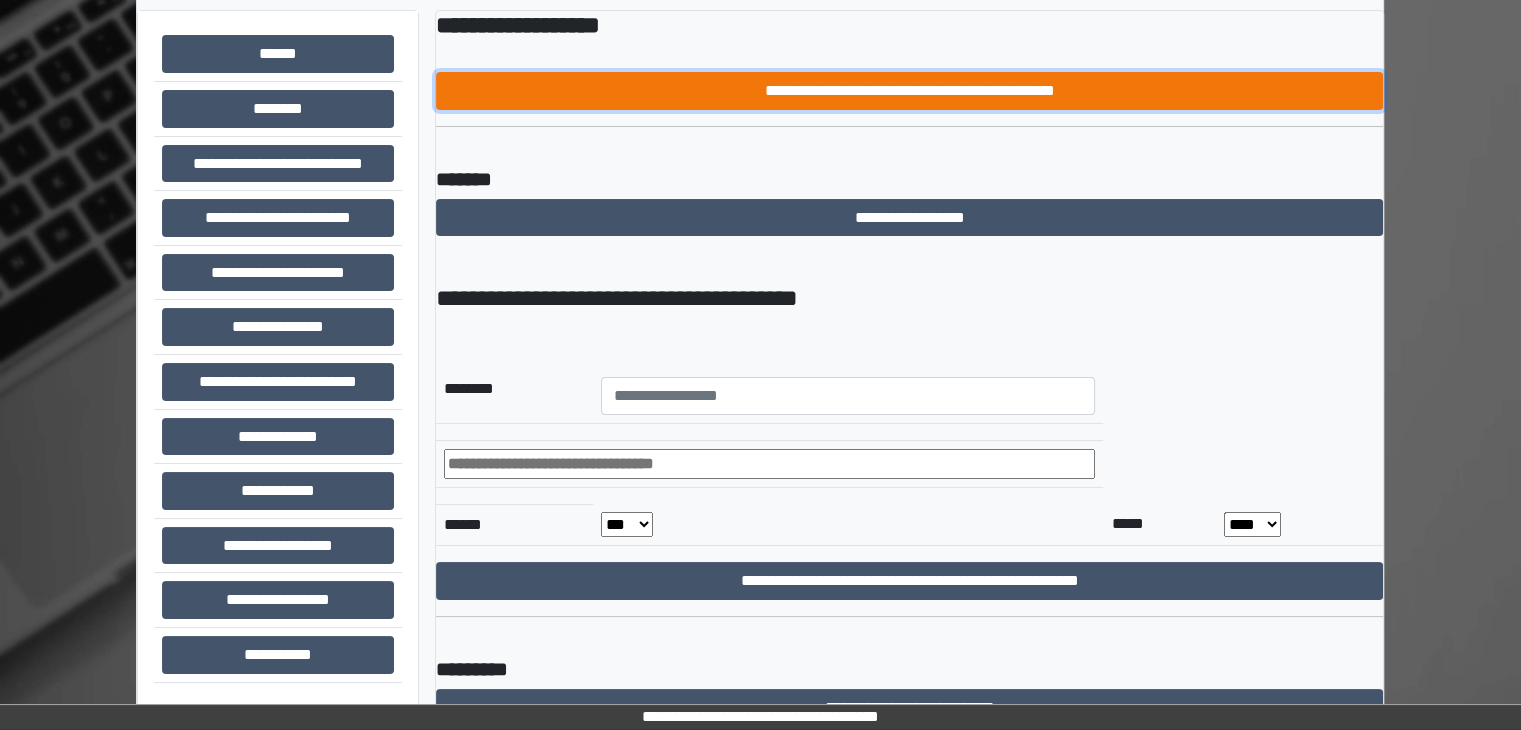 click on "**********" at bounding box center (909, 91) 